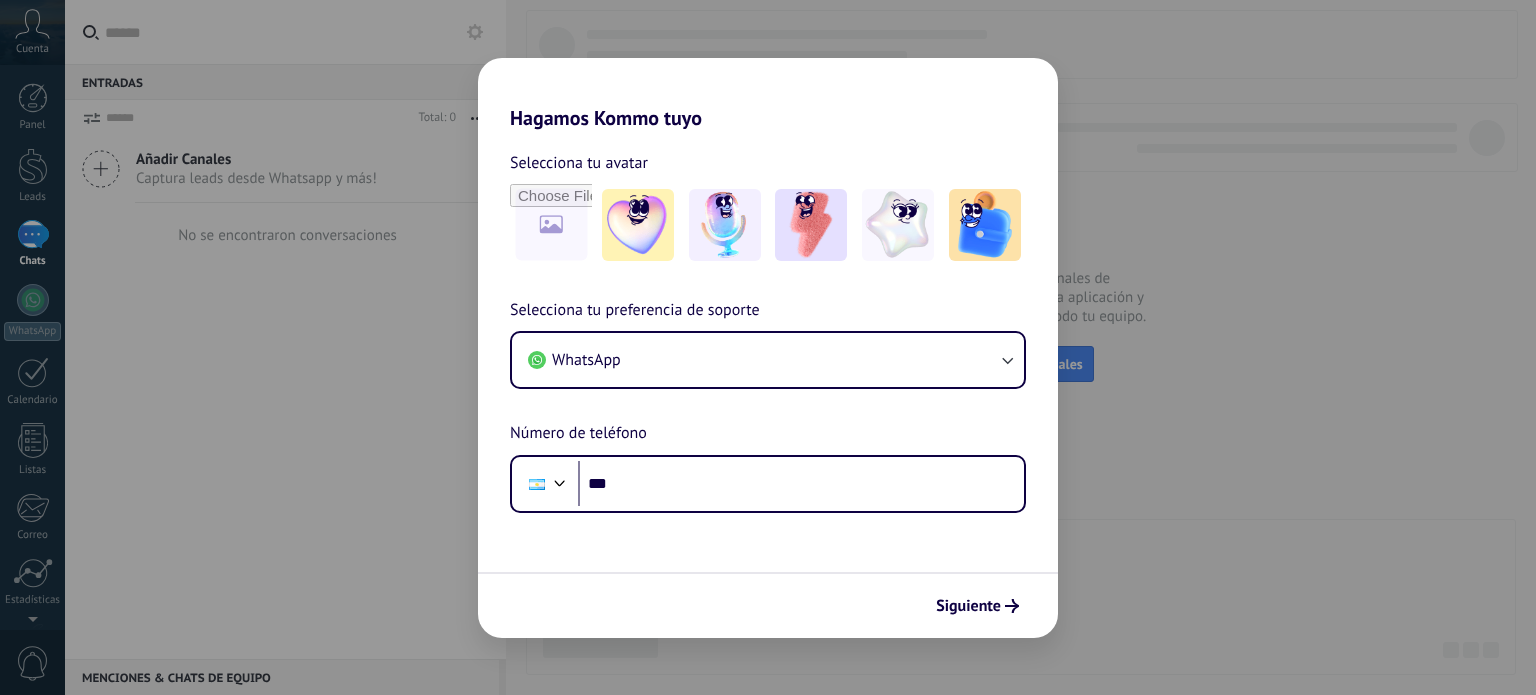 scroll, scrollTop: 0, scrollLeft: 0, axis: both 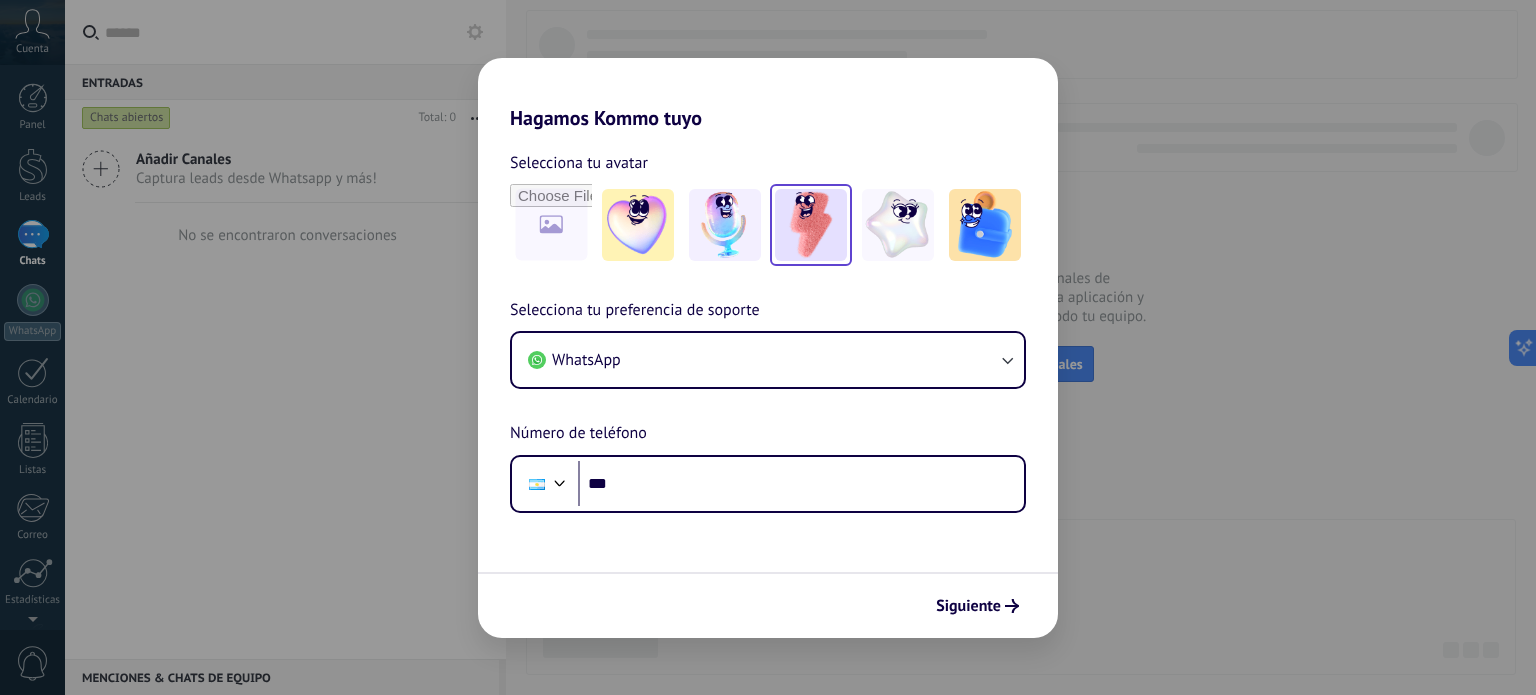 click at bounding box center [811, 225] 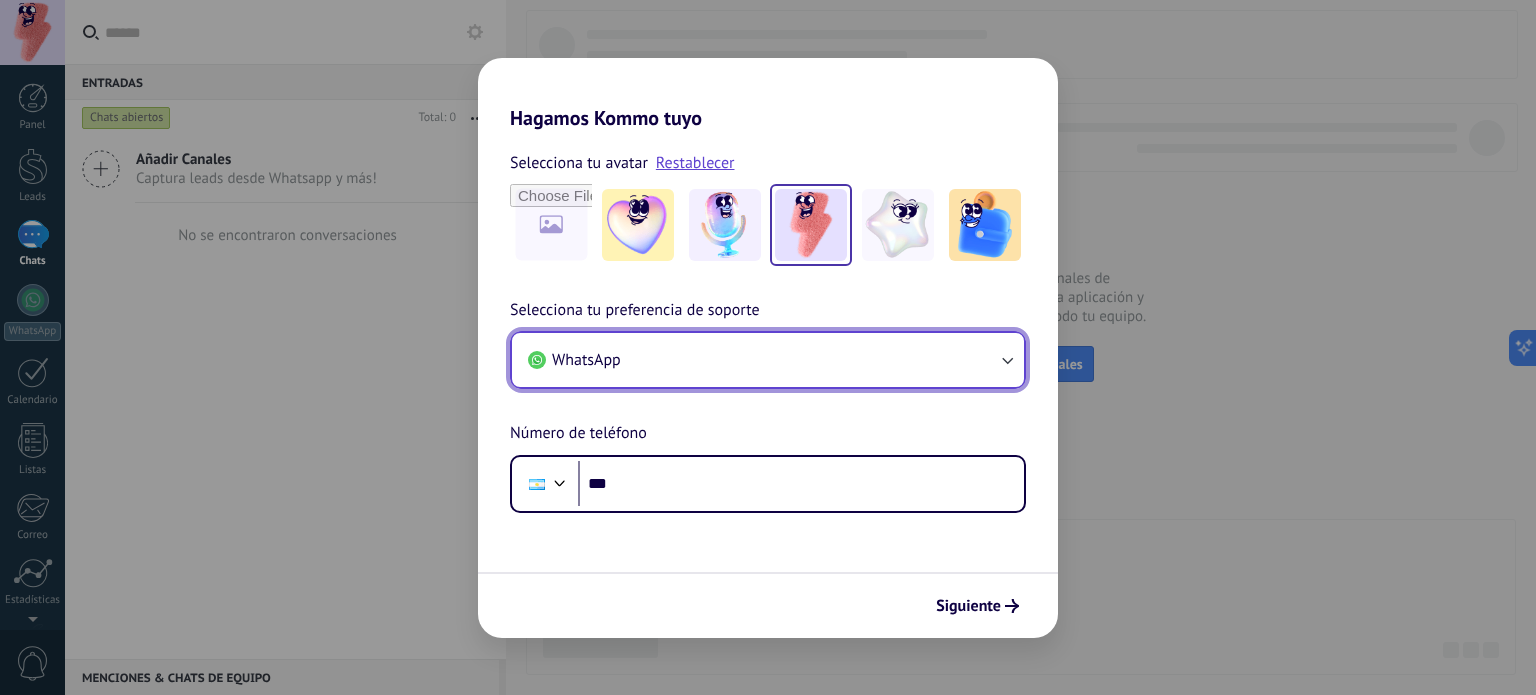 click on "WhatsApp" at bounding box center (768, 360) 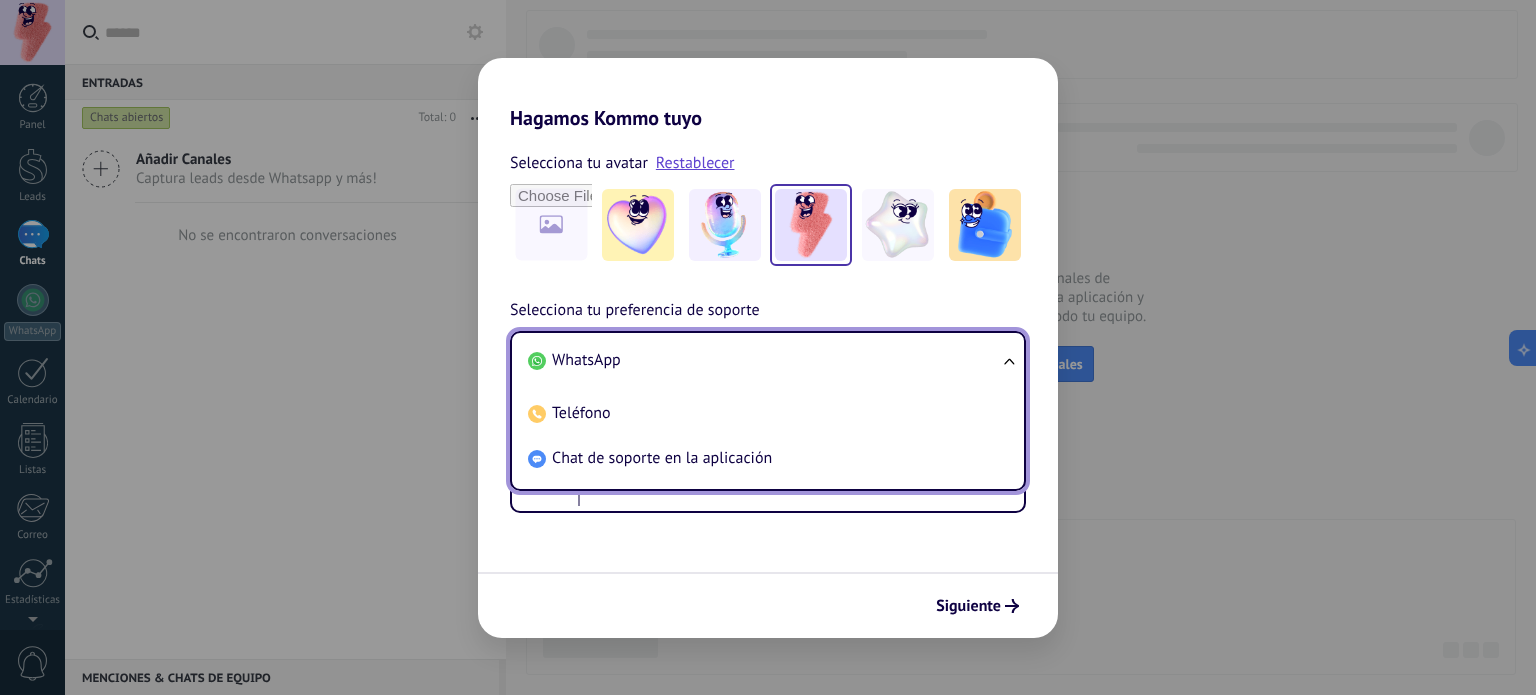 scroll, scrollTop: 0, scrollLeft: 0, axis: both 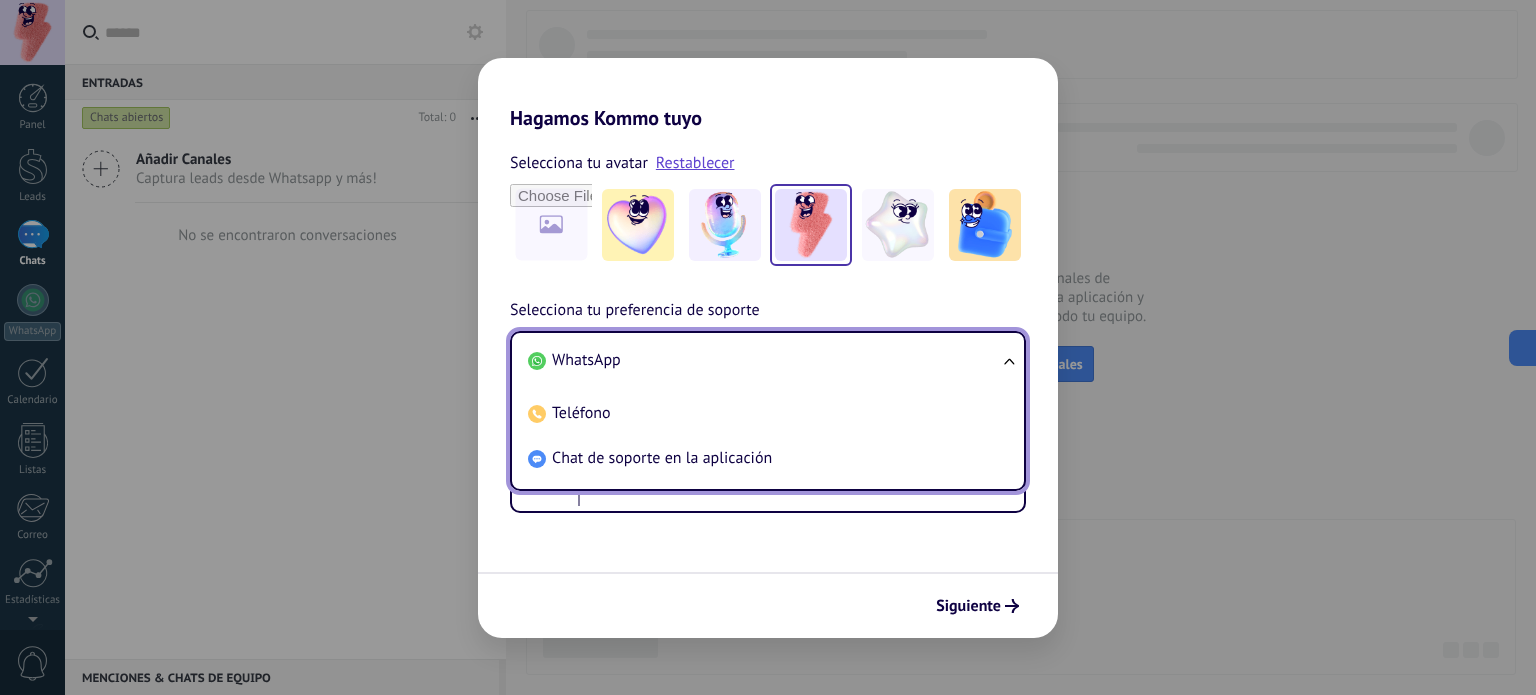 click on "WhatsApp" at bounding box center [764, 360] 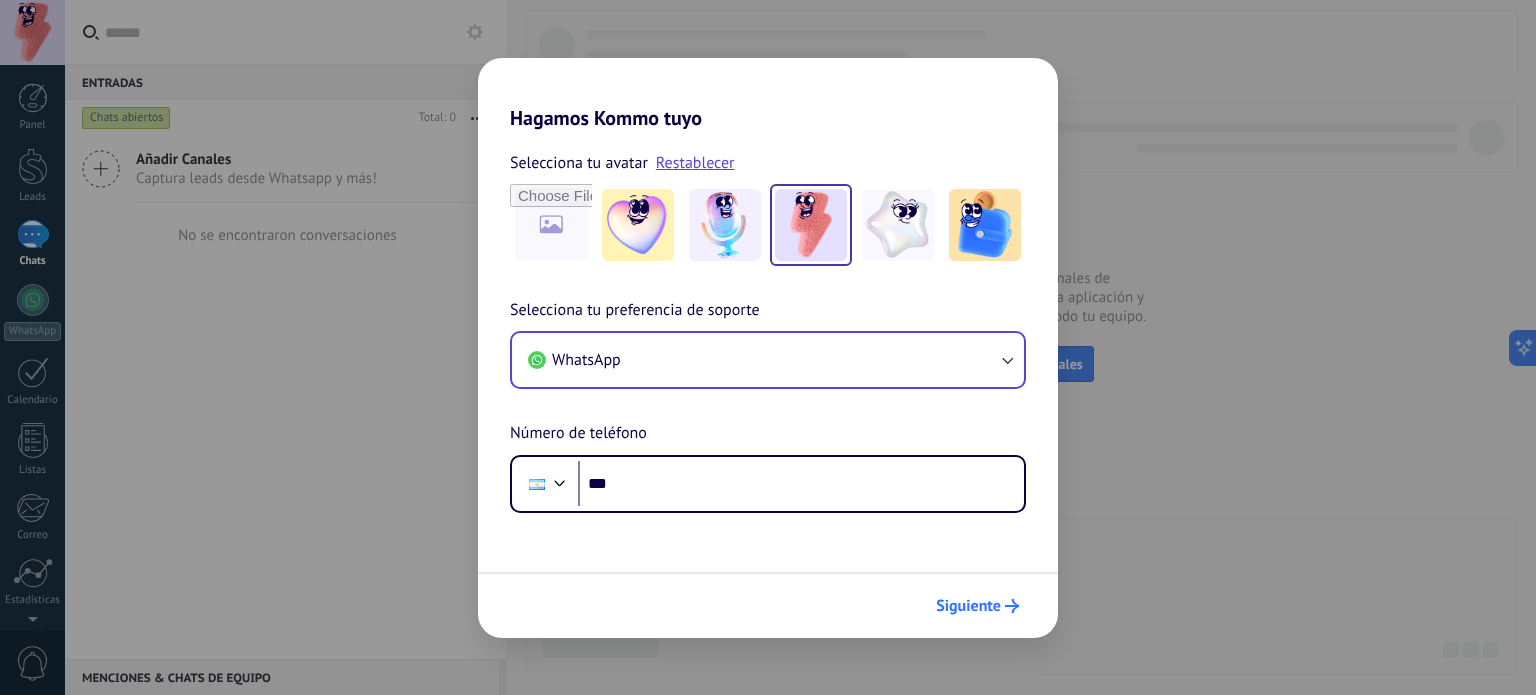 click on "Siguiente" at bounding box center (968, 606) 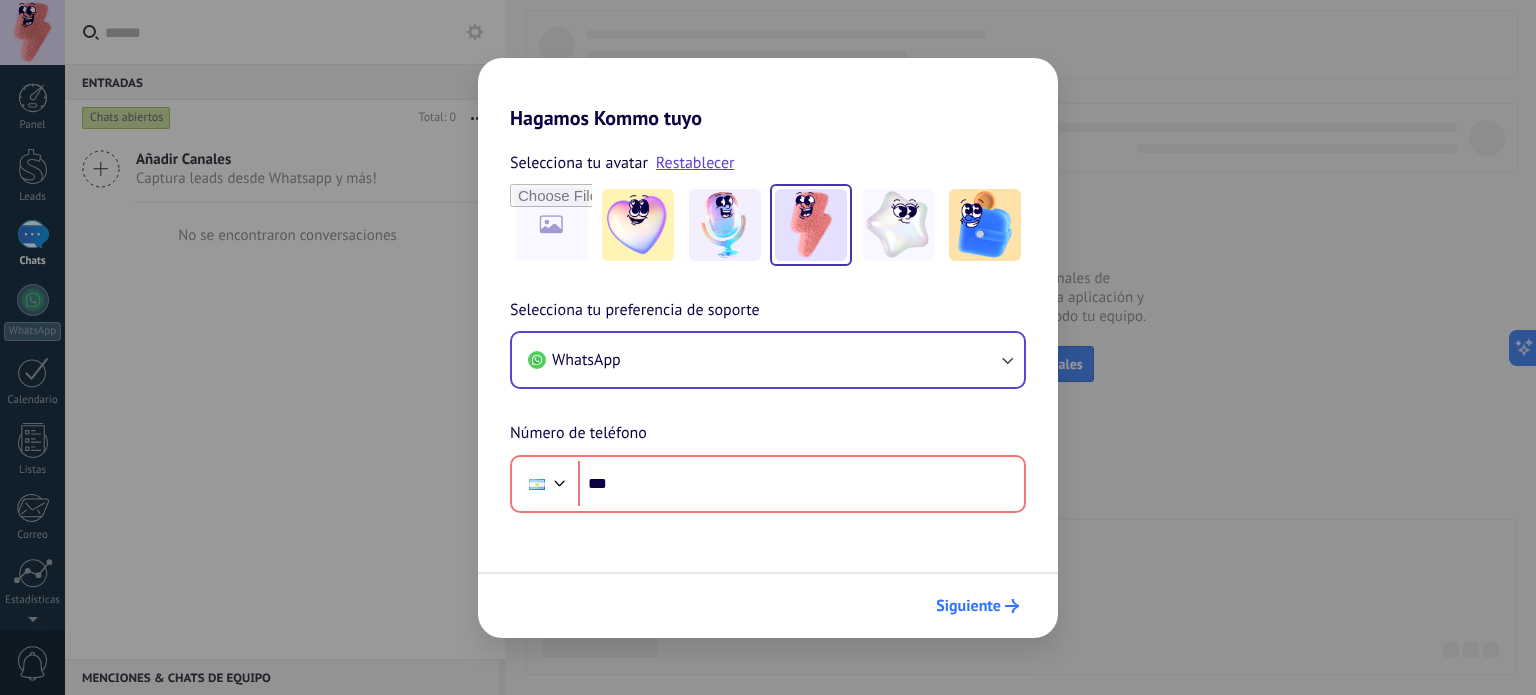 click on "Siguiente" at bounding box center (968, 606) 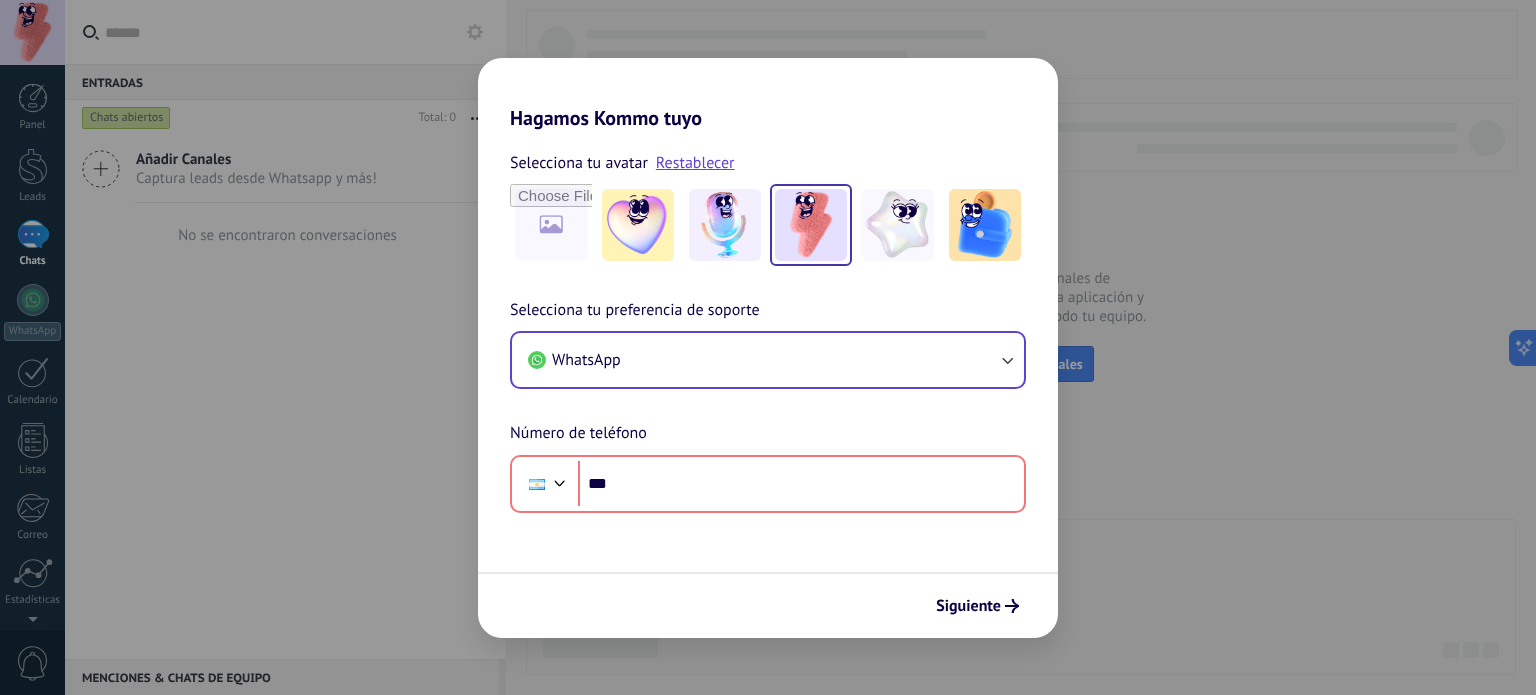 click on "Hagamos Kommo tuyo Selecciona tu avatar Restablecer Selecciona tu preferencia de soporte WhatsApp Número de teléfono Phone *** Siguiente" at bounding box center (768, 347) 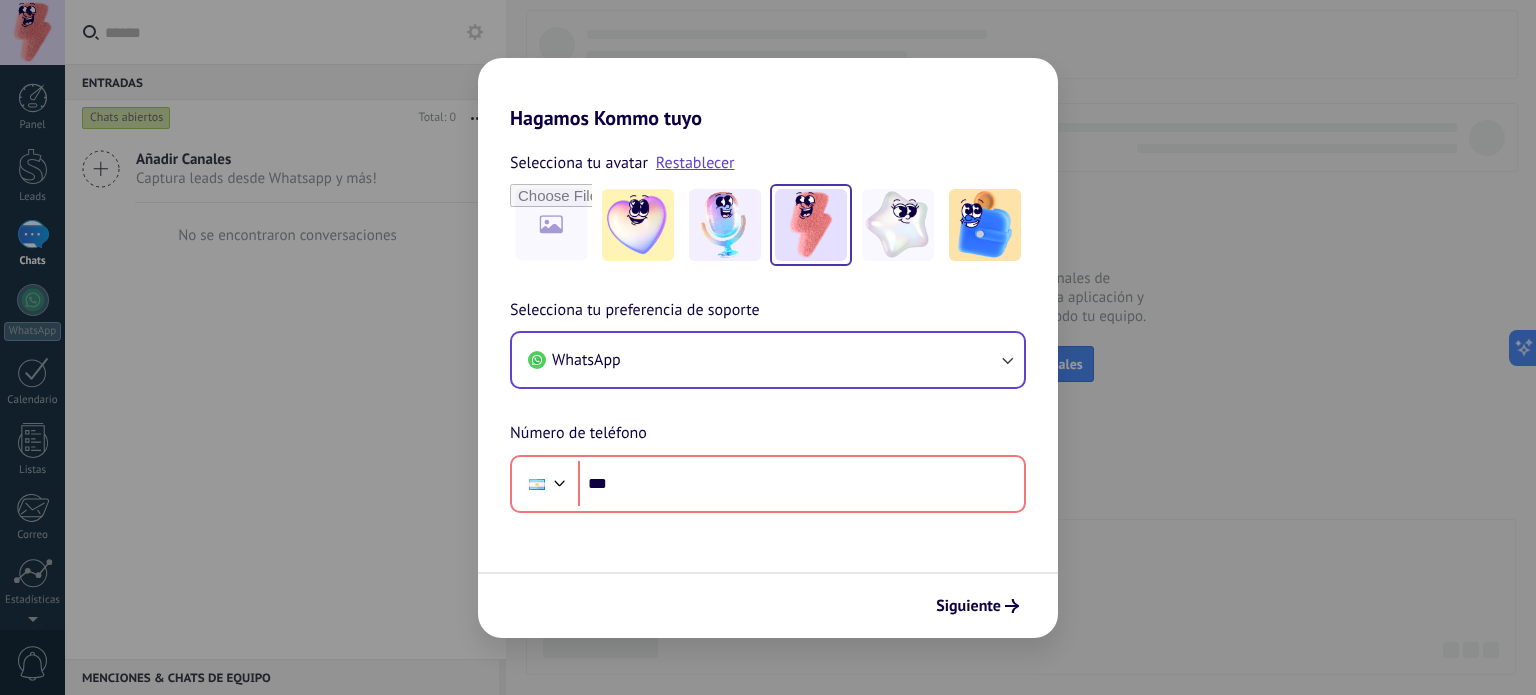 click on "Hagamos Kommo tuyo Selecciona tu avatar Restablecer Selecciona tu preferencia de soporte WhatsApp Número de teléfono Phone *** Siguiente" at bounding box center (768, 347) 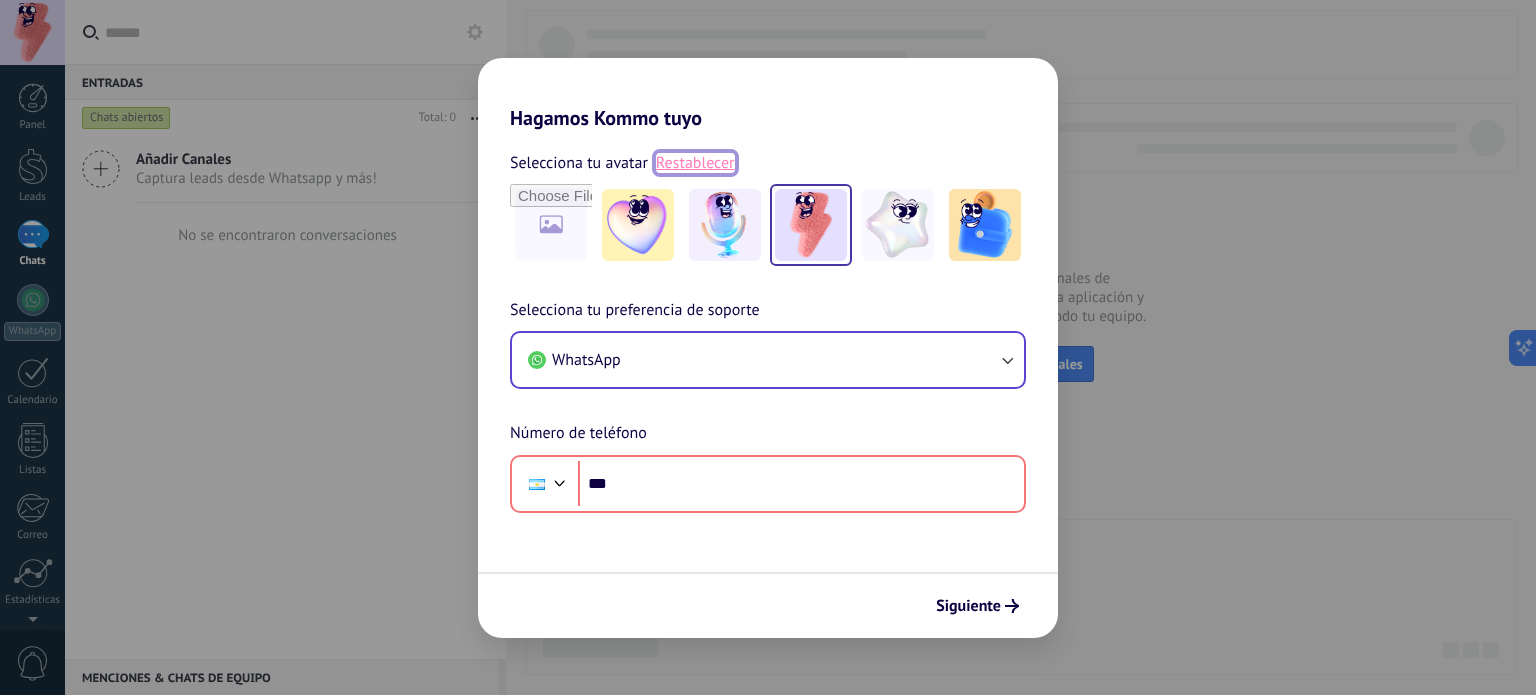 click on "Restablecer" at bounding box center [695, 163] 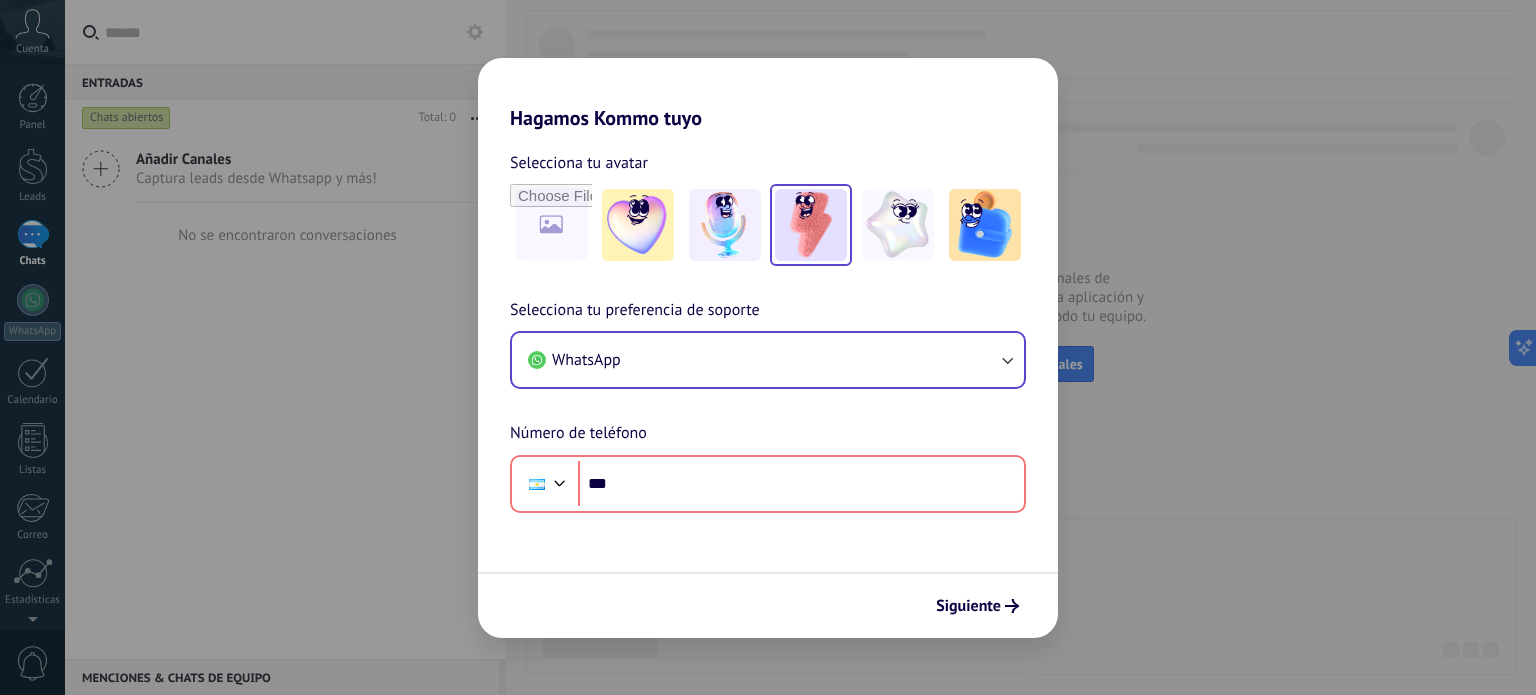 click at bounding box center [811, 225] 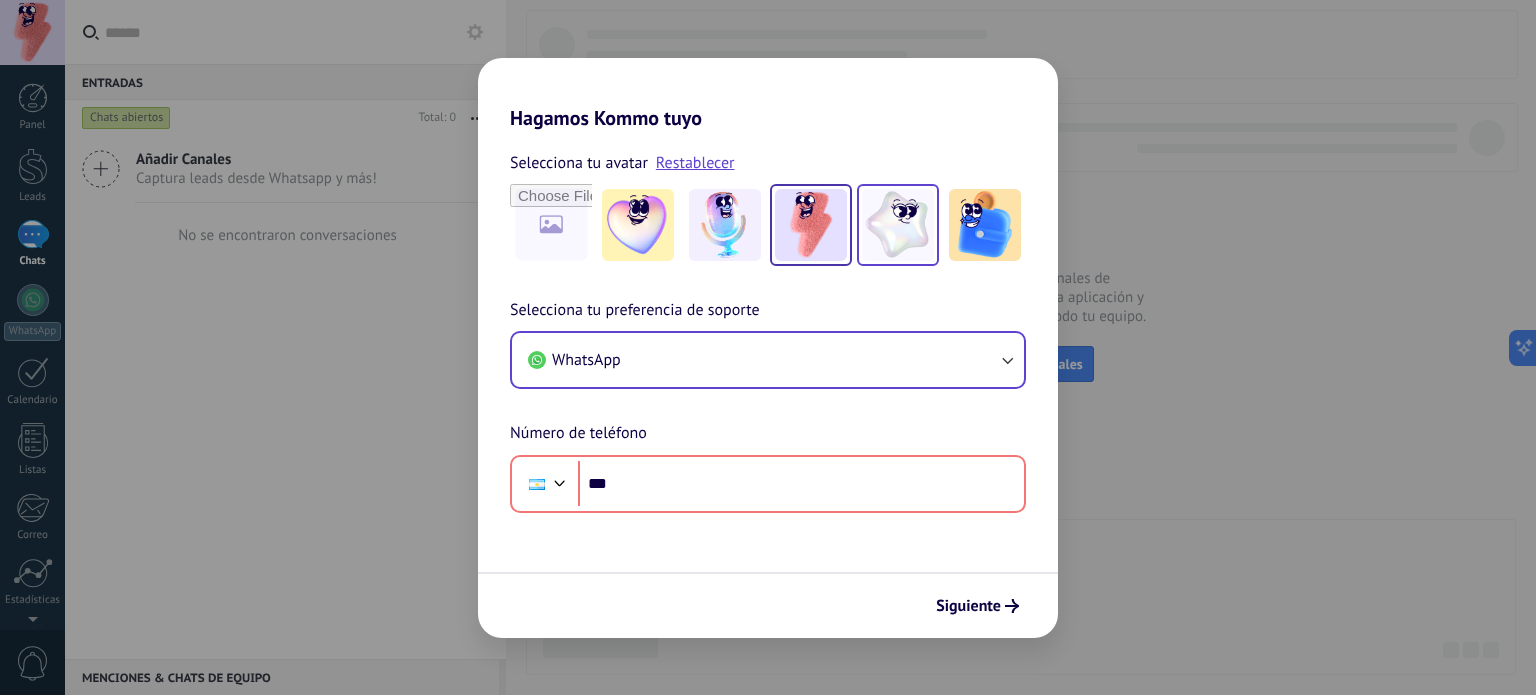 click at bounding box center (898, 225) 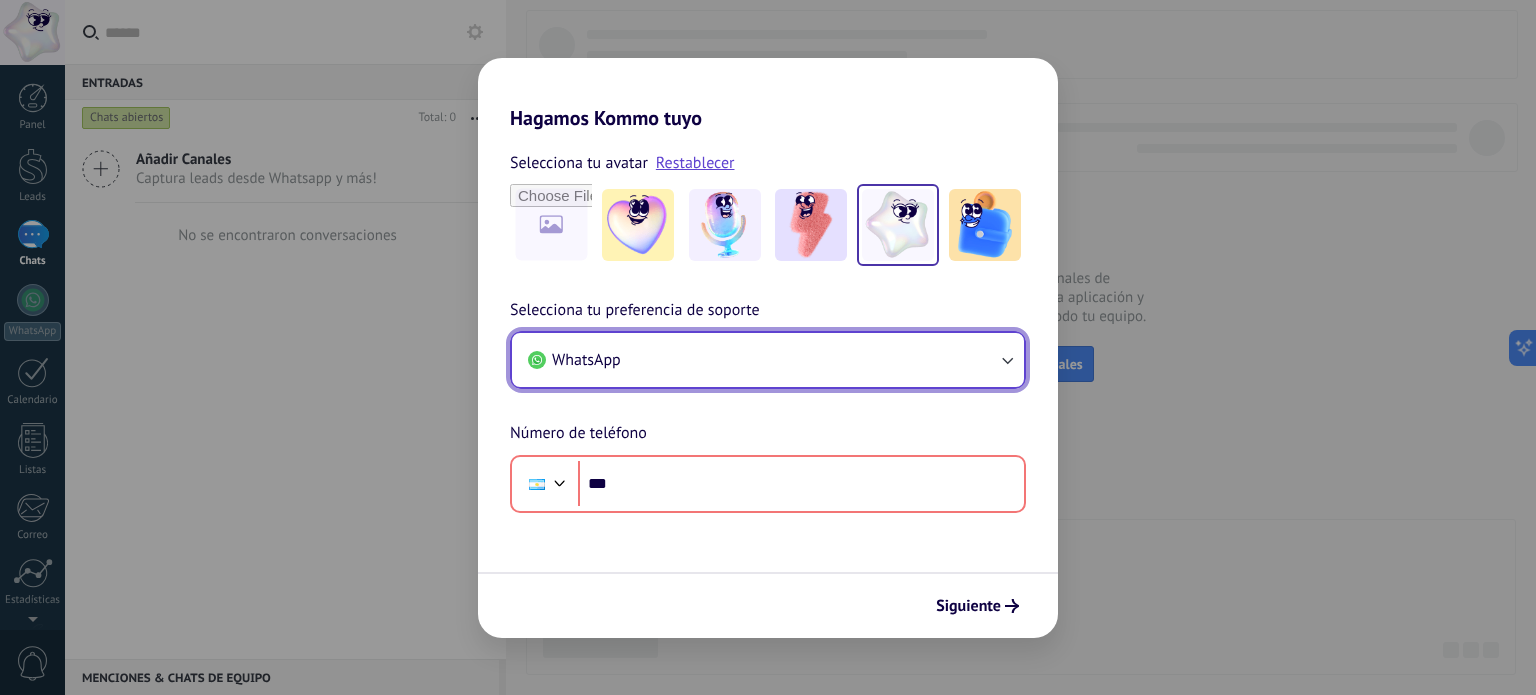 click on "WhatsApp" at bounding box center (768, 360) 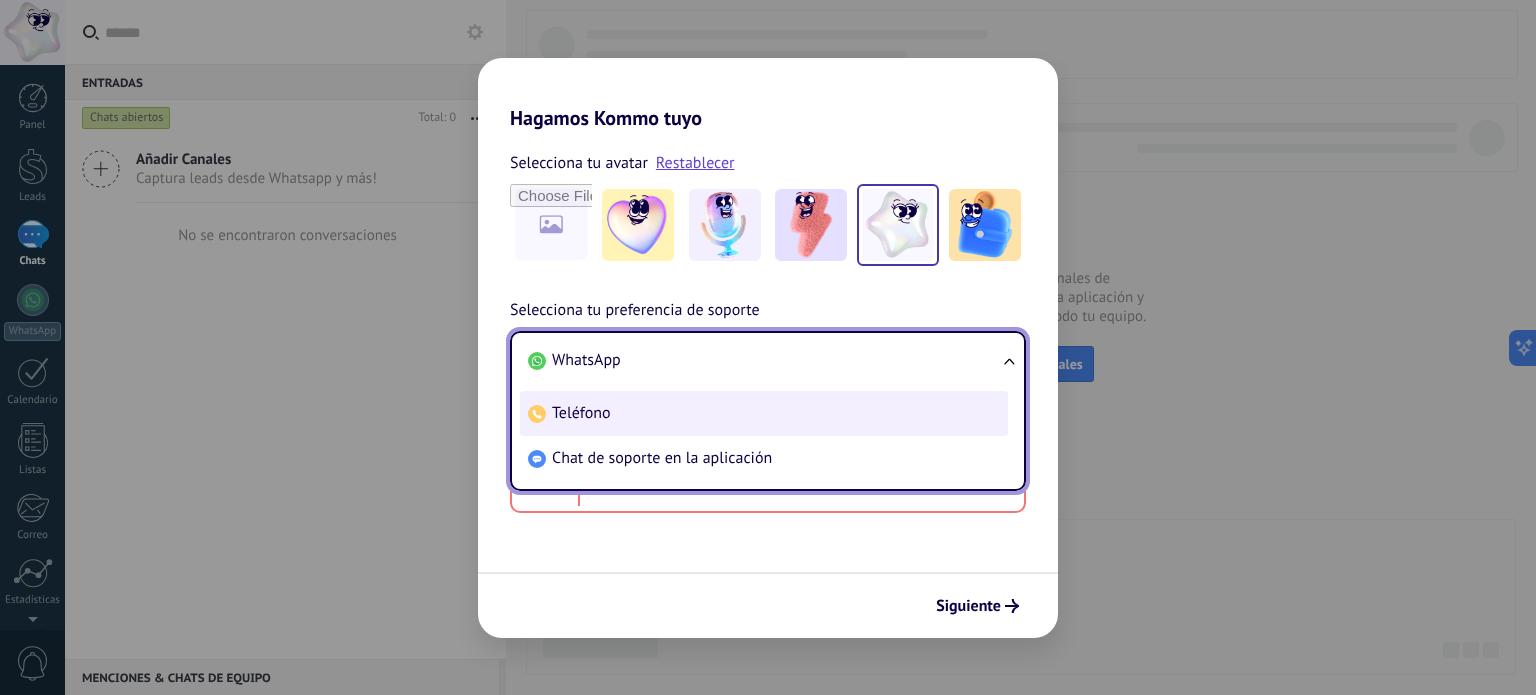 click on "Teléfono" at bounding box center (764, 413) 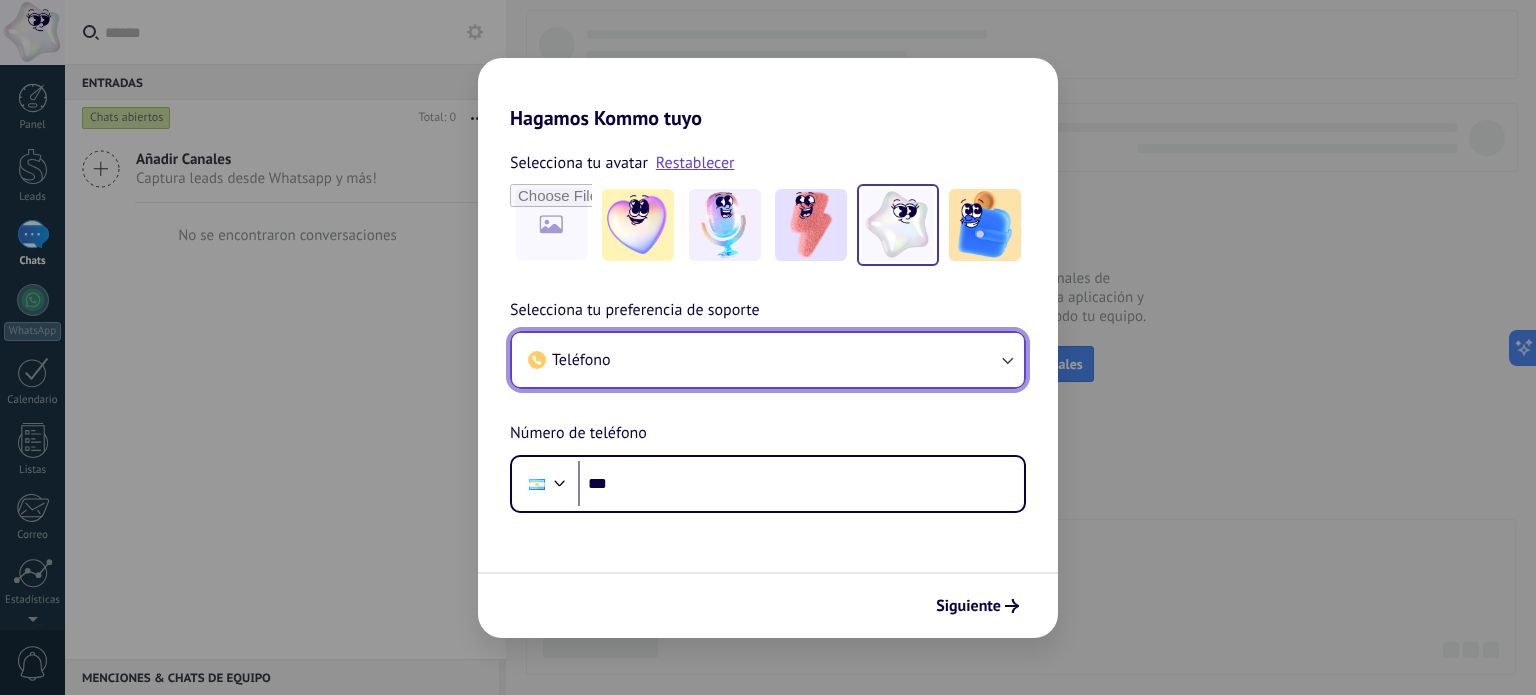 click on "Teléfono" at bounding box center (768, 360) 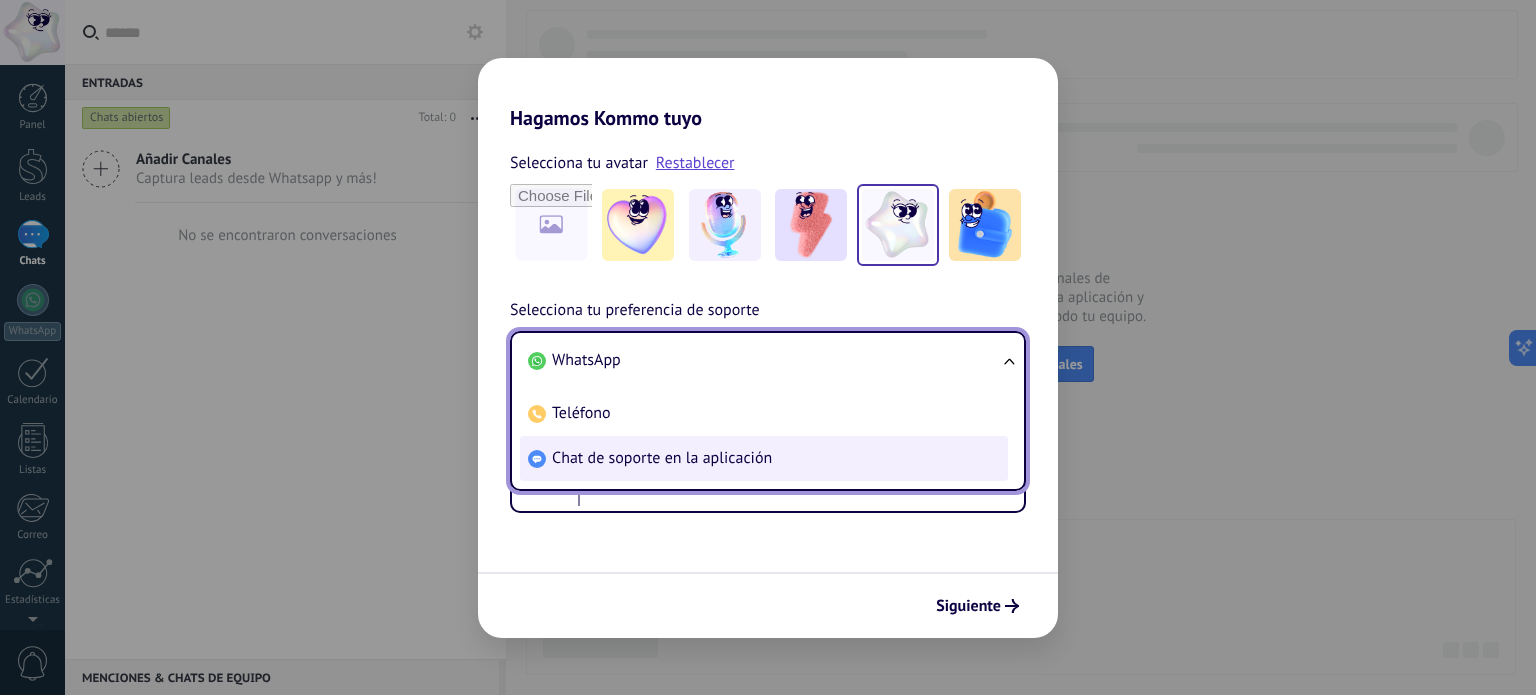 click on "Chat de soporte en la aplicación" at bounding box center (662, 458) 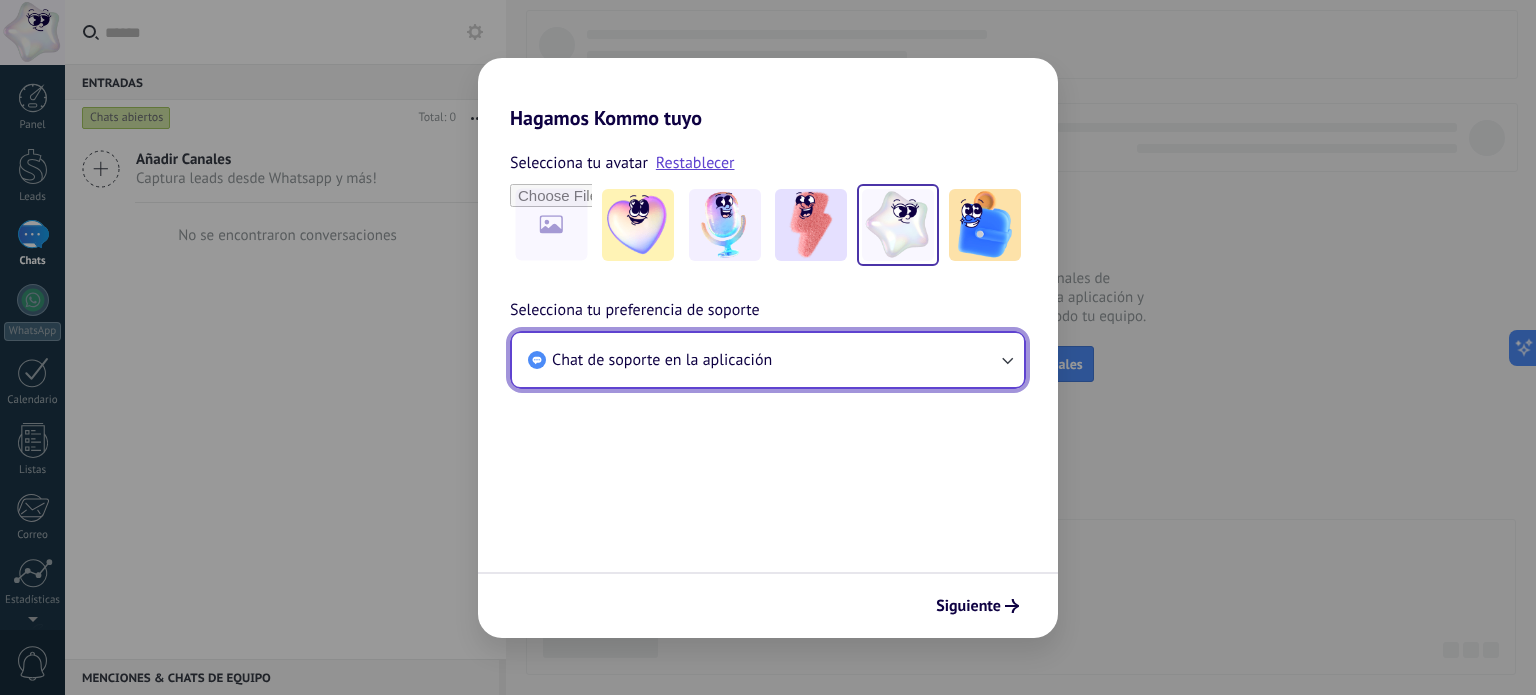 click on "Chat de soporte en la aplicación" at bounding box center [662, 360] 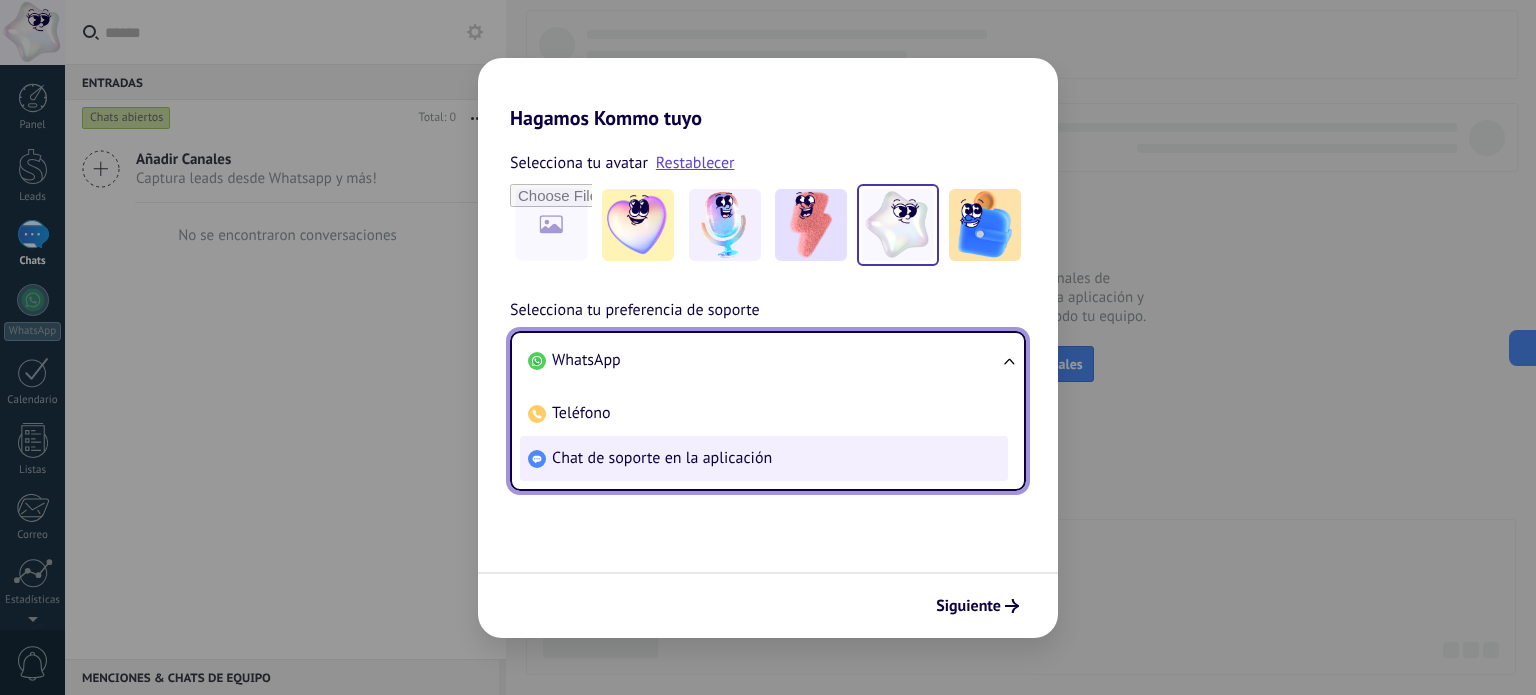 click on "Chat de soporte en la aplicación" at bounding box center [662, 458] 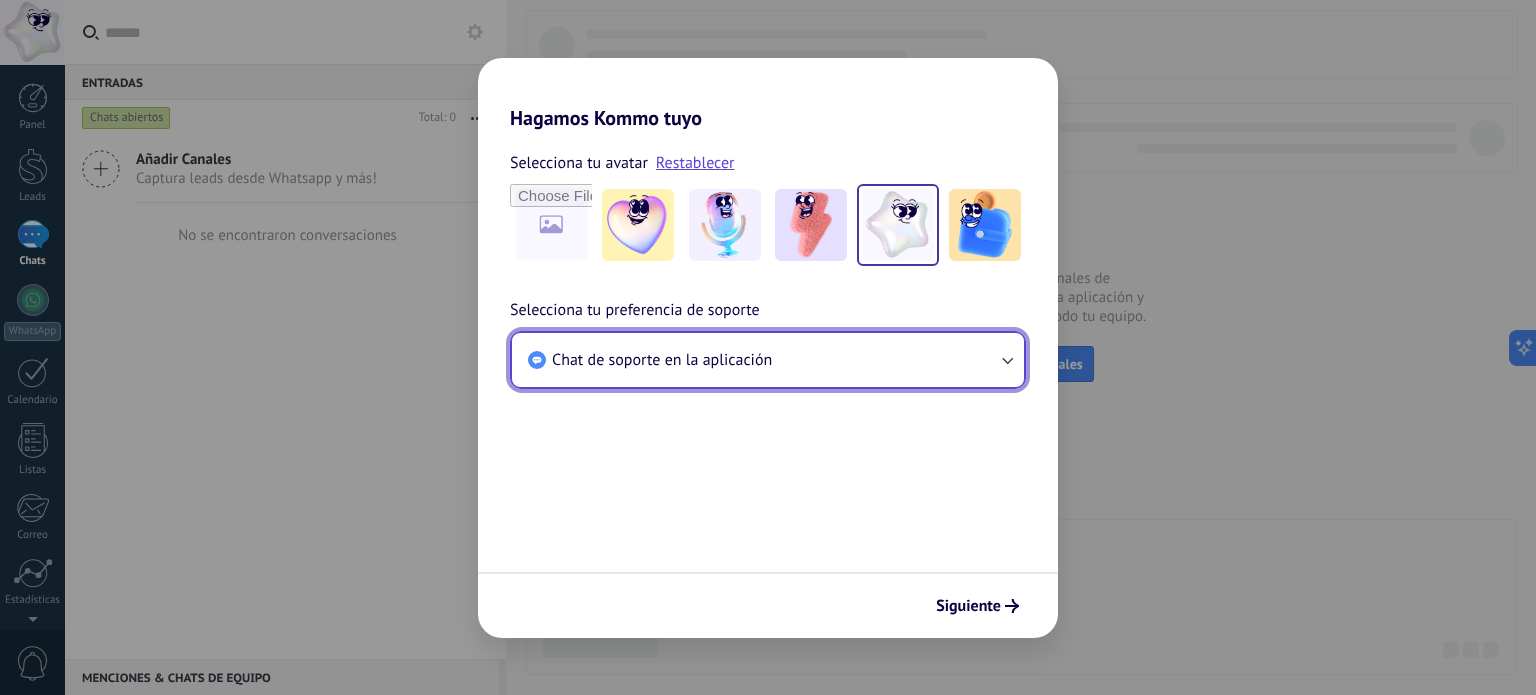click on "Chat de soporte en la aplicación" at bounding box center [662, 360] 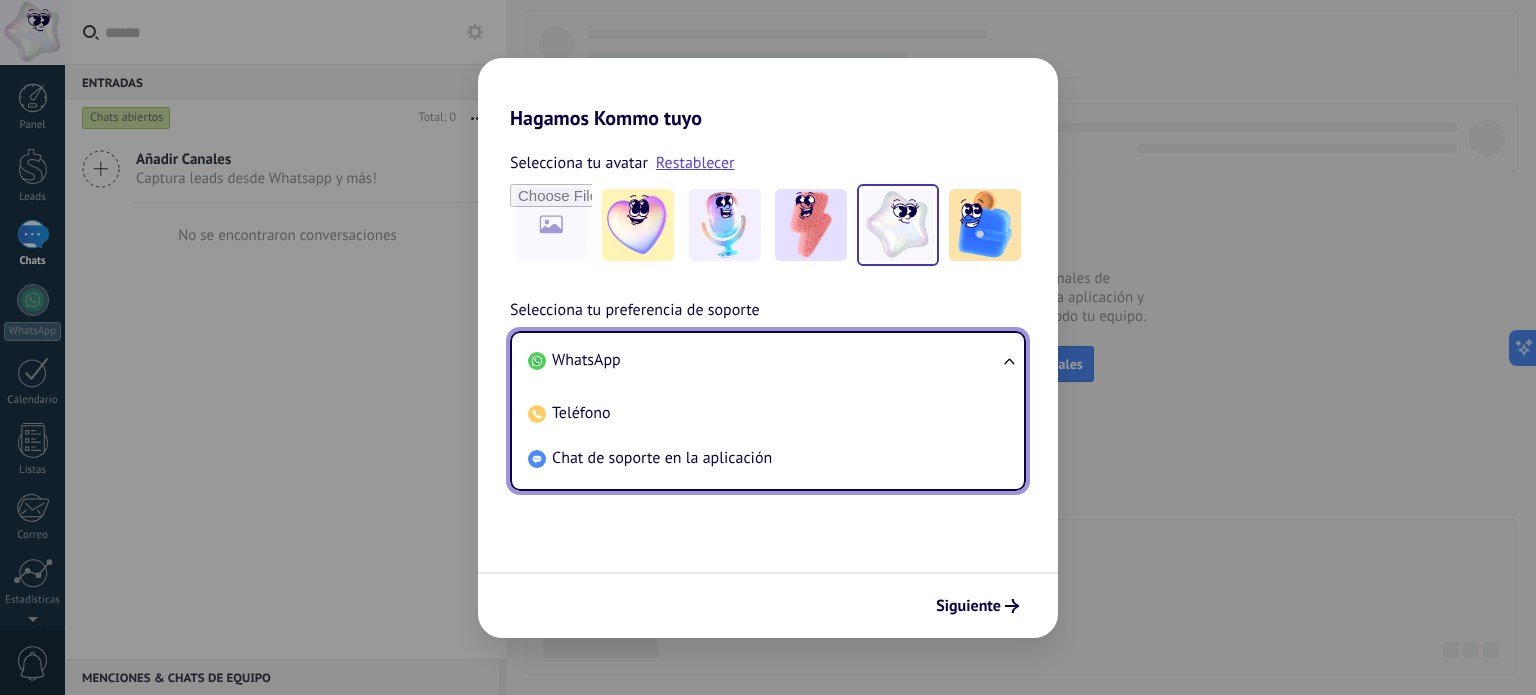 click on "WhatsApp" at bounding box center [764, 360] 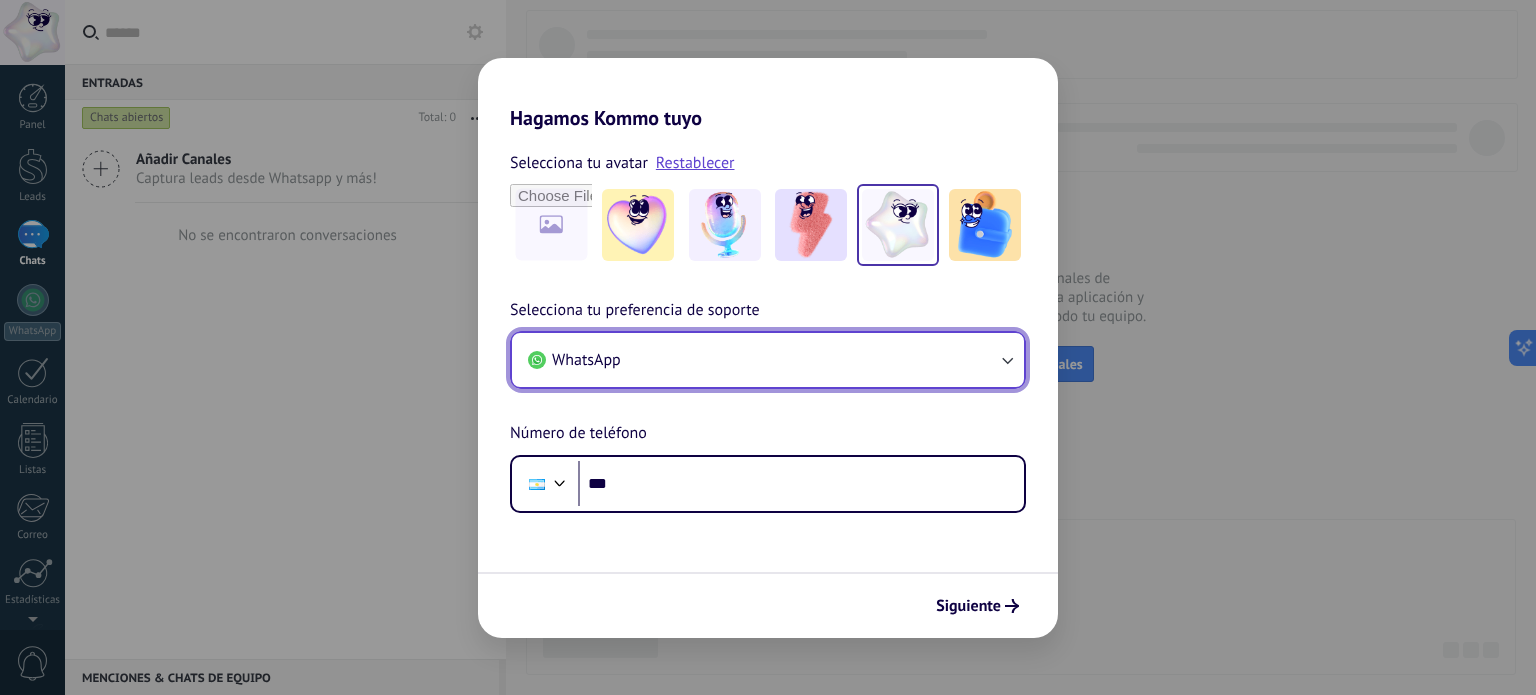 click on "WhatsApp" at bounding box center [768, 360] 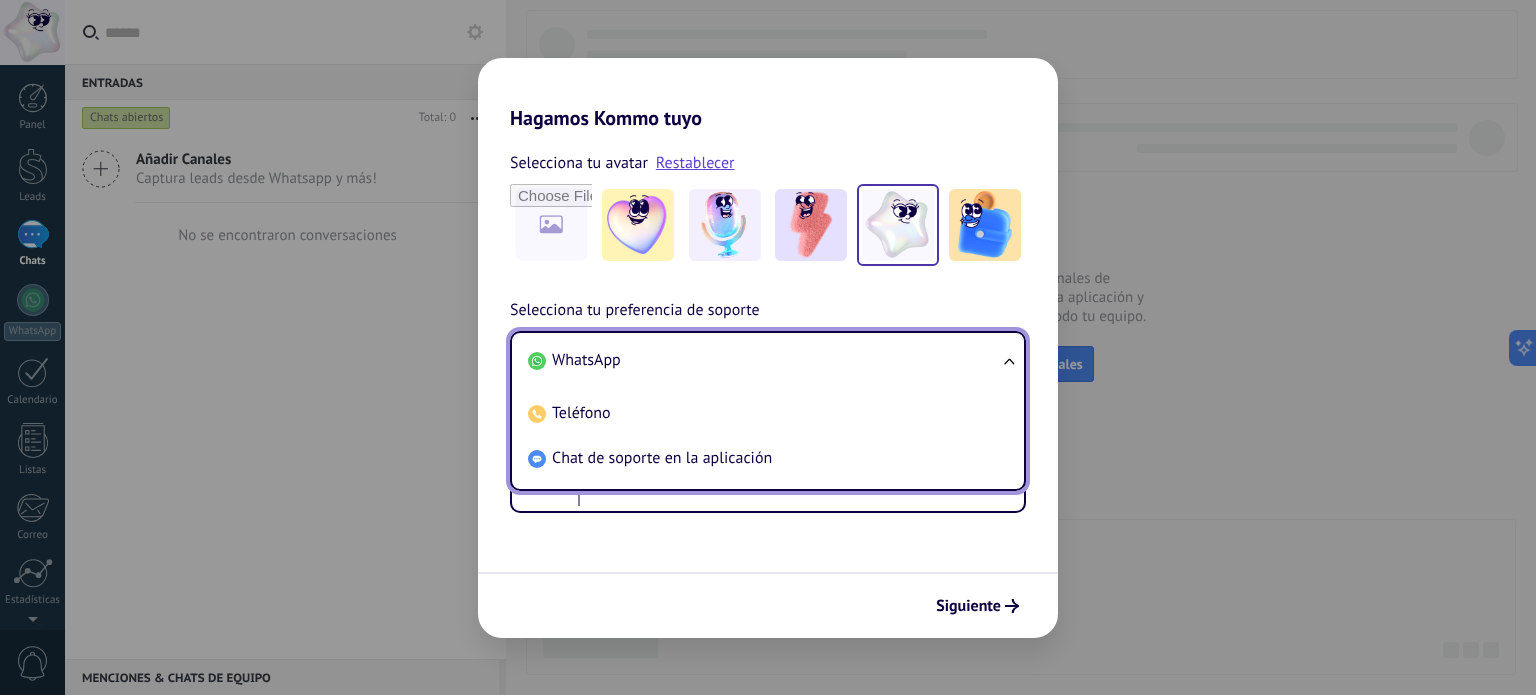 click on "WhatsApp" at bounding box center (764, 360) 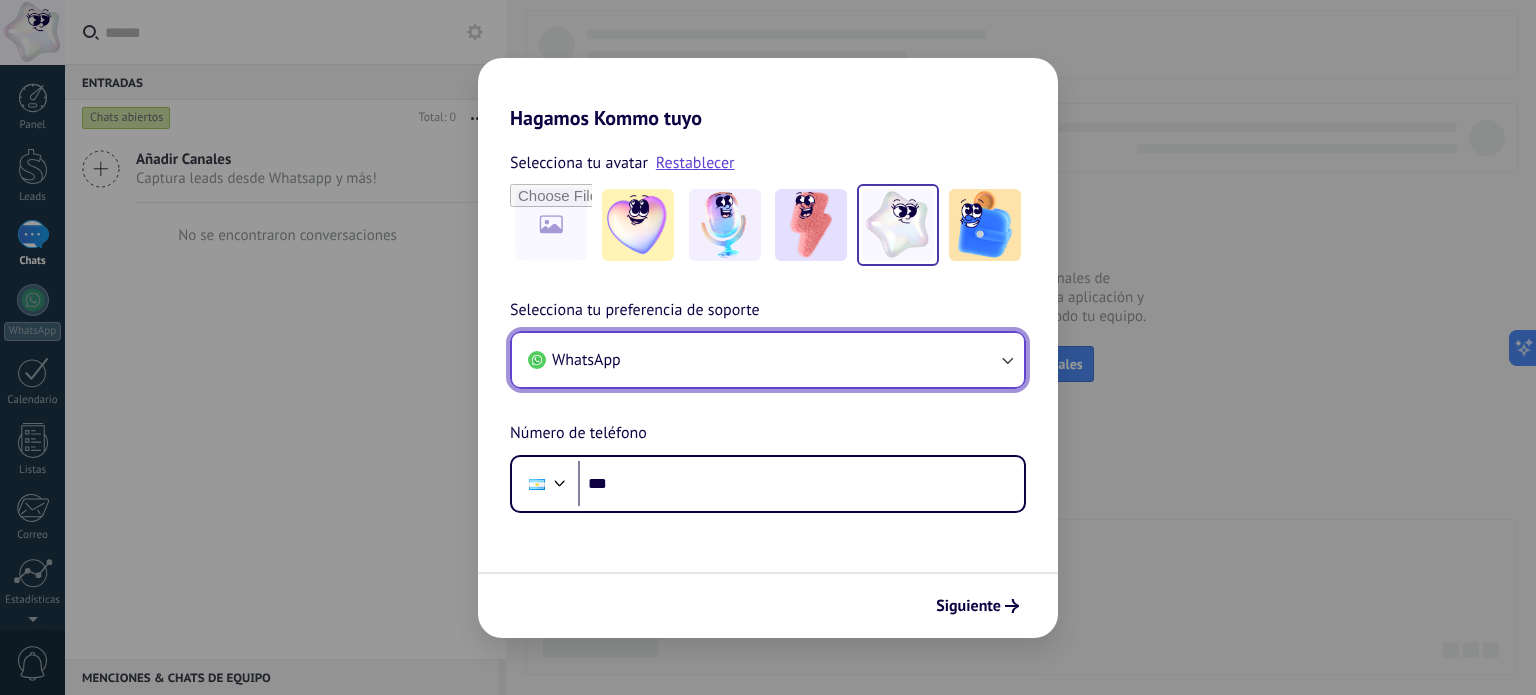 click on "WhatsApp" at bounding box center [768, 360] 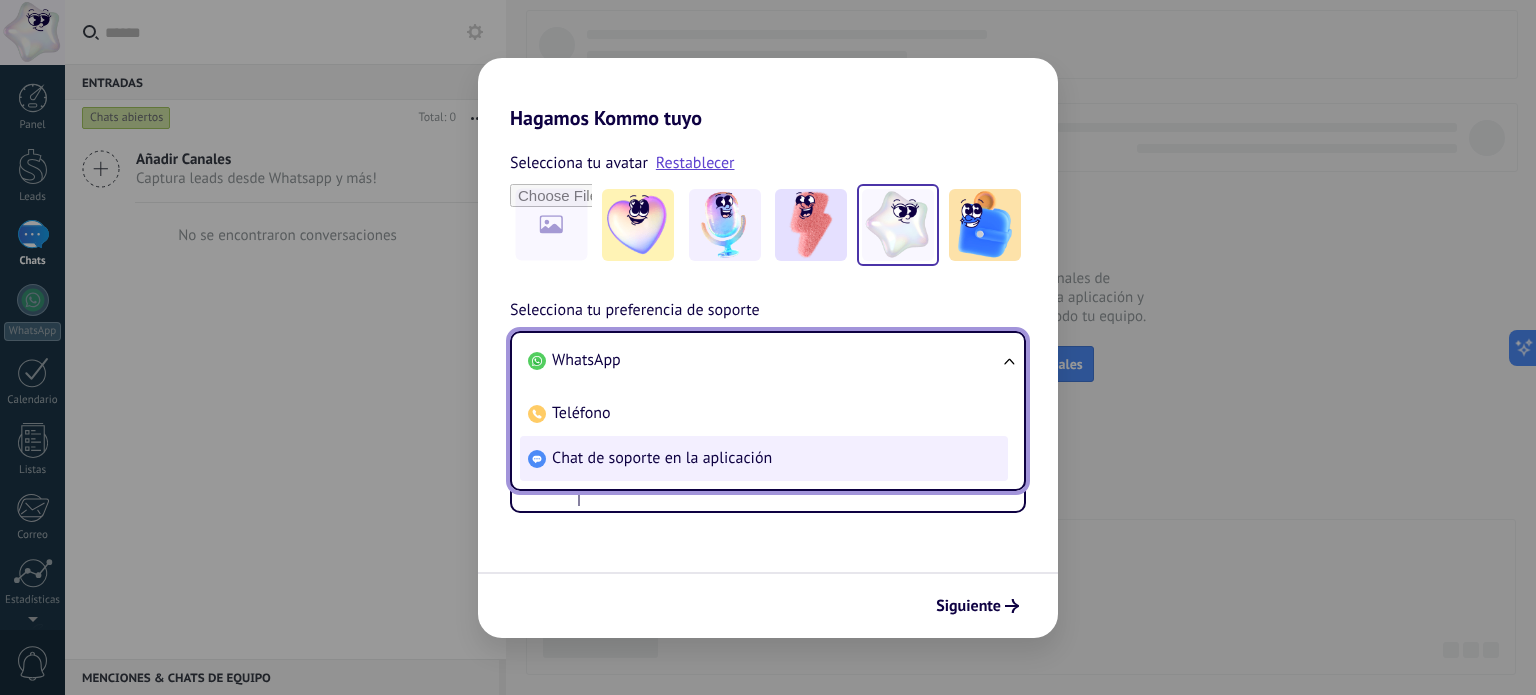 click on "Chat de soporte en la aplicación" at bounding box center [662, 458] 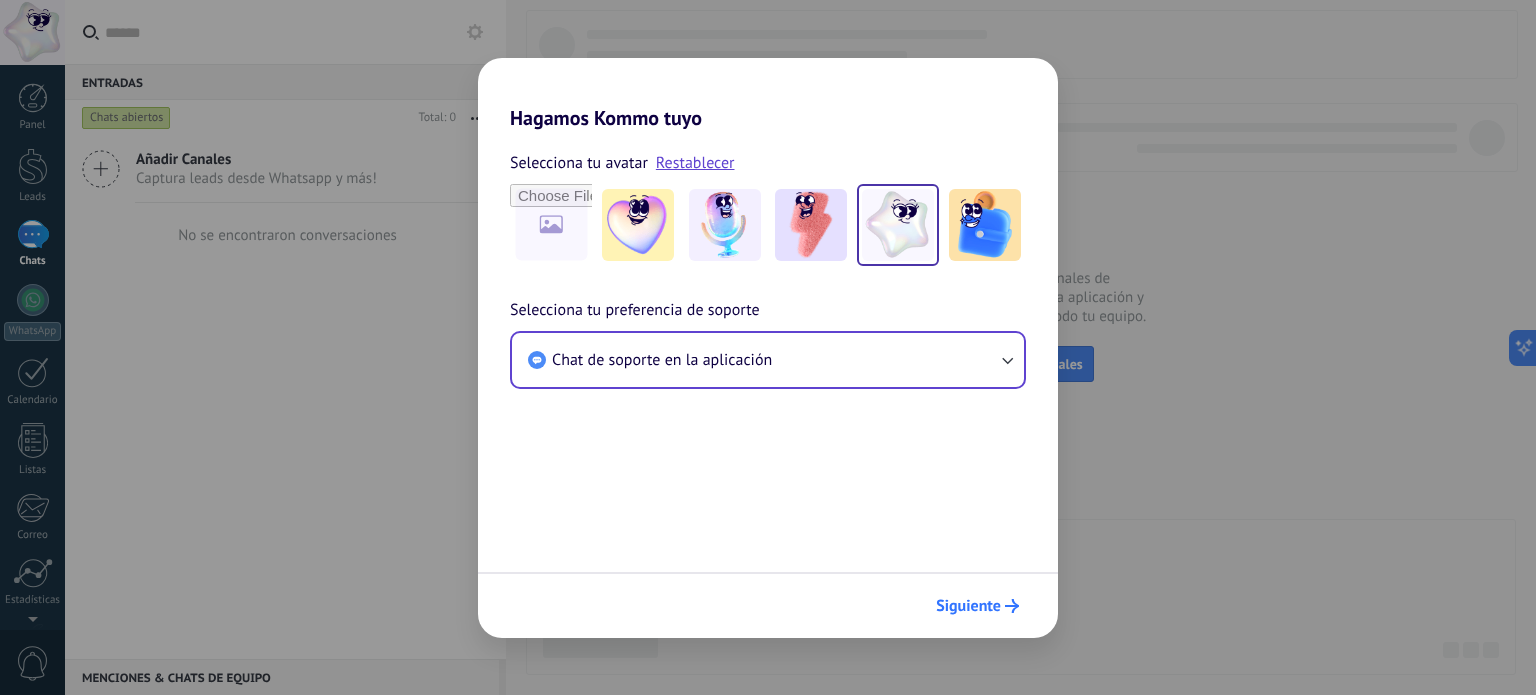click on "Siguiente" at bounding box center (968, 606) 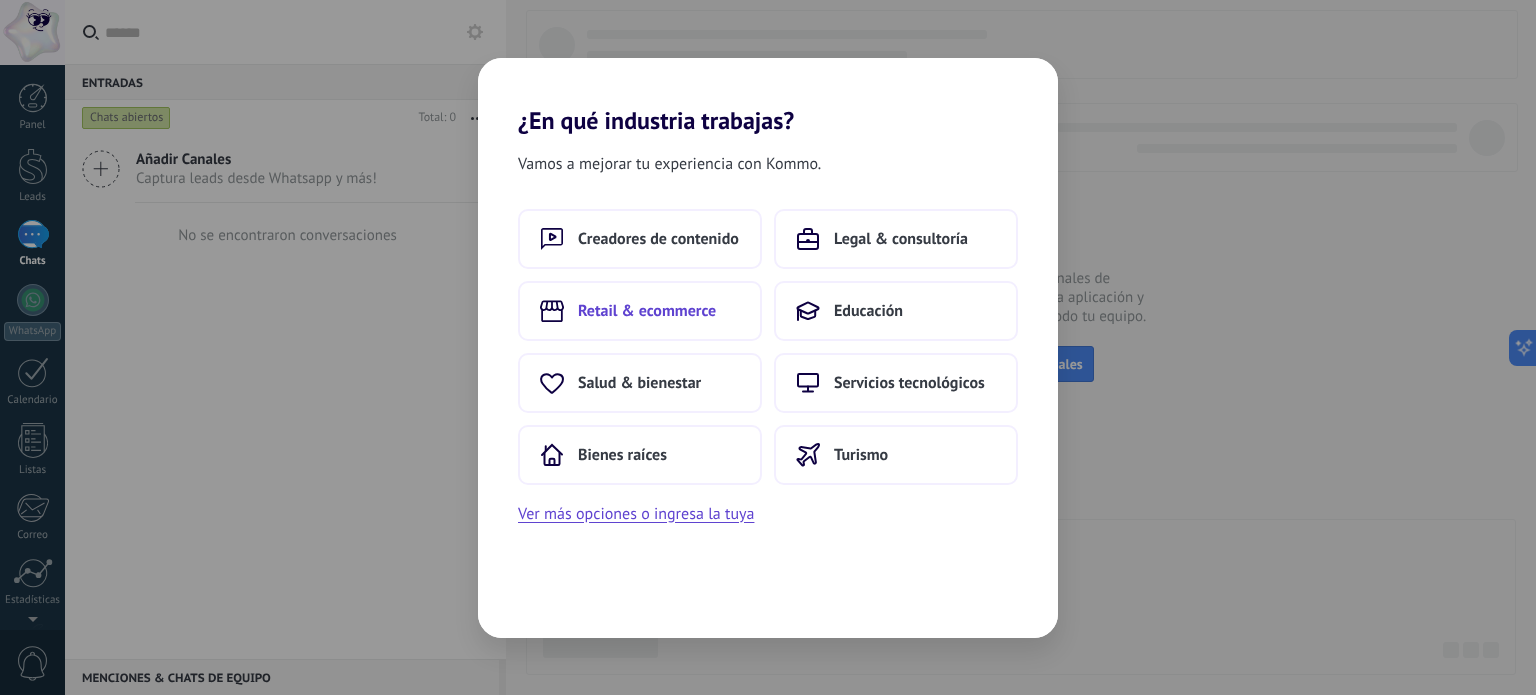 click on "Retail & ecommerce" at bounding box center (647, 311) 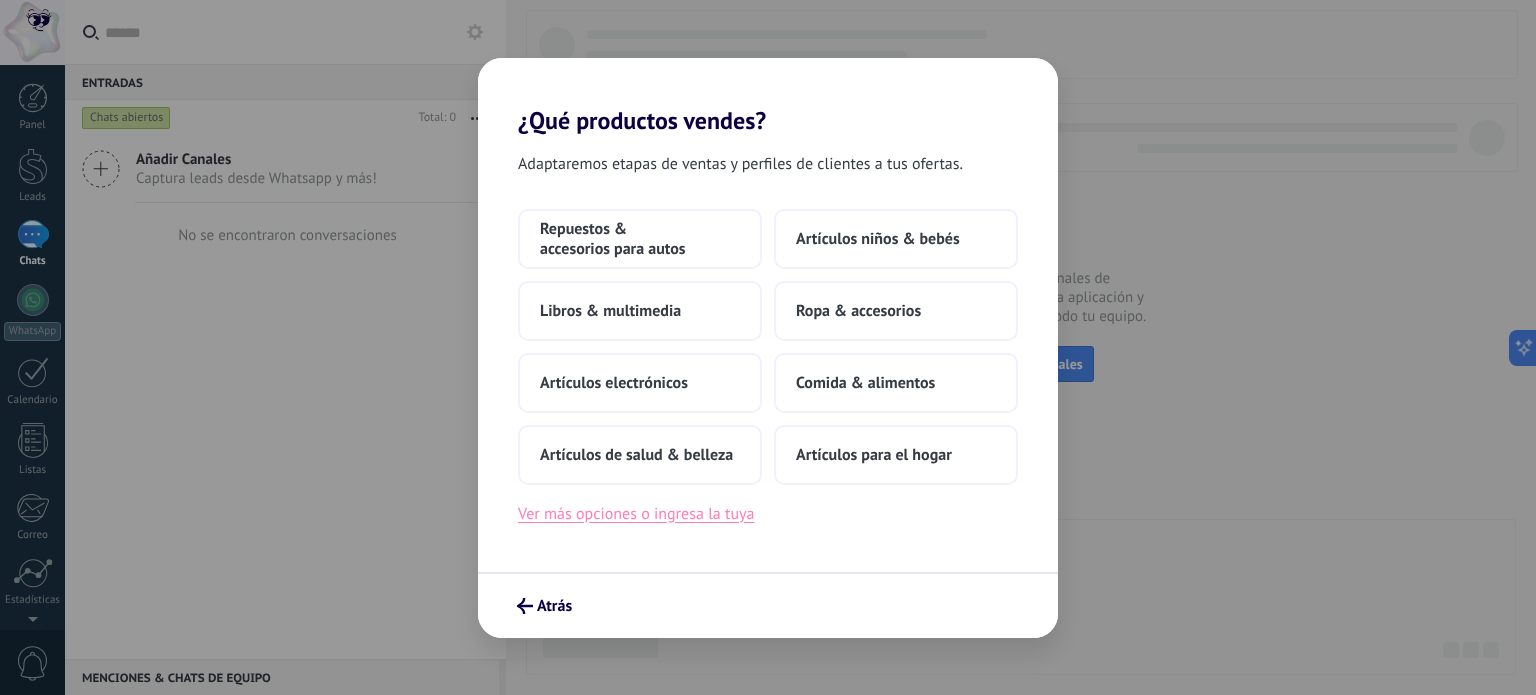 click on "Ver más opciones o ingresa la tuya" at bounding box center [636, 514] 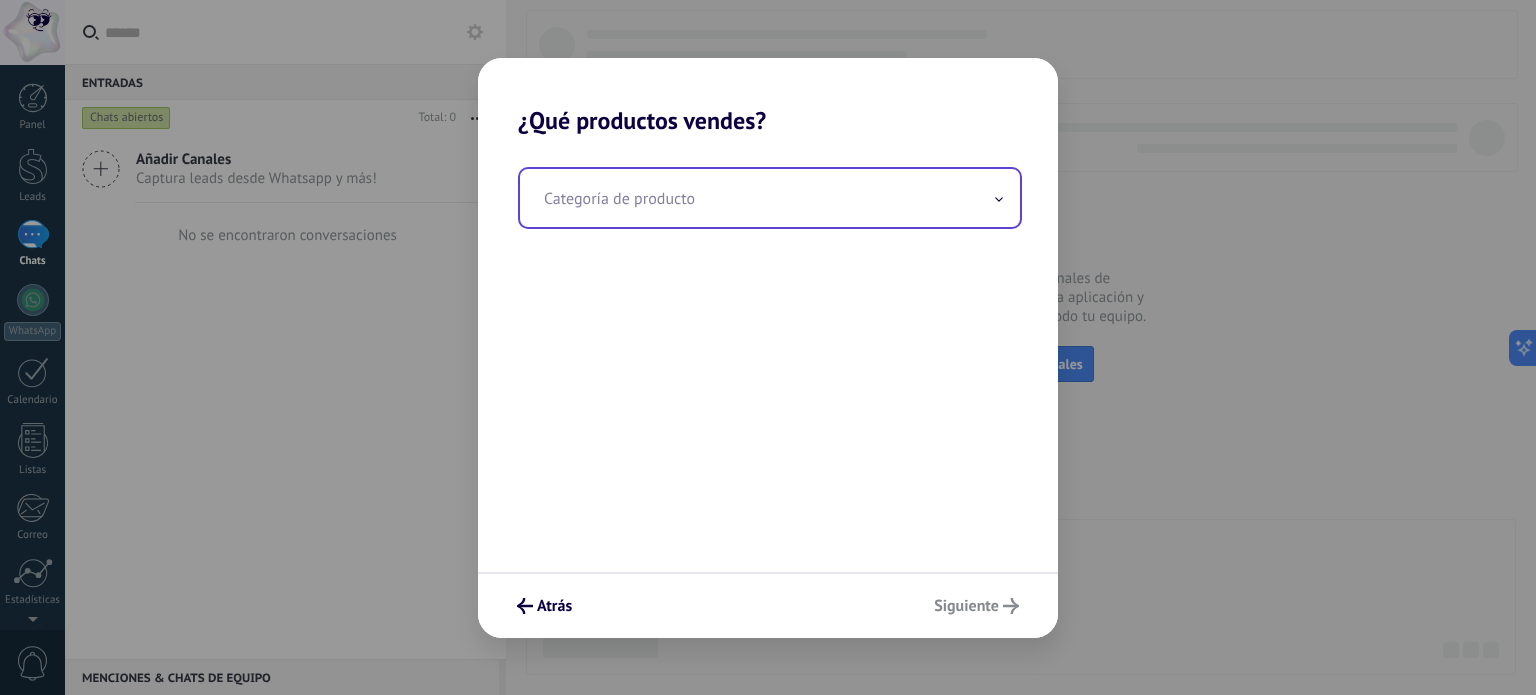click at bounding box center (770, 198) 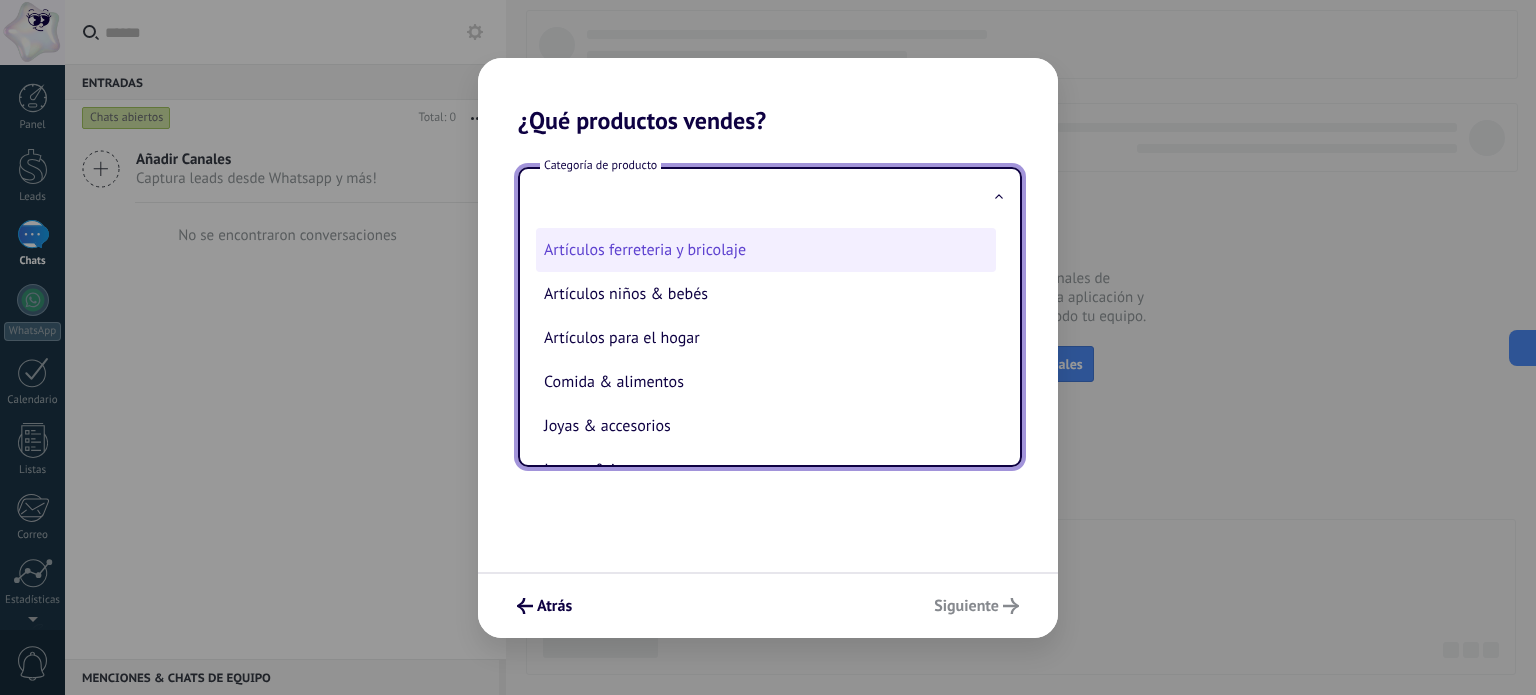 scroll, scrollTop: 100, scrollLeft: 0, axis: vertical 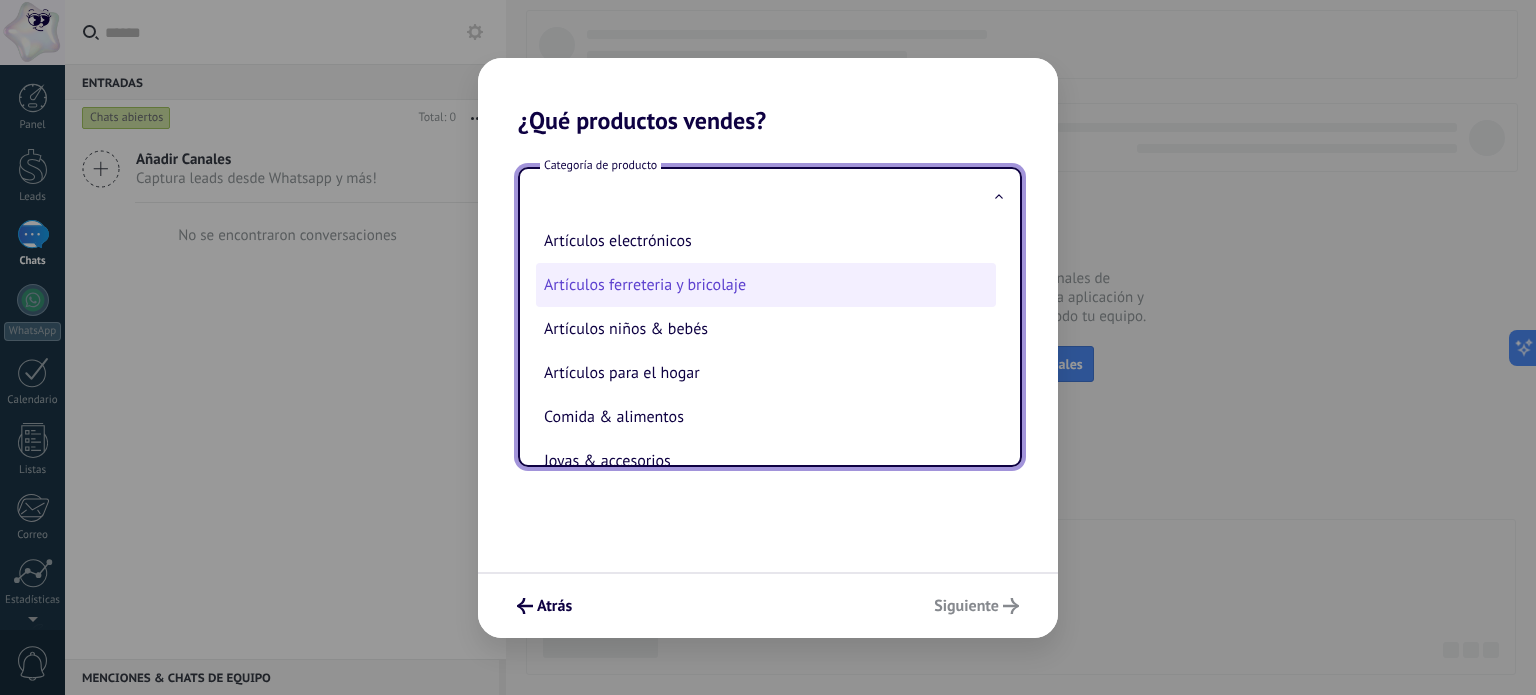 click on "Artículos ferreteria y bricolaje" at bounding box center [766, 285] 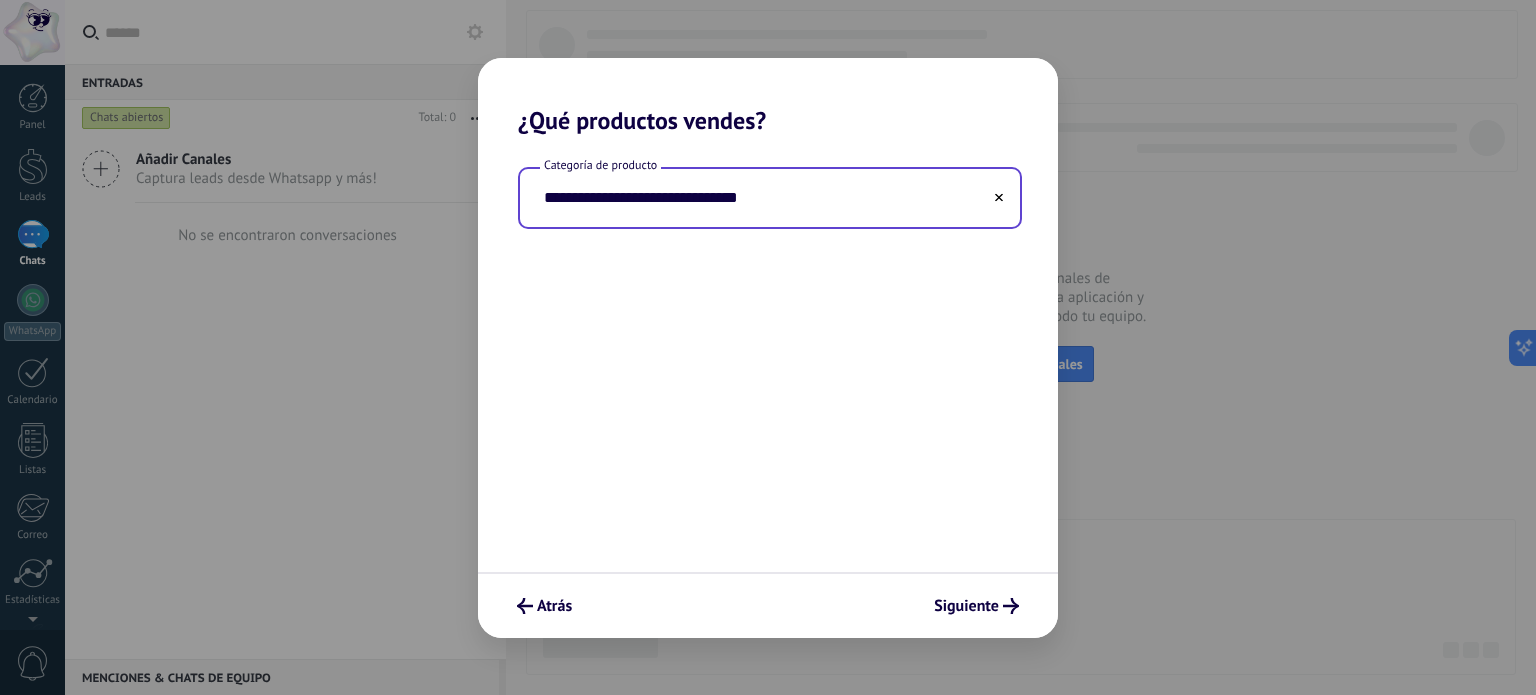 click on "**********" at bounding box center [770, 198] 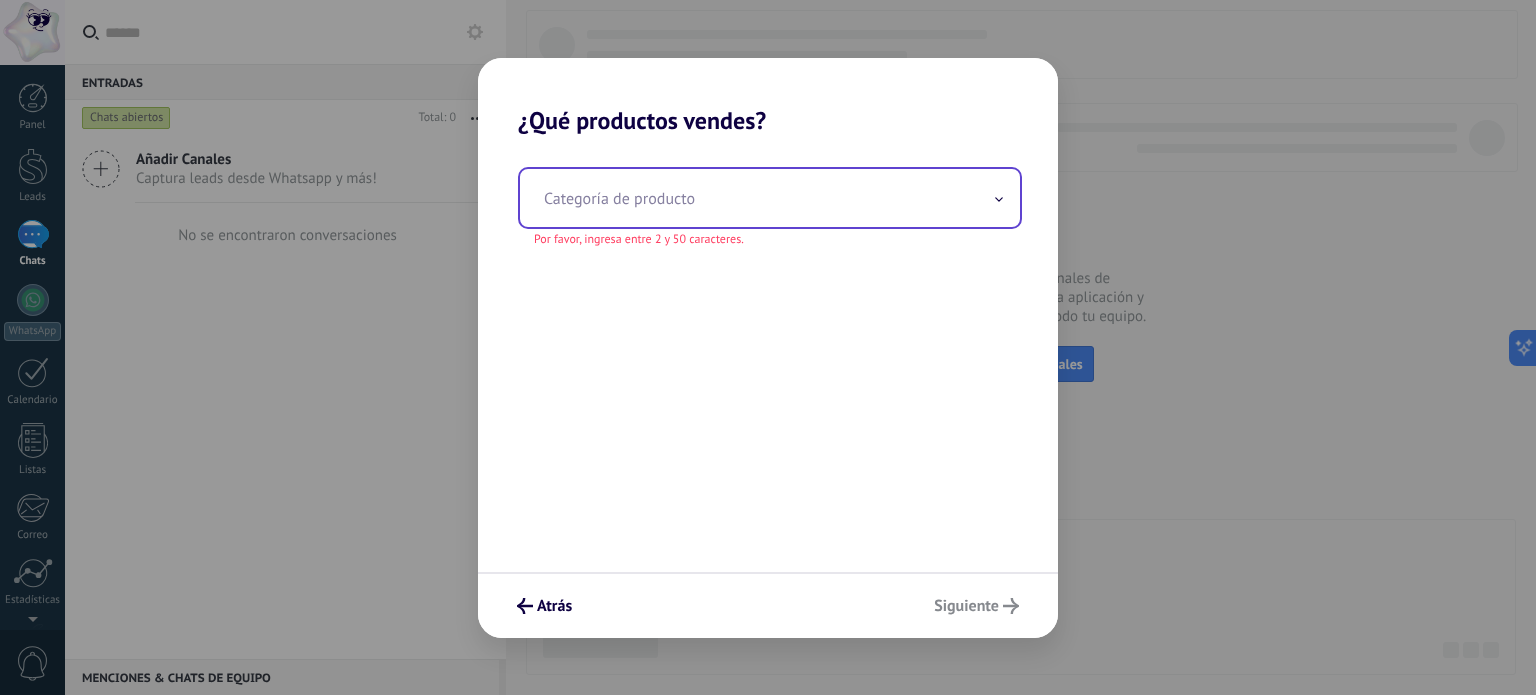 click at bounding box center [770, 198] 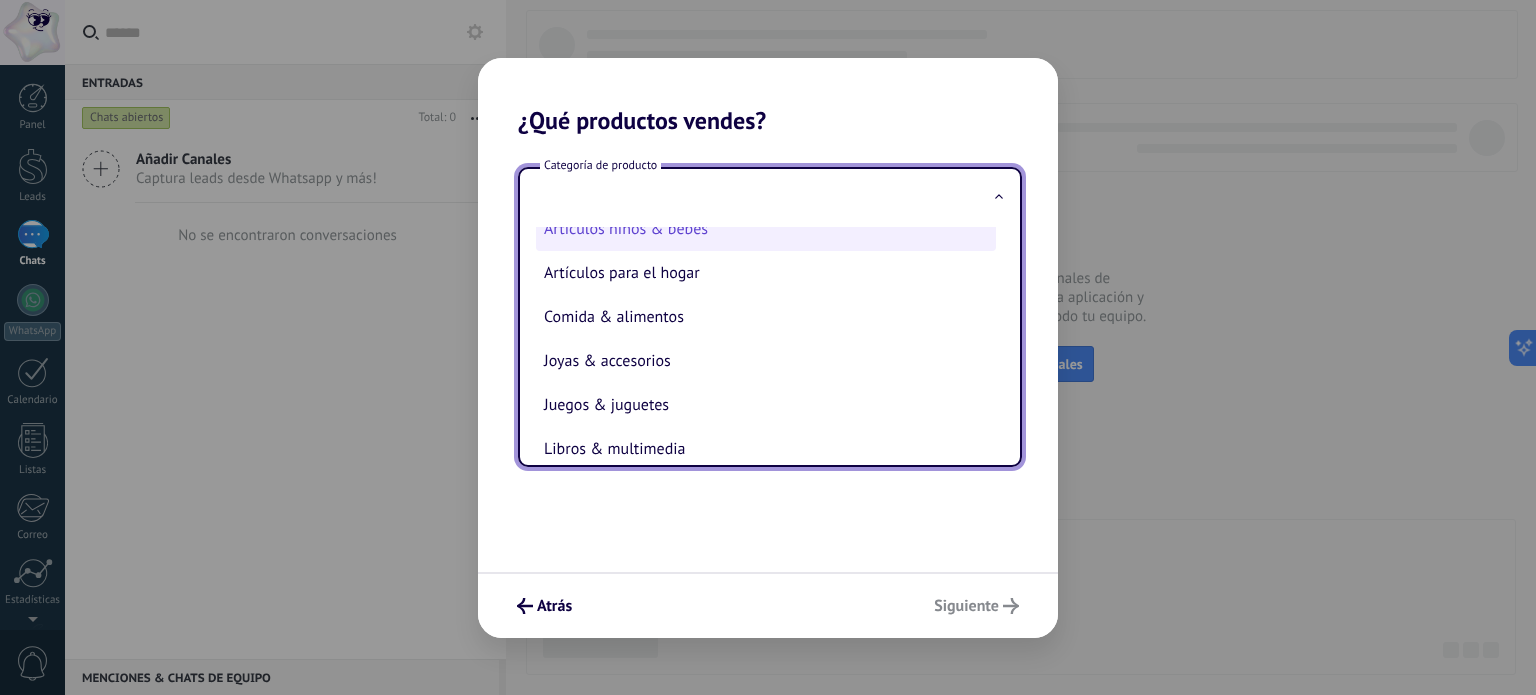scroll, scrollTop: 0, scrollLeft: 0, axis: both 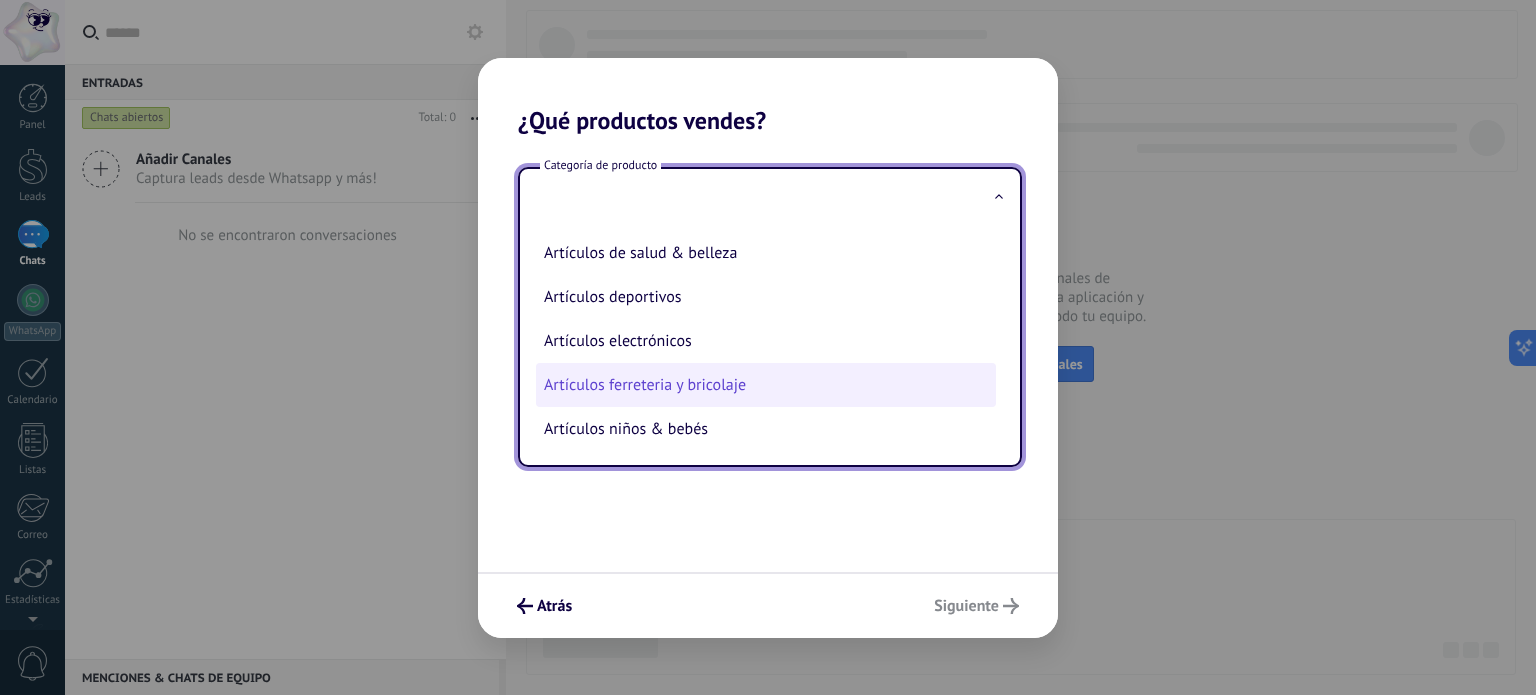 click on "Artículos ferreteria y bricolaje" at bounding box center [766, 385] 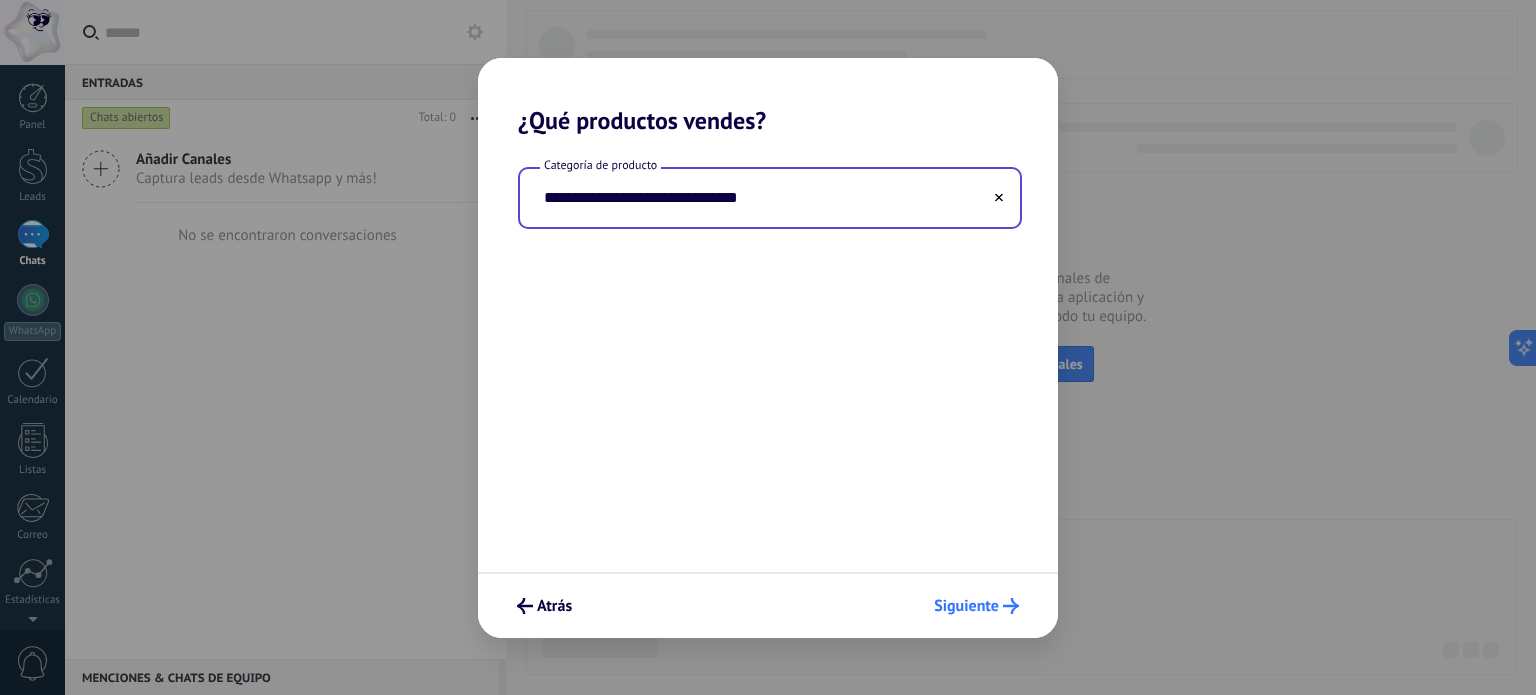 click on "Siguiente" at bounding box center [976, 606] 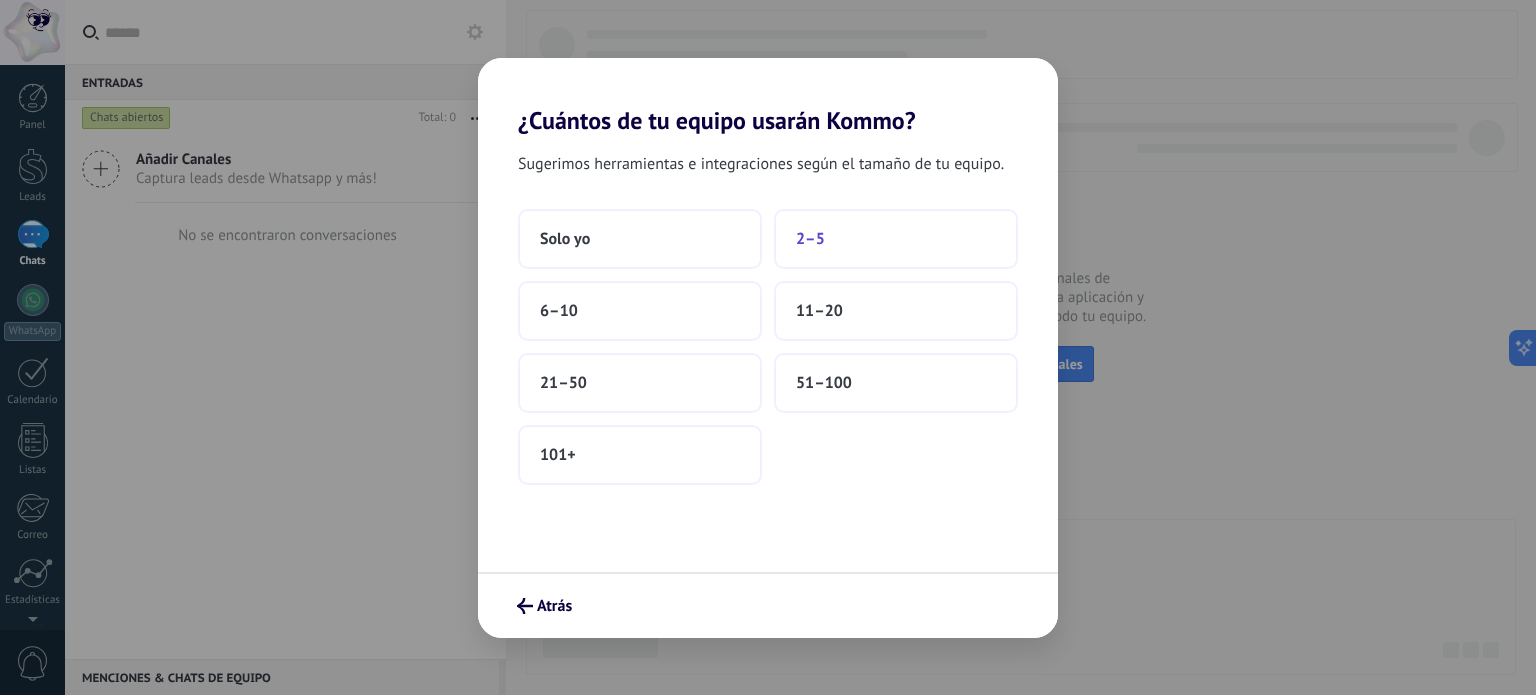 click on "2–5" at bounding box center [896, 239] 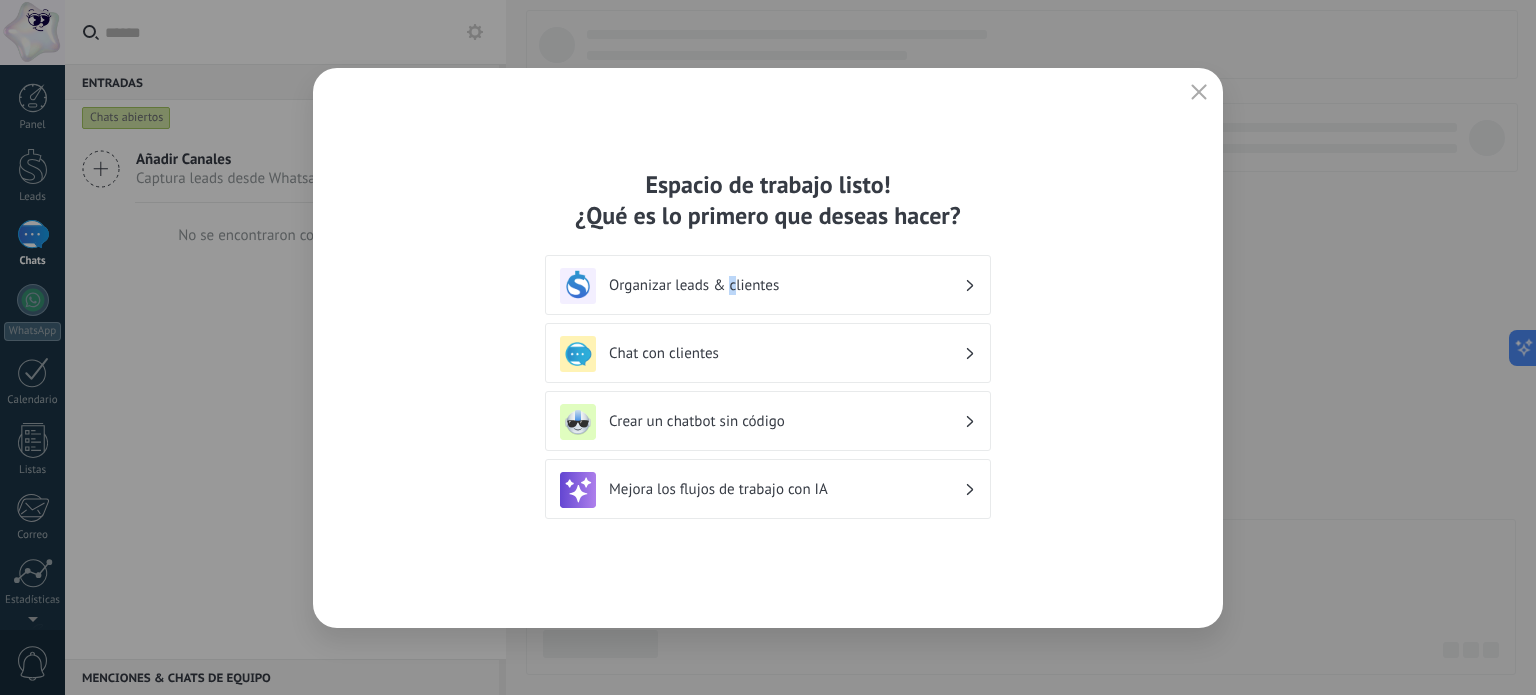 click on "Organizar leads & clientes" at bounding box center (786, 285) 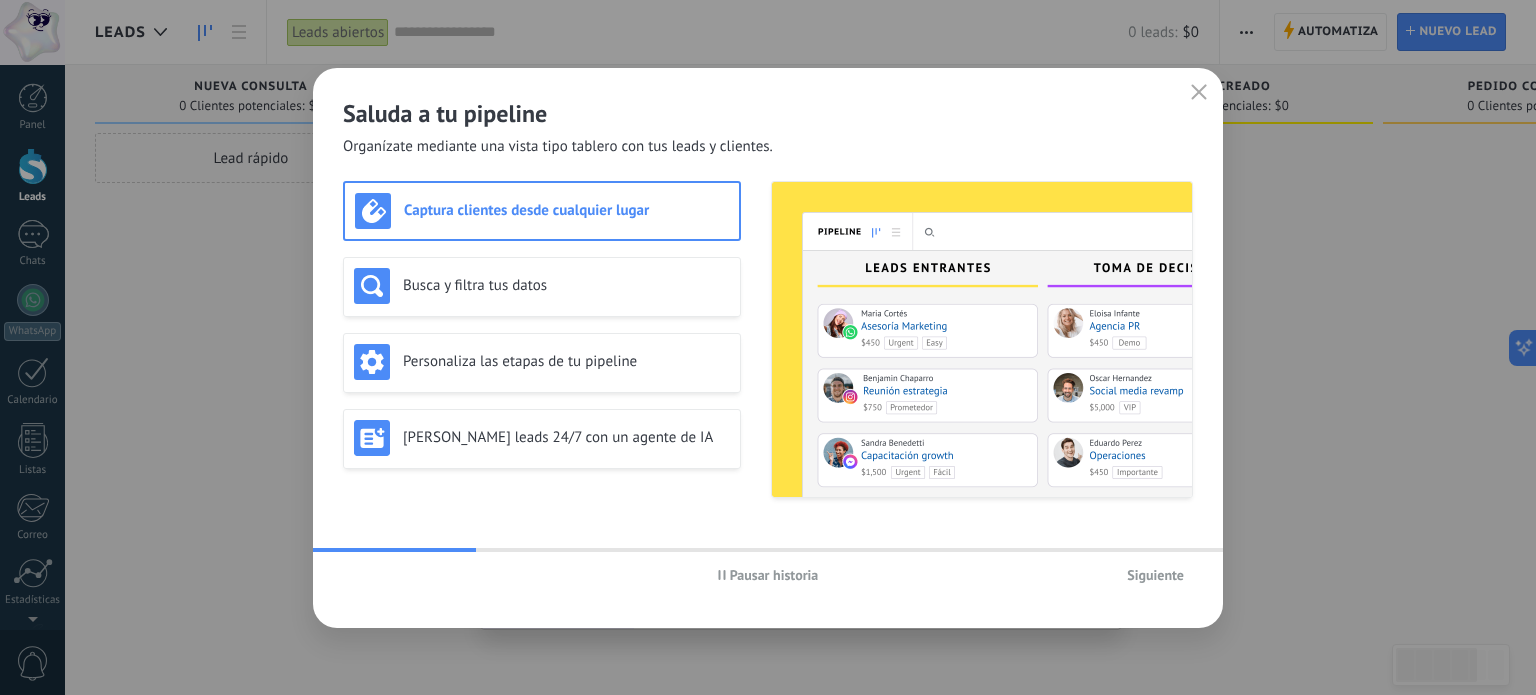 click on "Siguiente" at bounding box center (1155, 575) 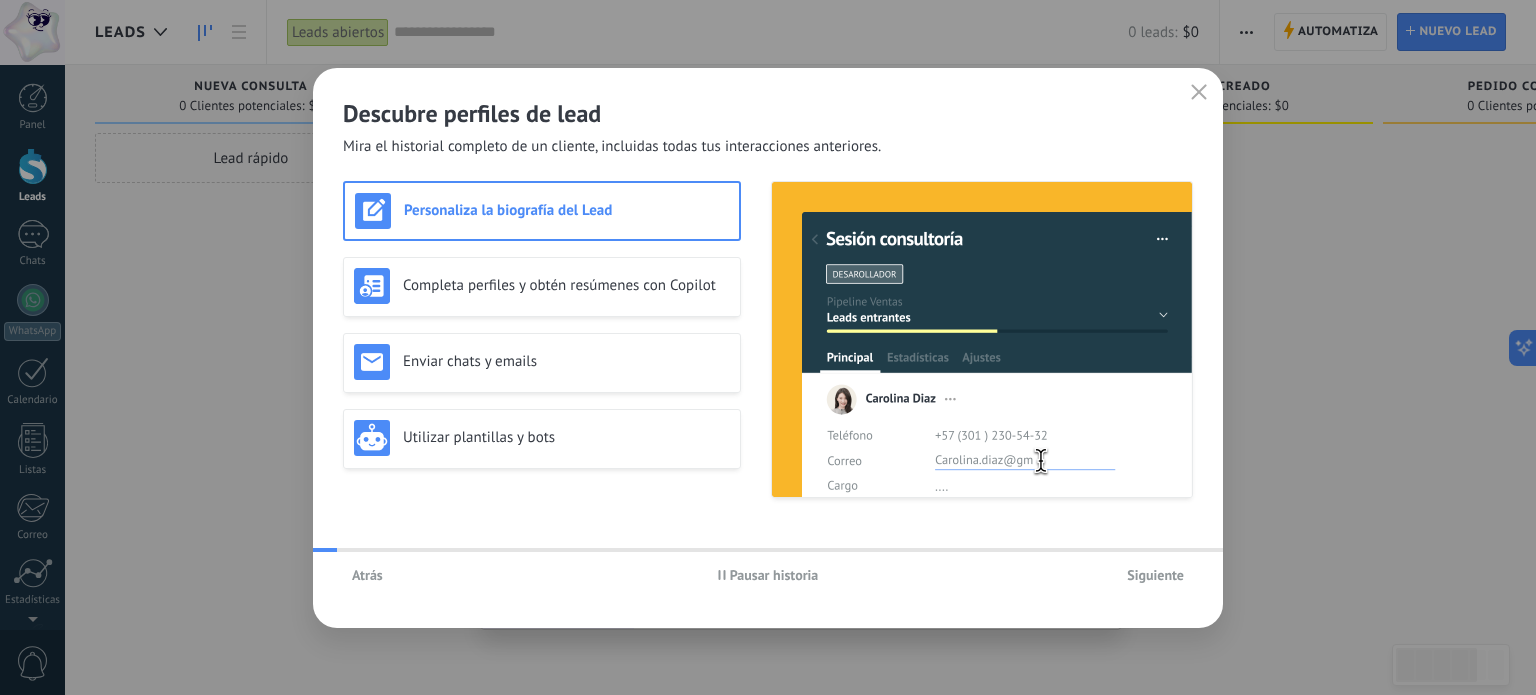 click on "Atrás Pausar historia Siguiente" at bounding box center (768, 575) 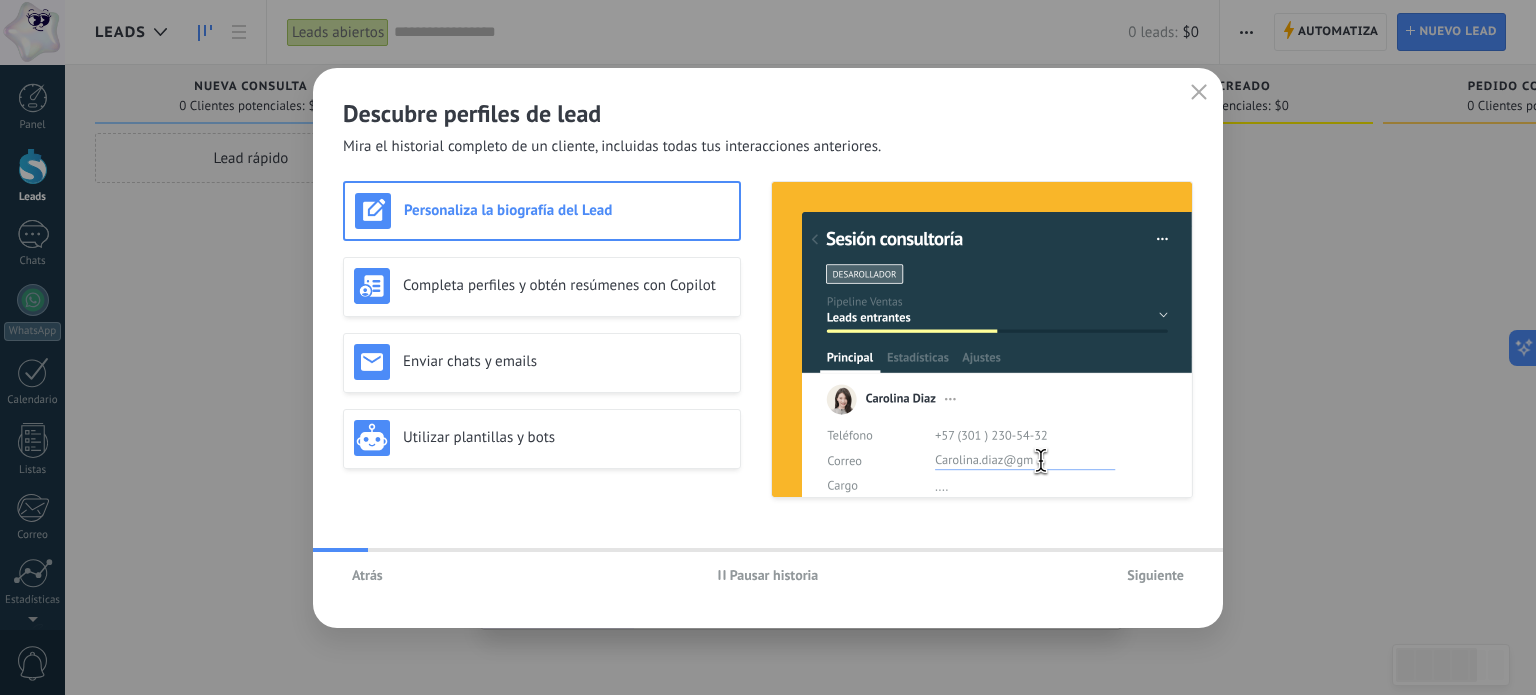 click on "Siguiente" at bounding box center [1155, 575] 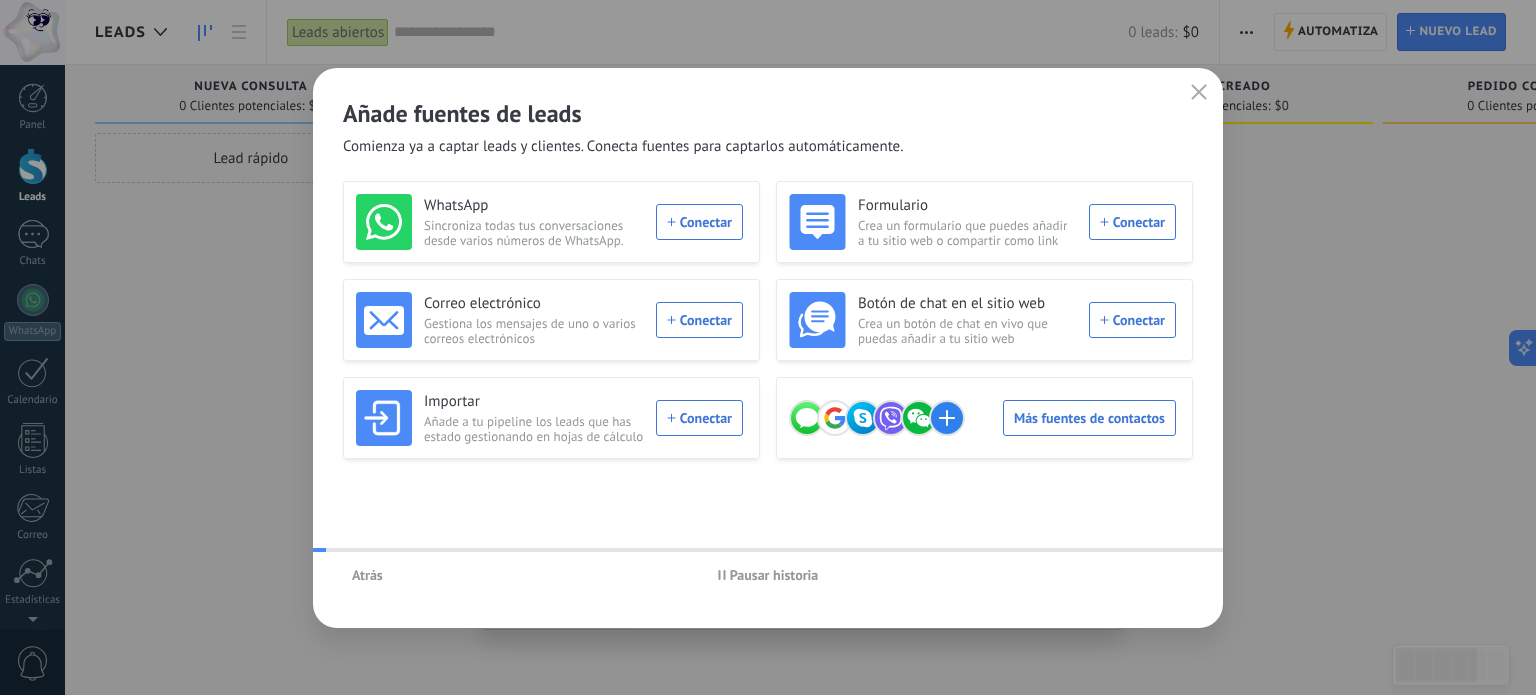 click on "Atrás Pausar historia" at bounding box center (768, 575) 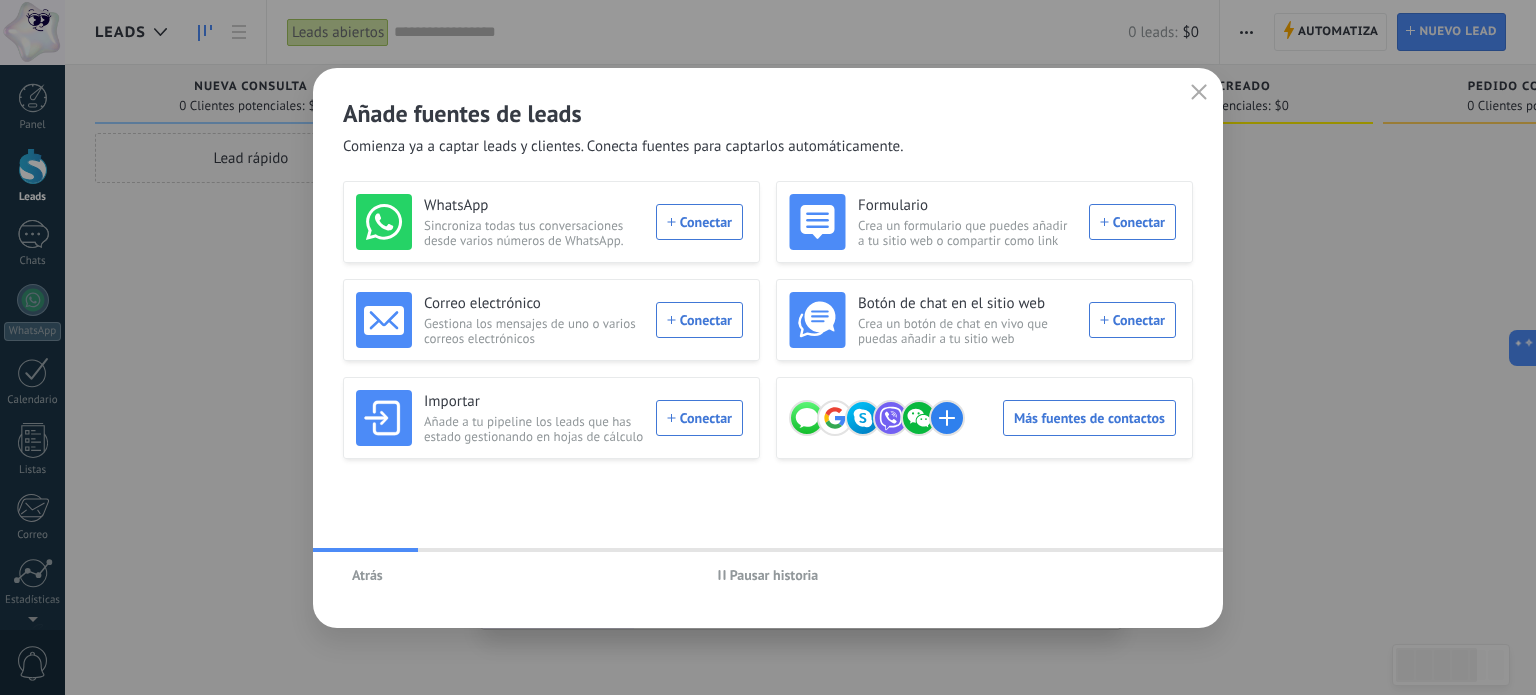 click 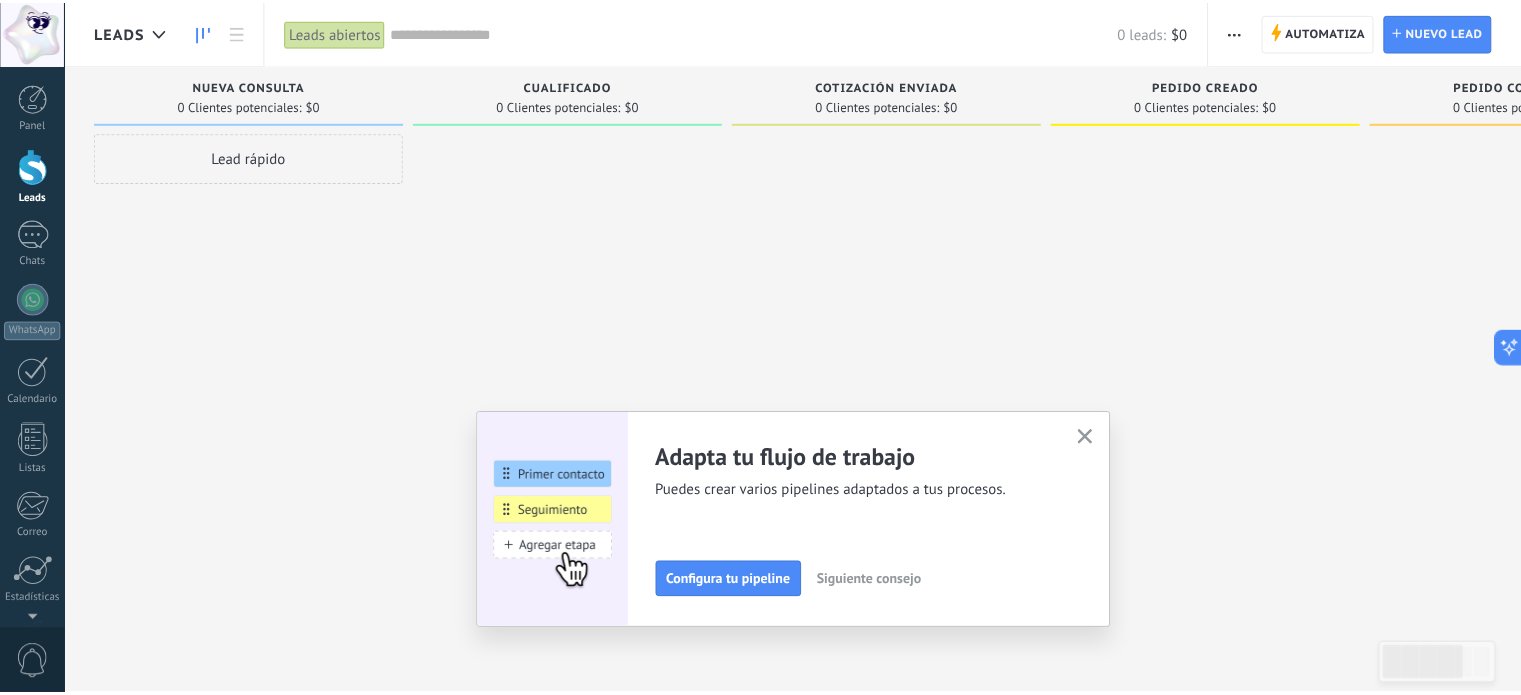 scroll, scrollTop: 136, scrollLeft: 0, axis: vertical 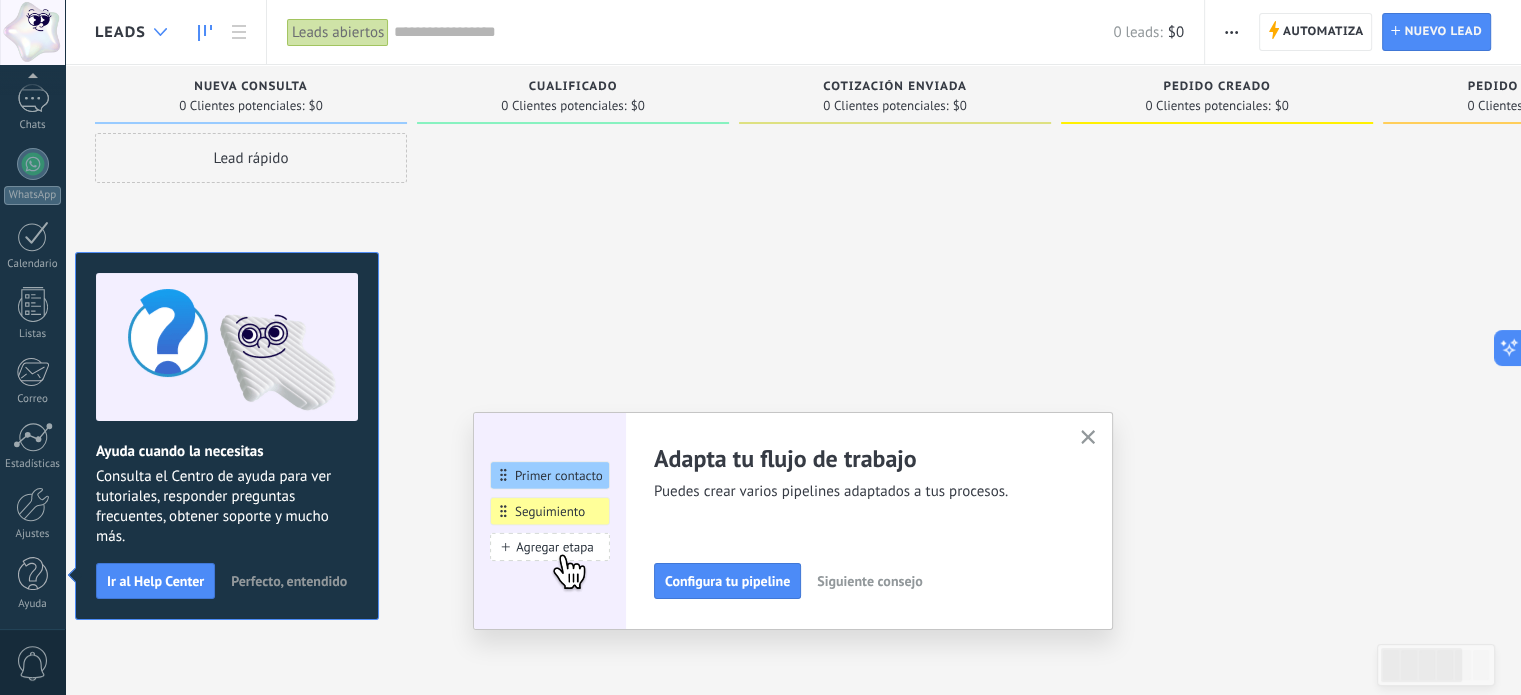 click 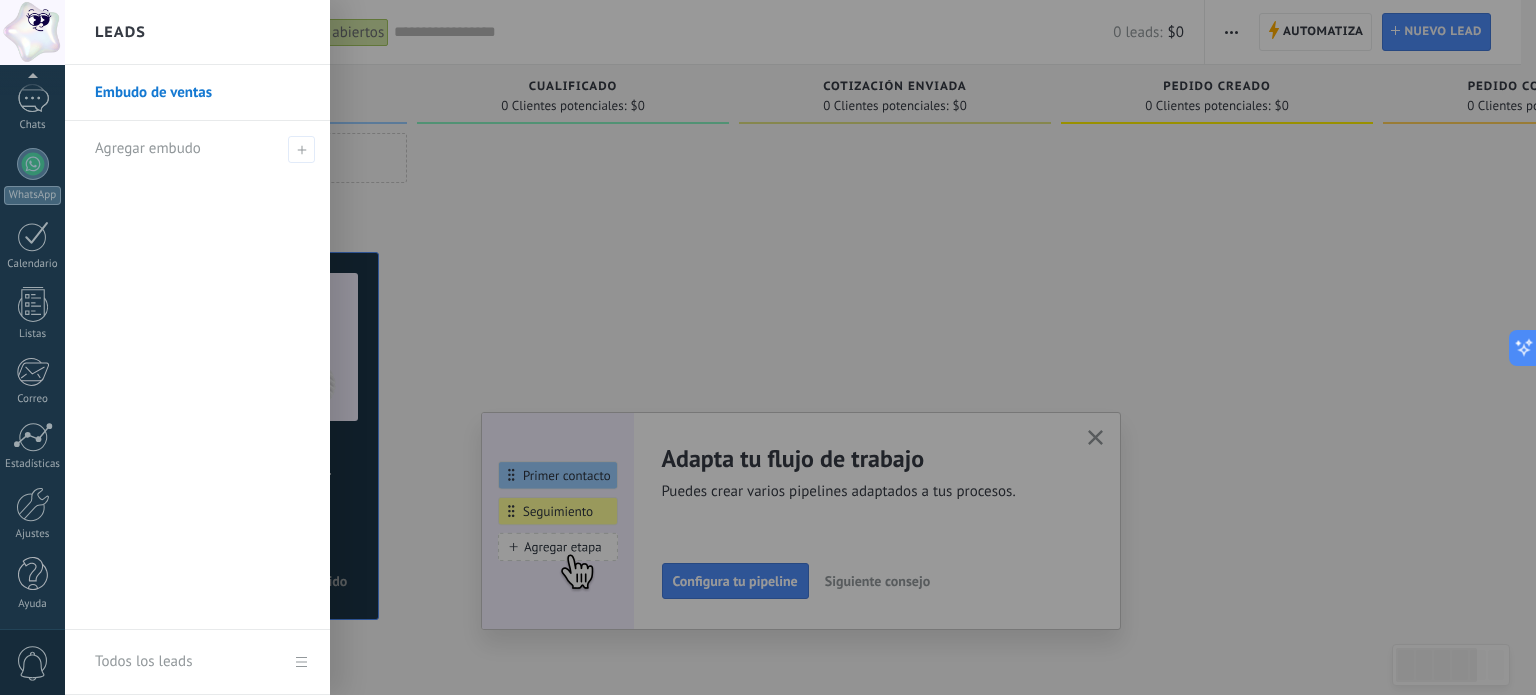 click at bounding box center (32, 32) 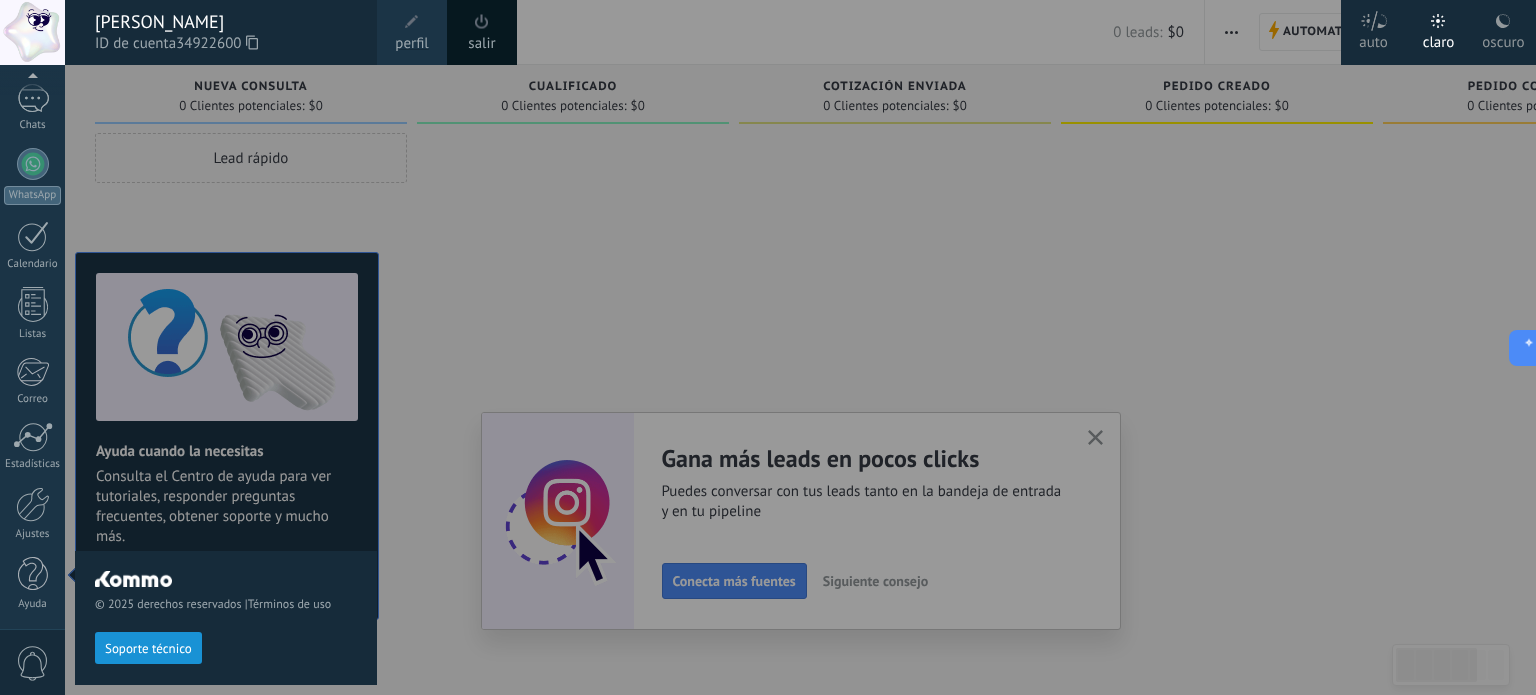 click on "perfil" at bounding box center [411, 44] 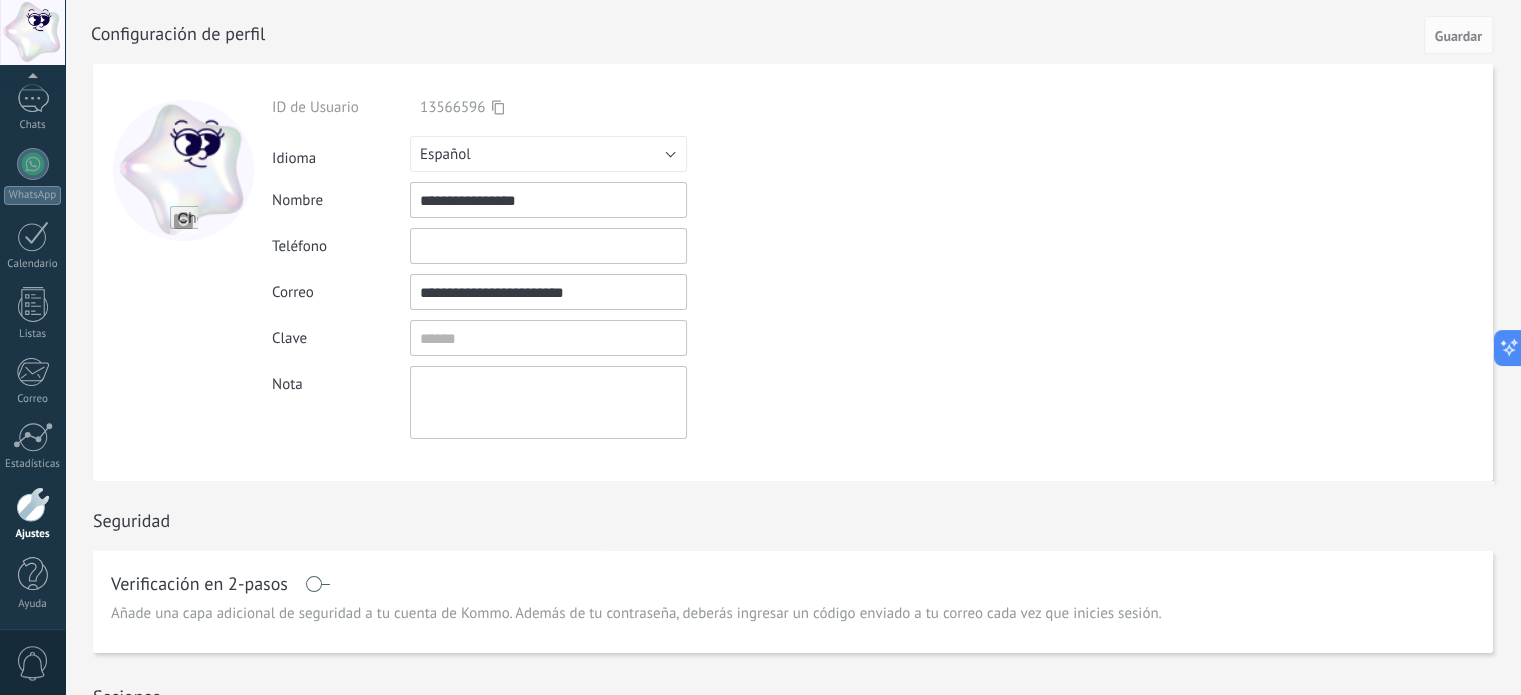drag, startPoint x: 484, startPoint y: 199, endPoint x: 616, endPoint y: 199, distance: 132 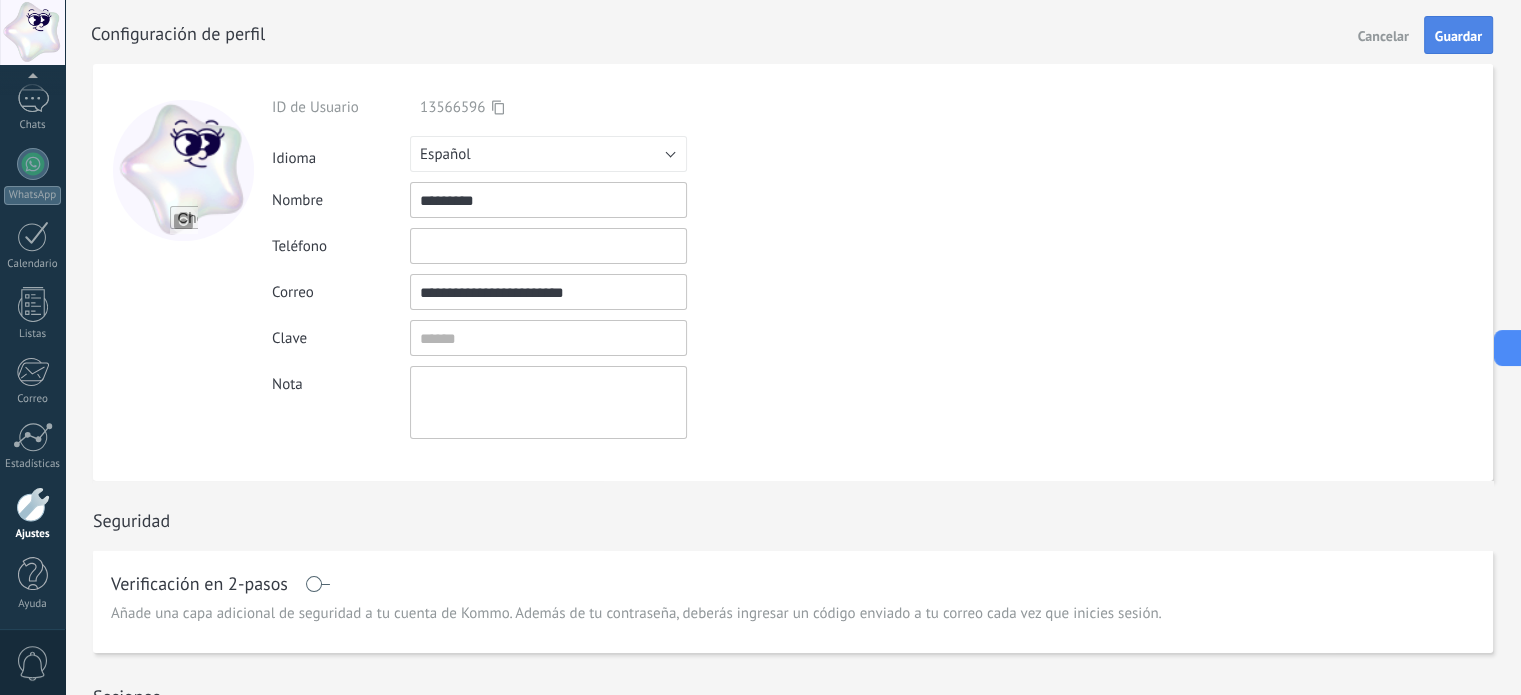 type on "*********" 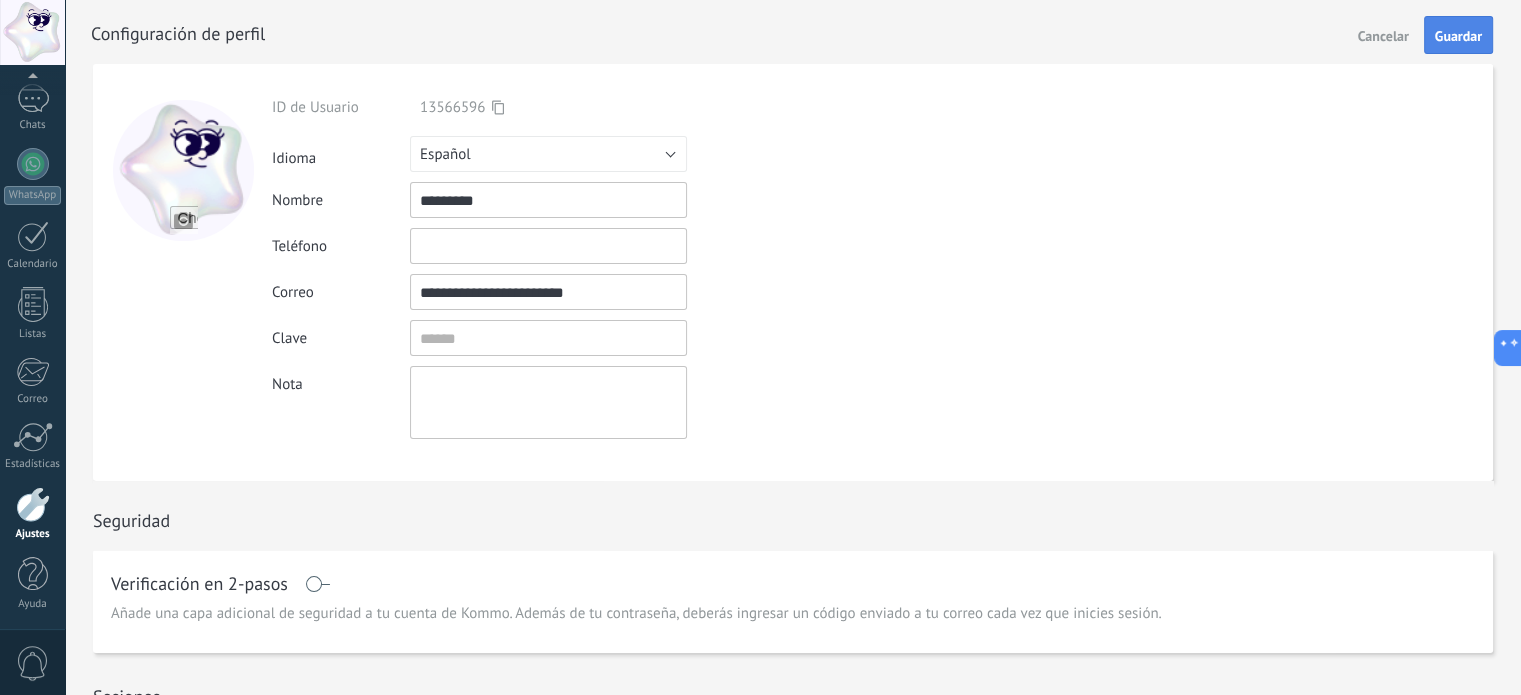 click on "Guardar" at bounding box center (1458, 35) 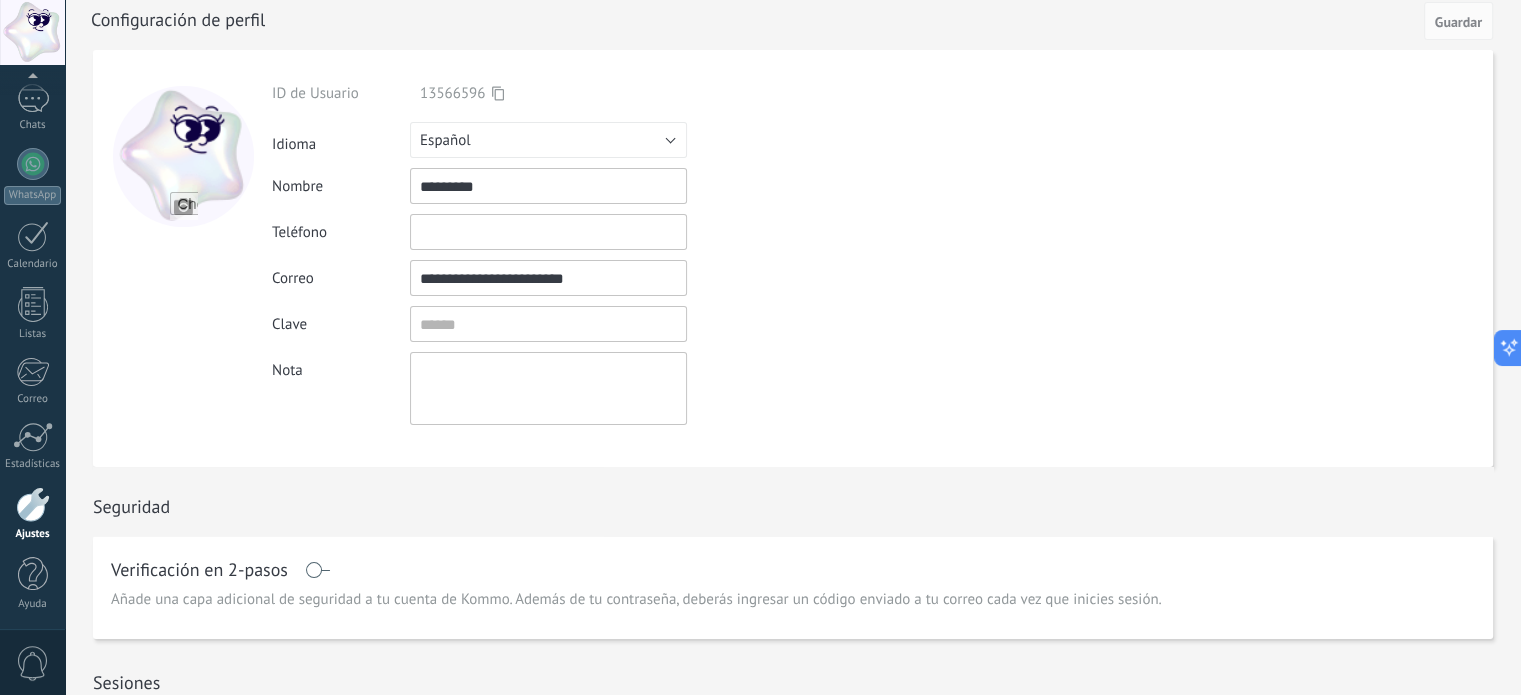 scroll, scrollTop: 0, scrollLeft: 0, axis: both 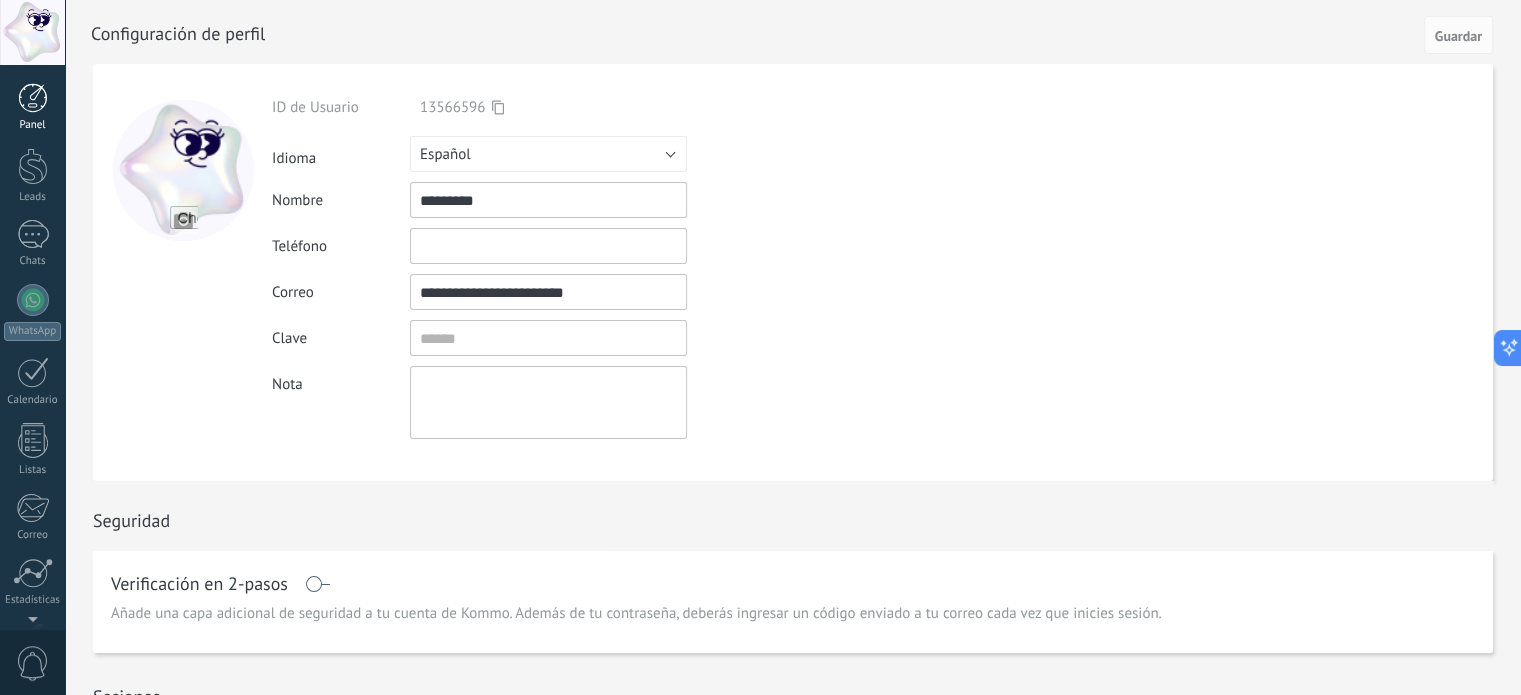 click on "Panel" at bounding box center [32, 107] 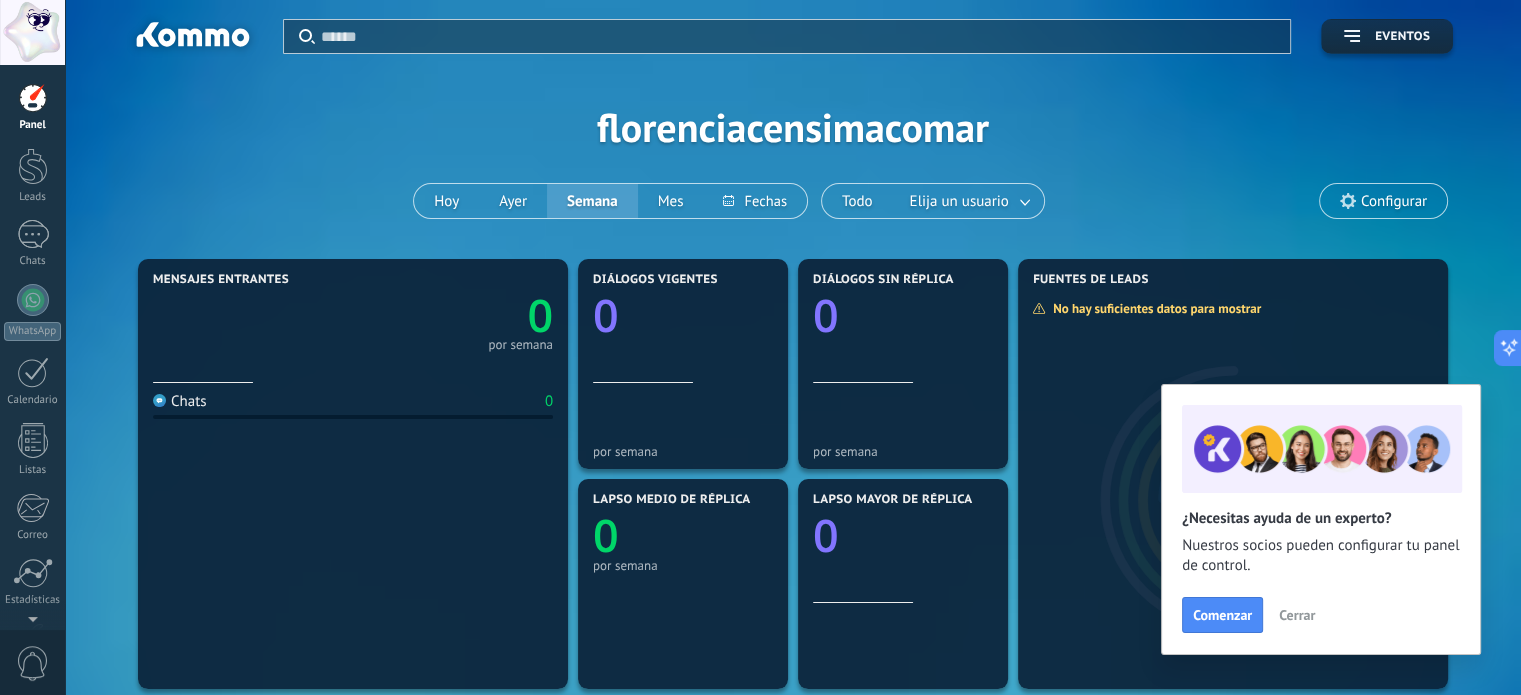 click at bounding box center [32, 32] 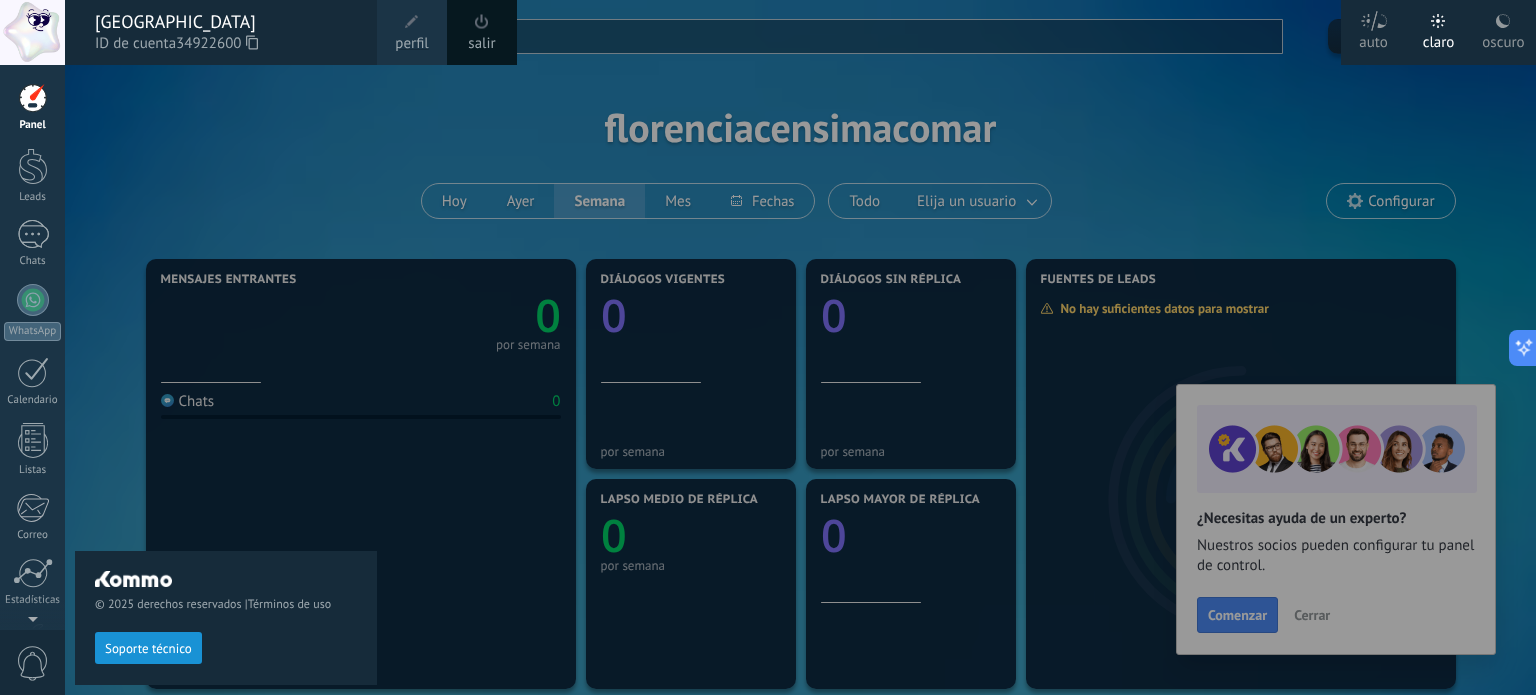 click on "salir" at bounding box center (482, 32) 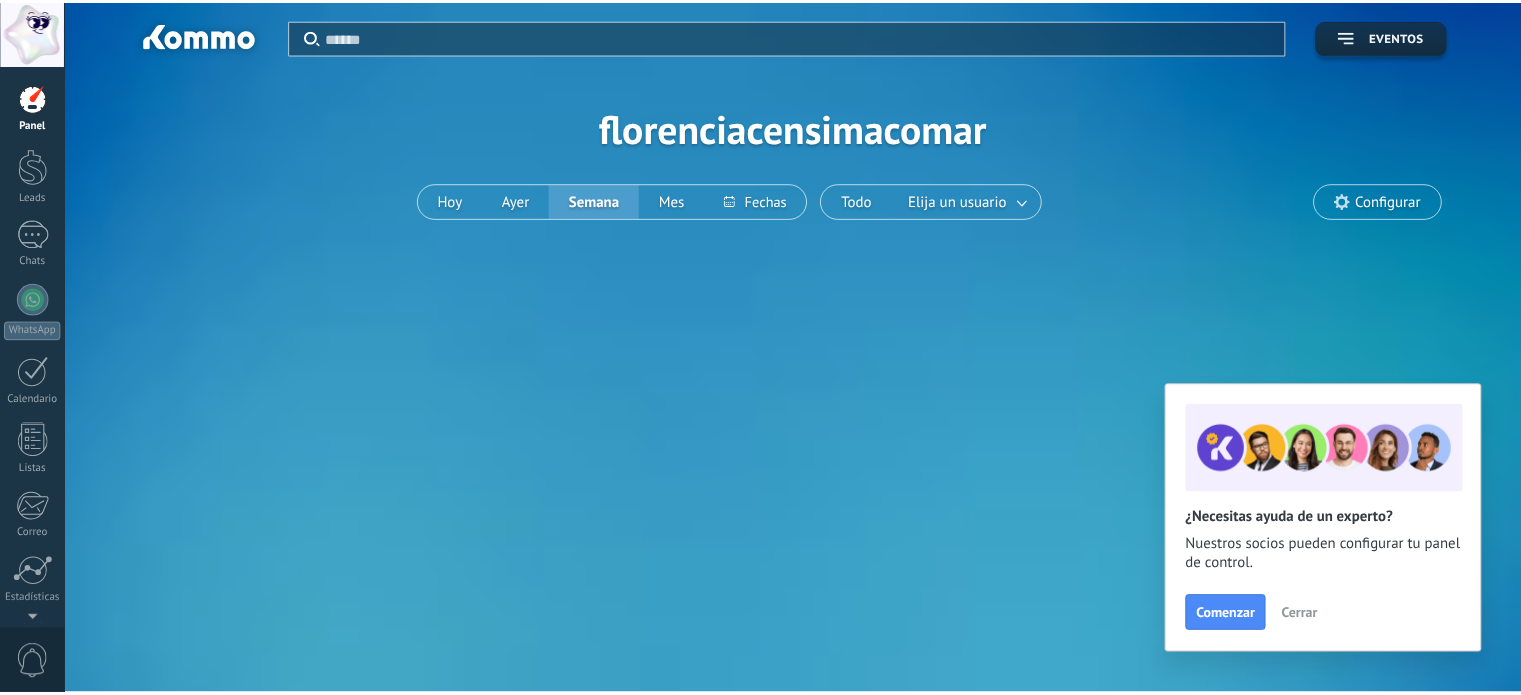 scroll, scrollTop: 0, scrollLeft: 0, axis: both 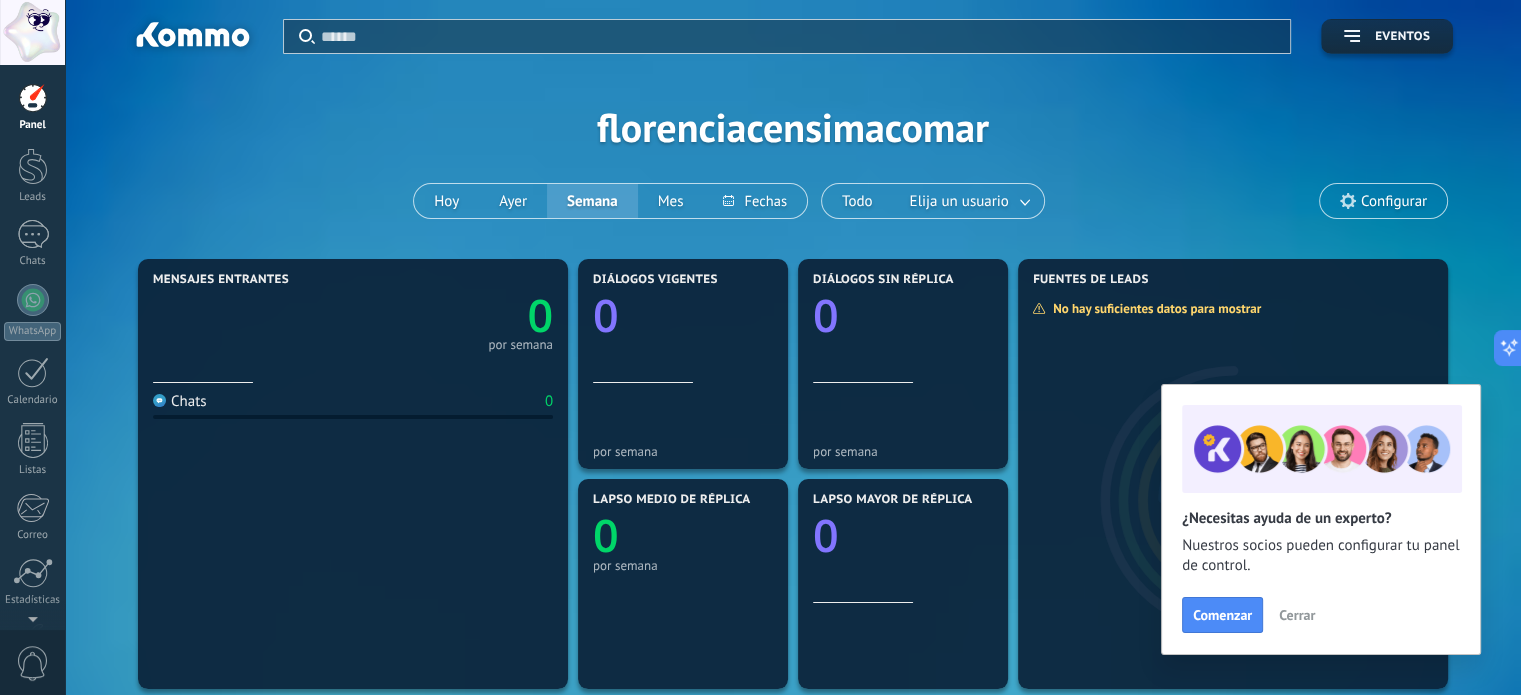 click at bounding box center [32, 32] 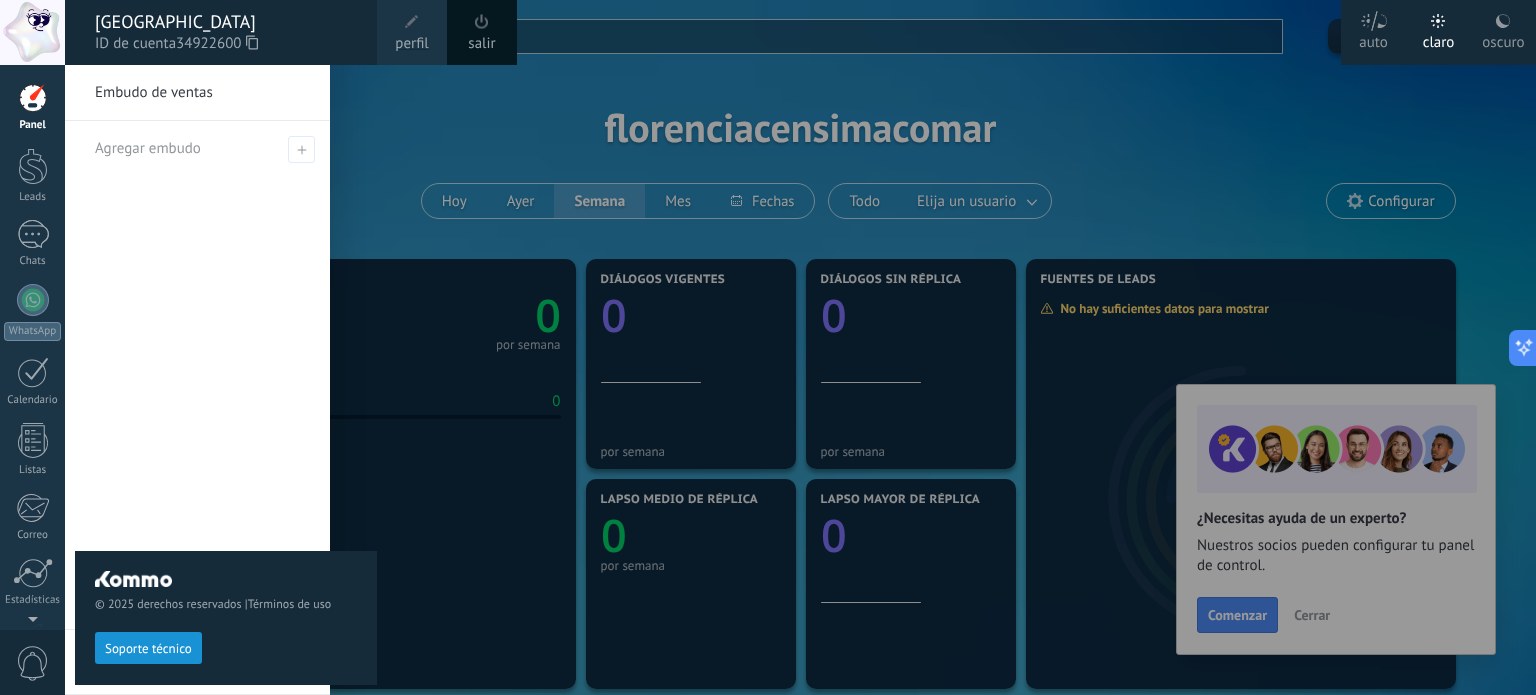 click on "perfil" at bounding box center (412, 32) 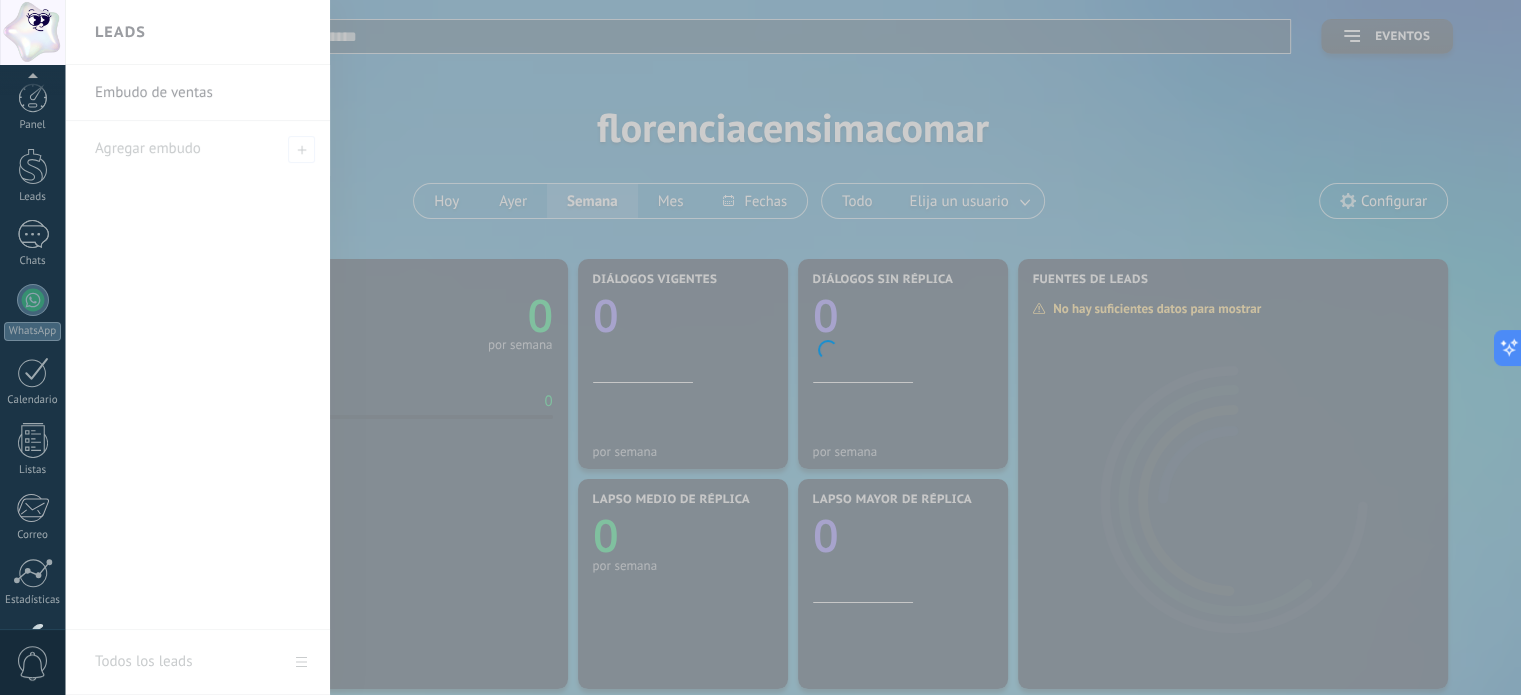 scroll, scrollTop: 136, scrollLeft: 0, axis: vertical 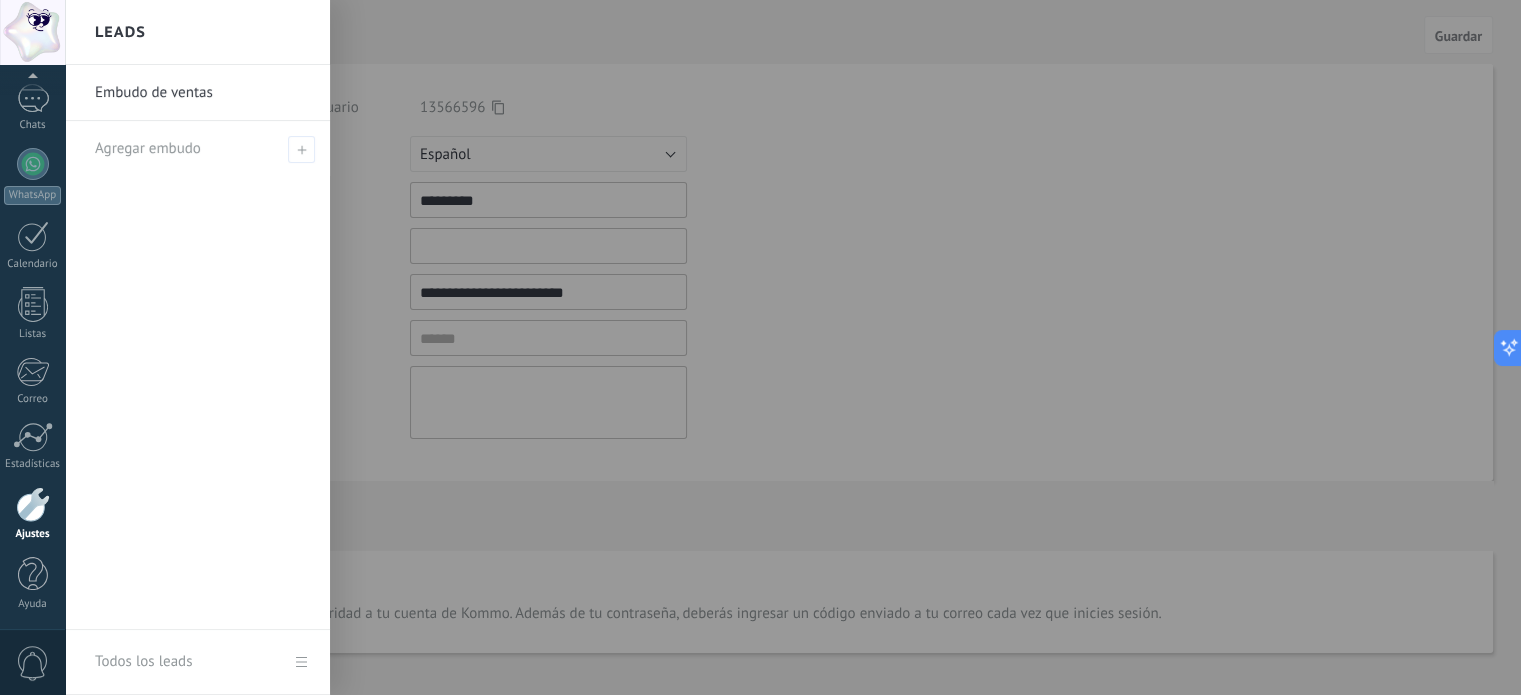 click on "Embudo de ventas Agregar embudo" at bounding box center [197, 347] 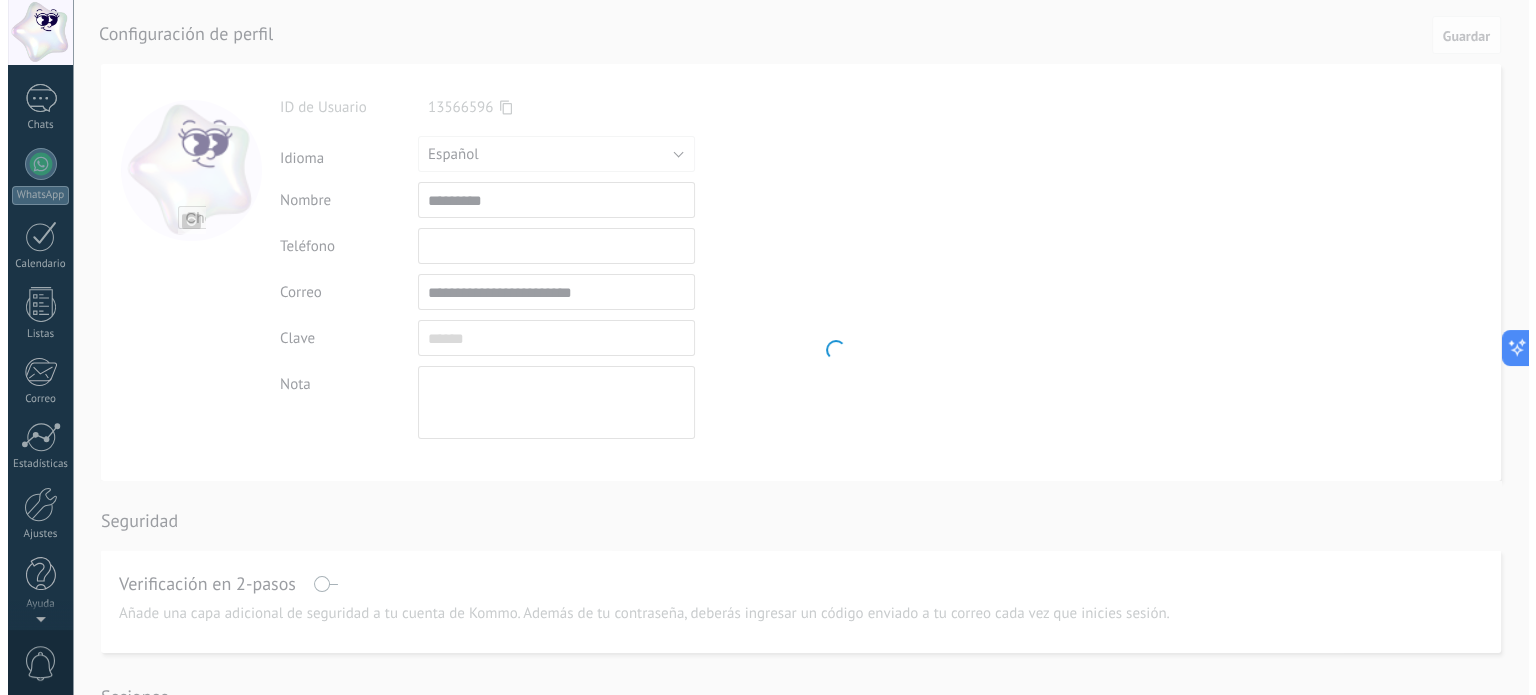scroll, scrollTop: 0, scrollLeft: 0, axis: both 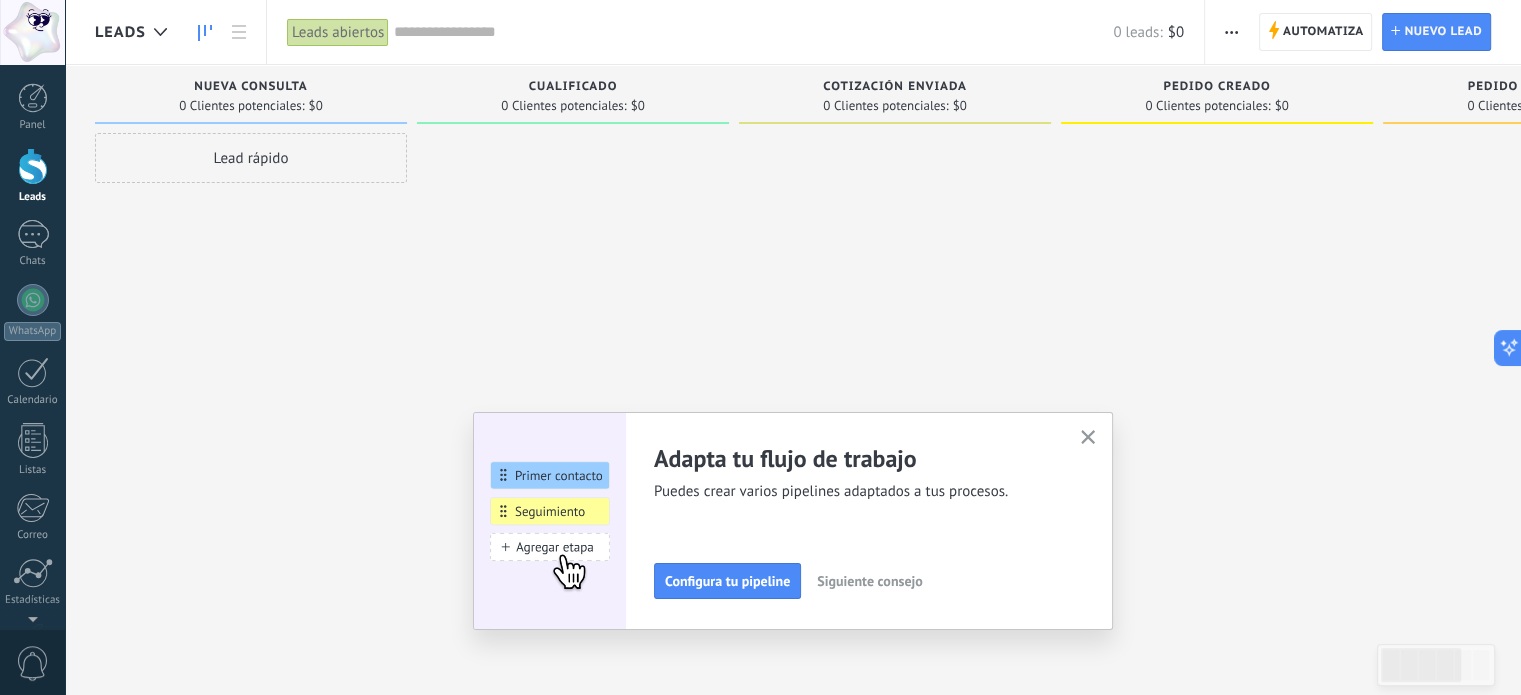click on "Configura tu pipeline" at bounding box center [727, 581] 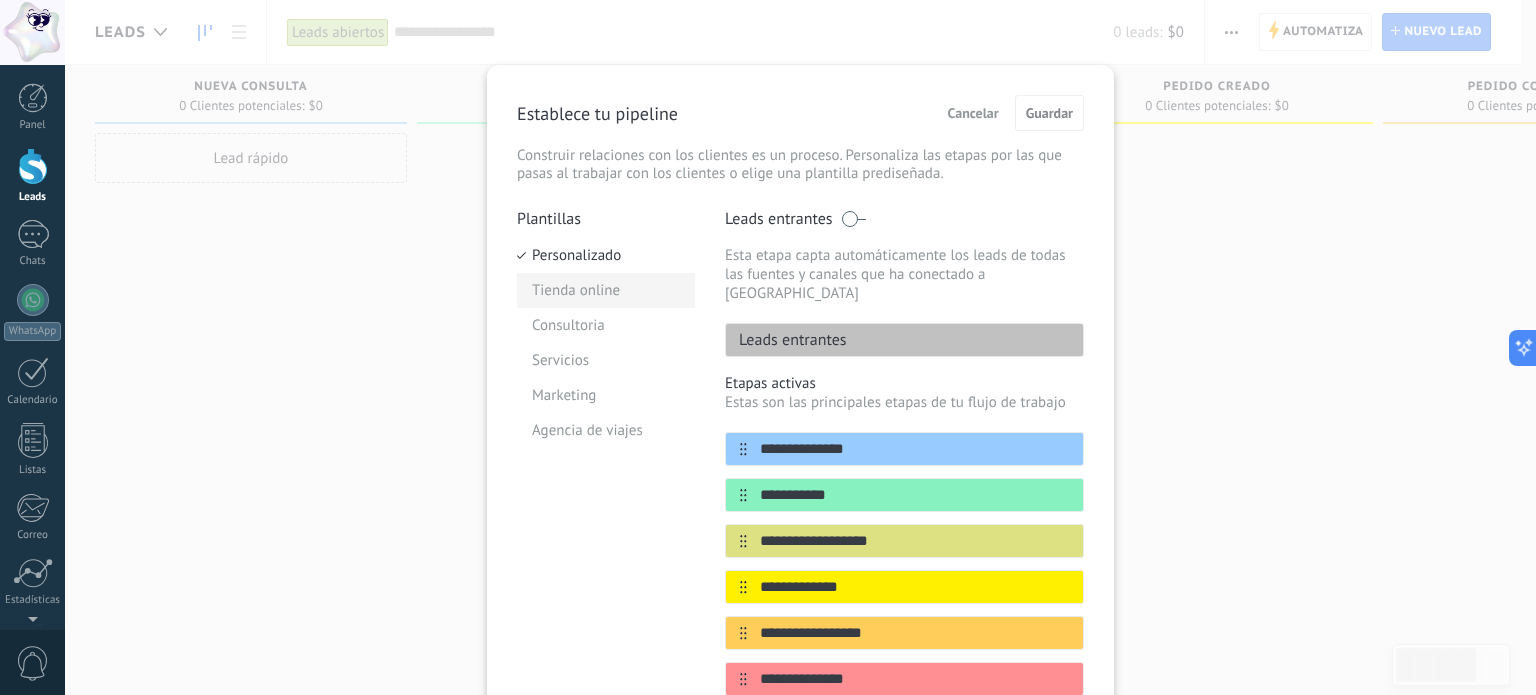 click on "Tienda online" at bounding box center [606, 290] 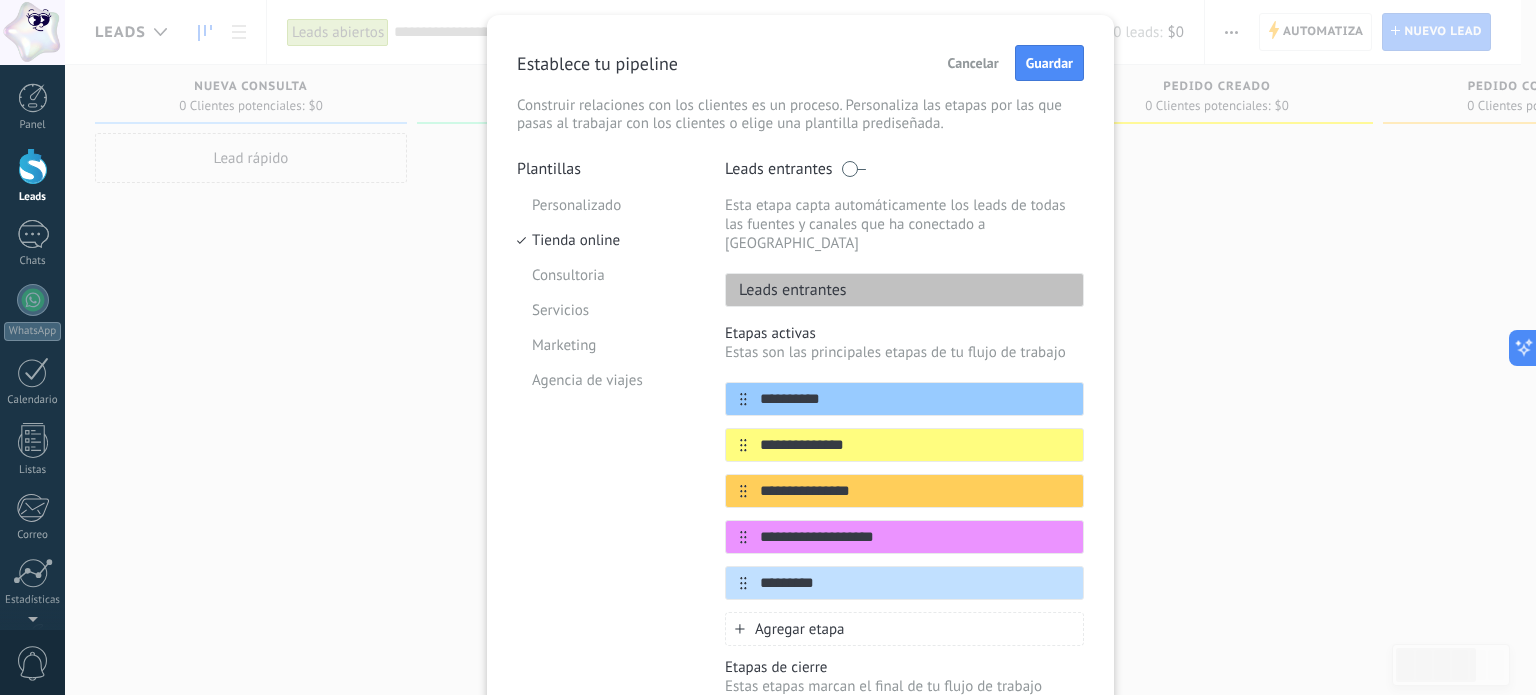 scroll, scrollTop: 0, scrollLeft: 0, axis: both 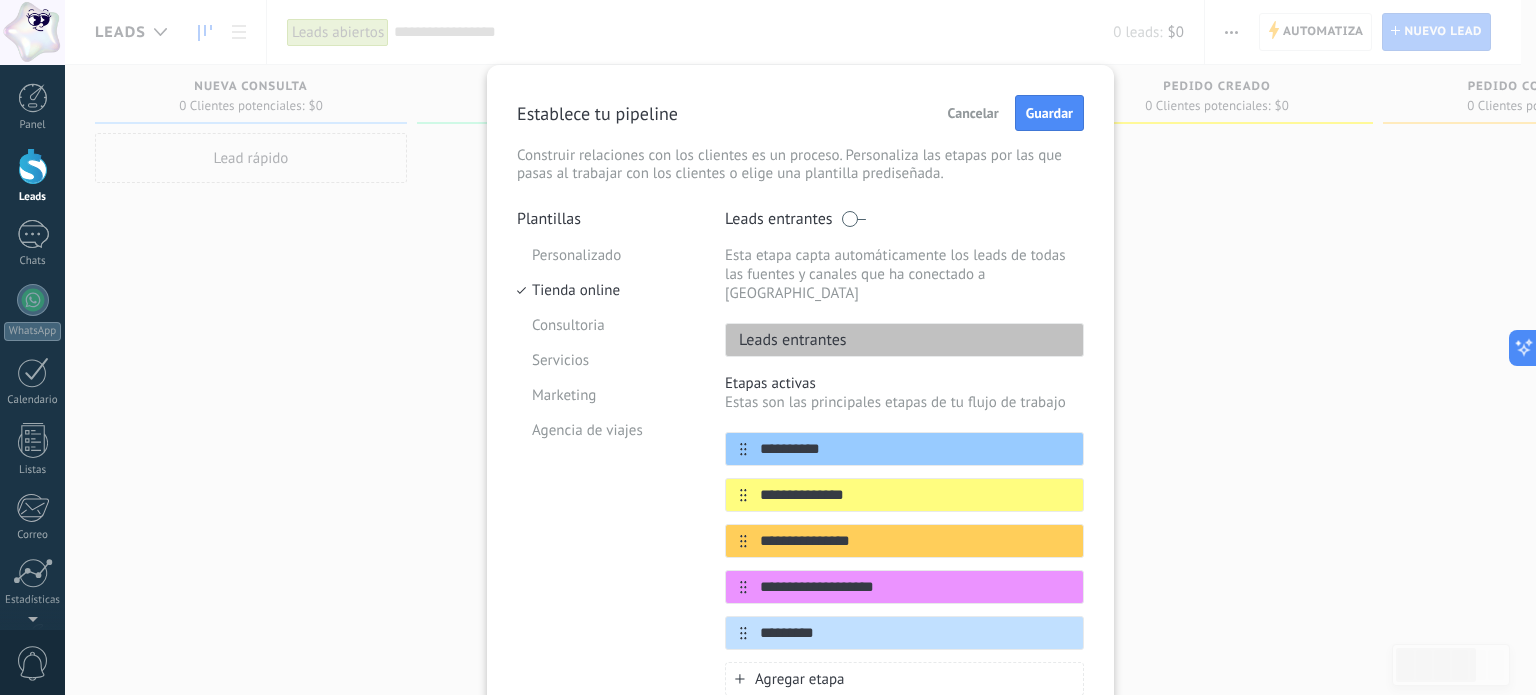 click at bounding box center [853, 219] 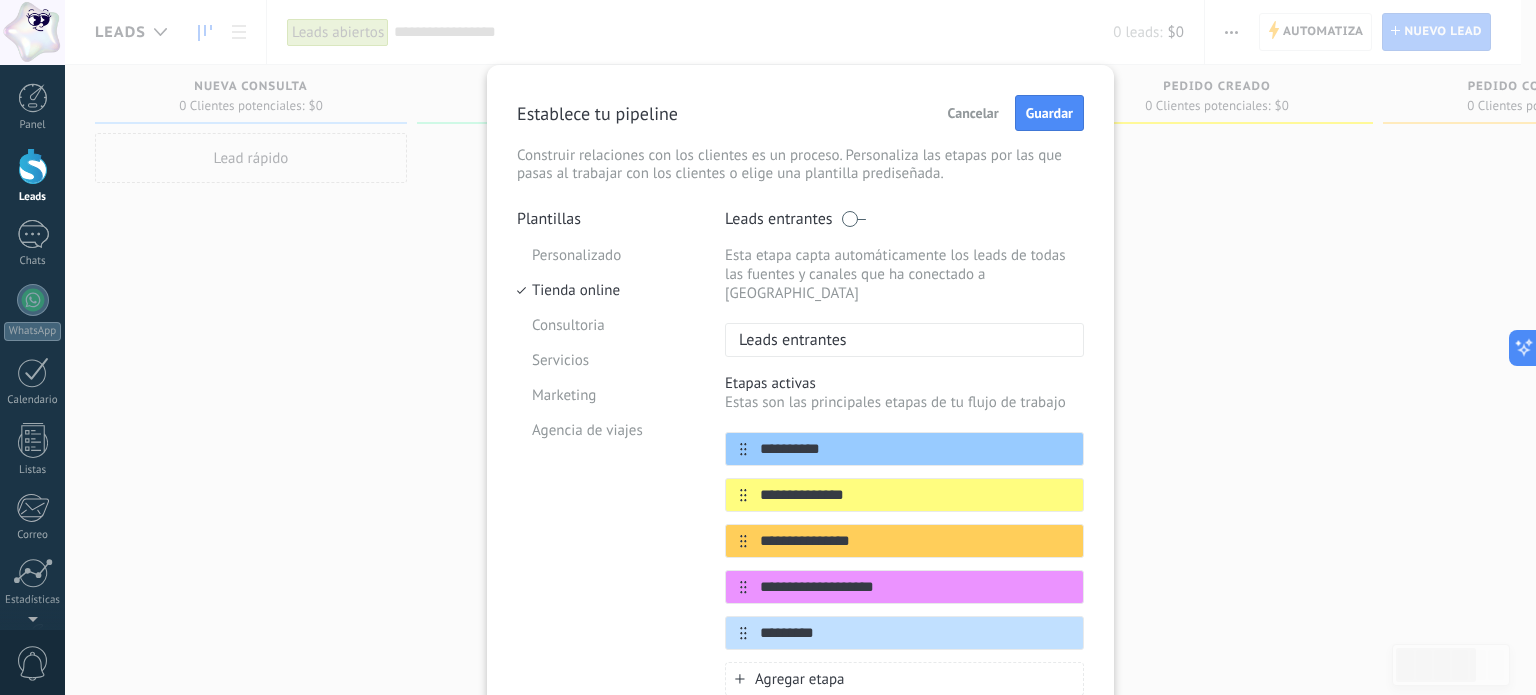 click at bounding box center [853, 219] 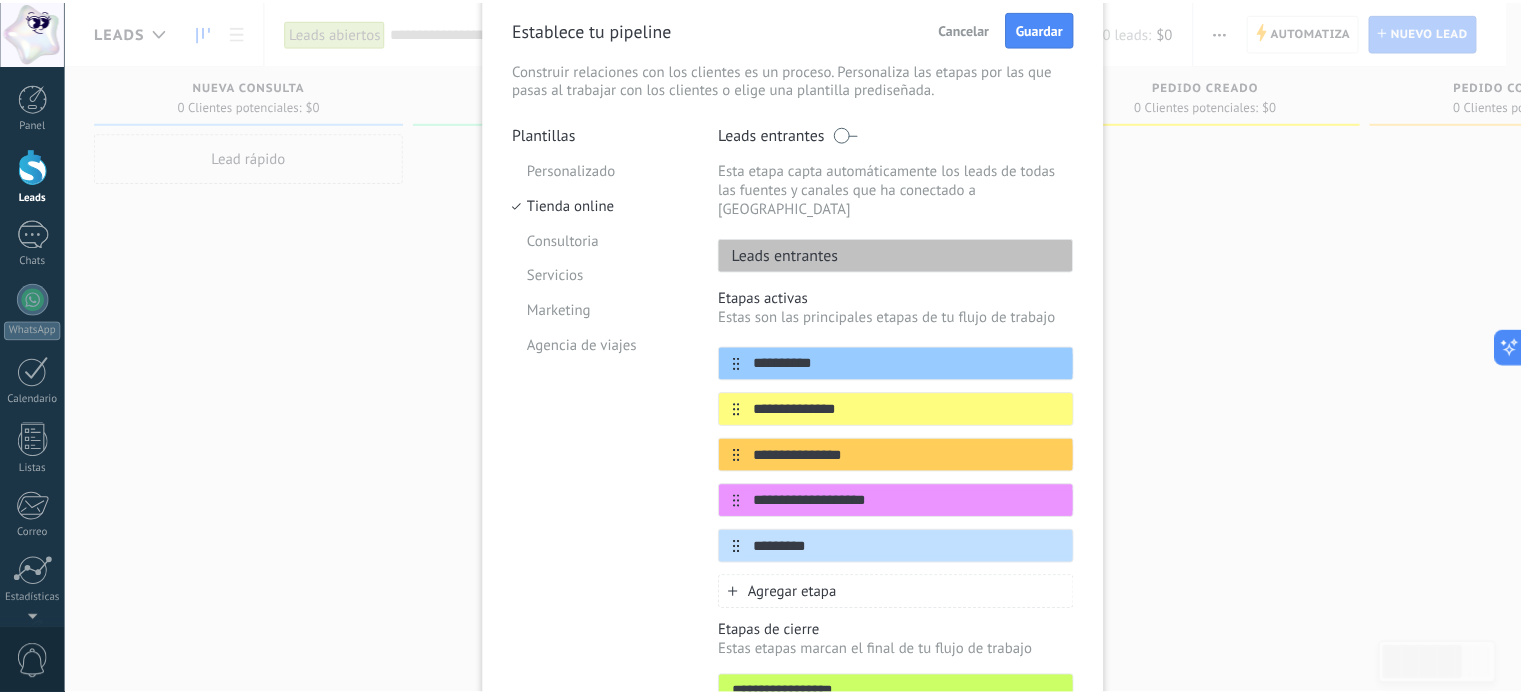 scroll, scrollTop: 0, scrollLeft: 0, axis: both 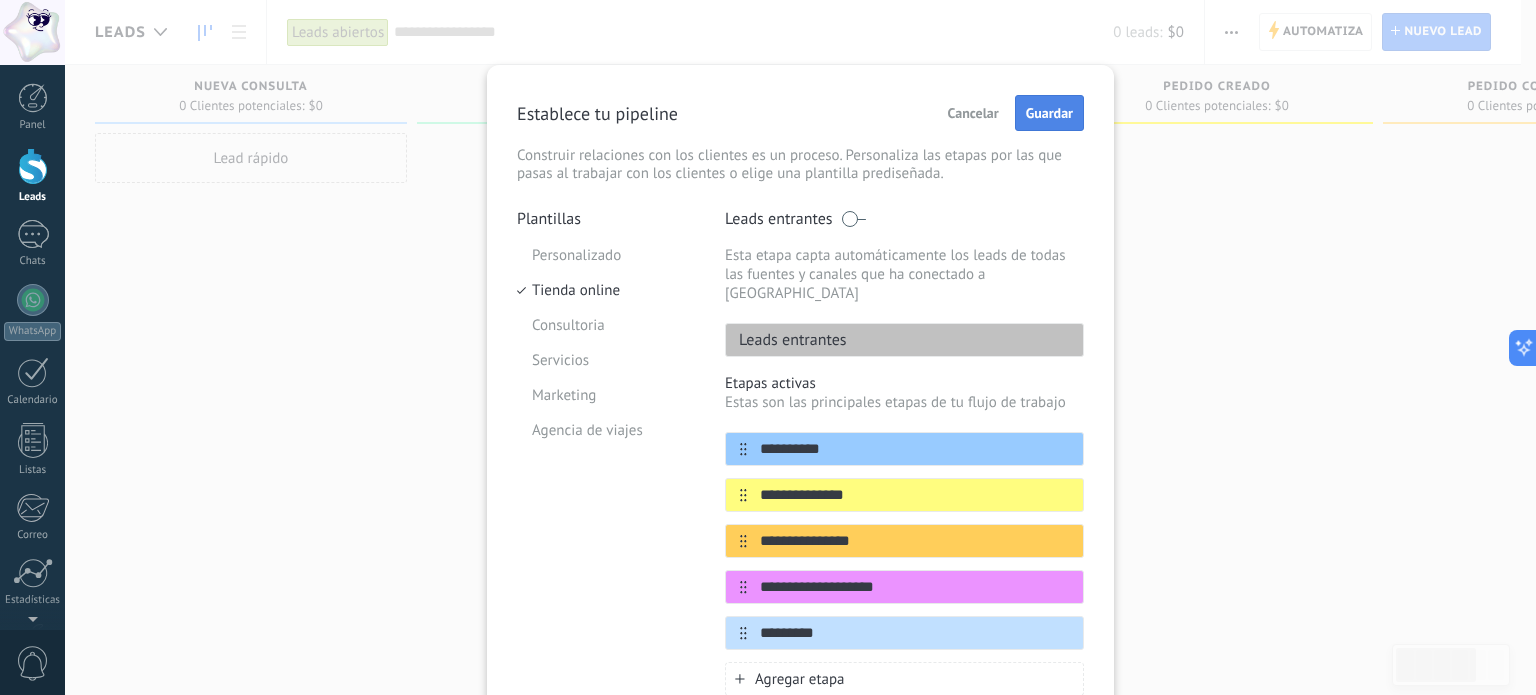 click on "Guardar" at bounding box center [1049, 113] 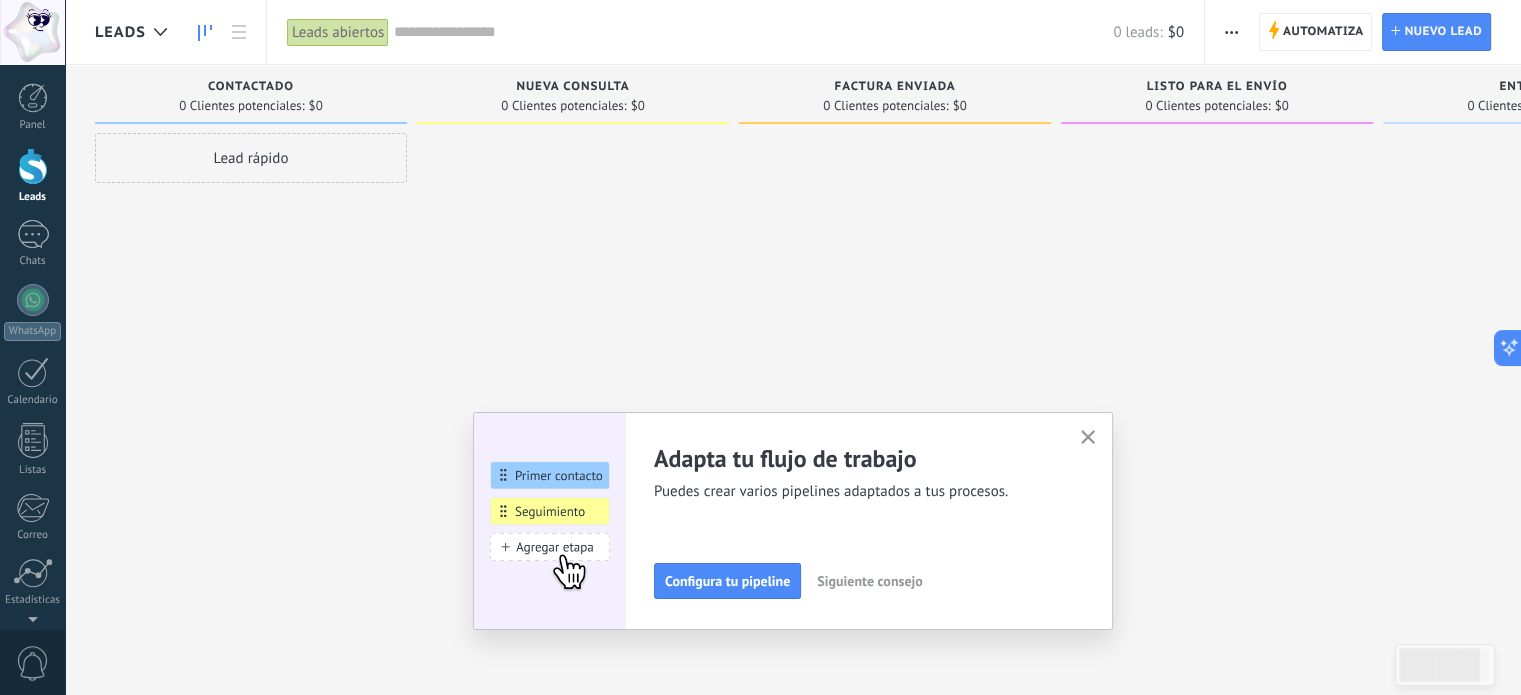 click on "Siguiente consejo" at bounding box center [869, 581] 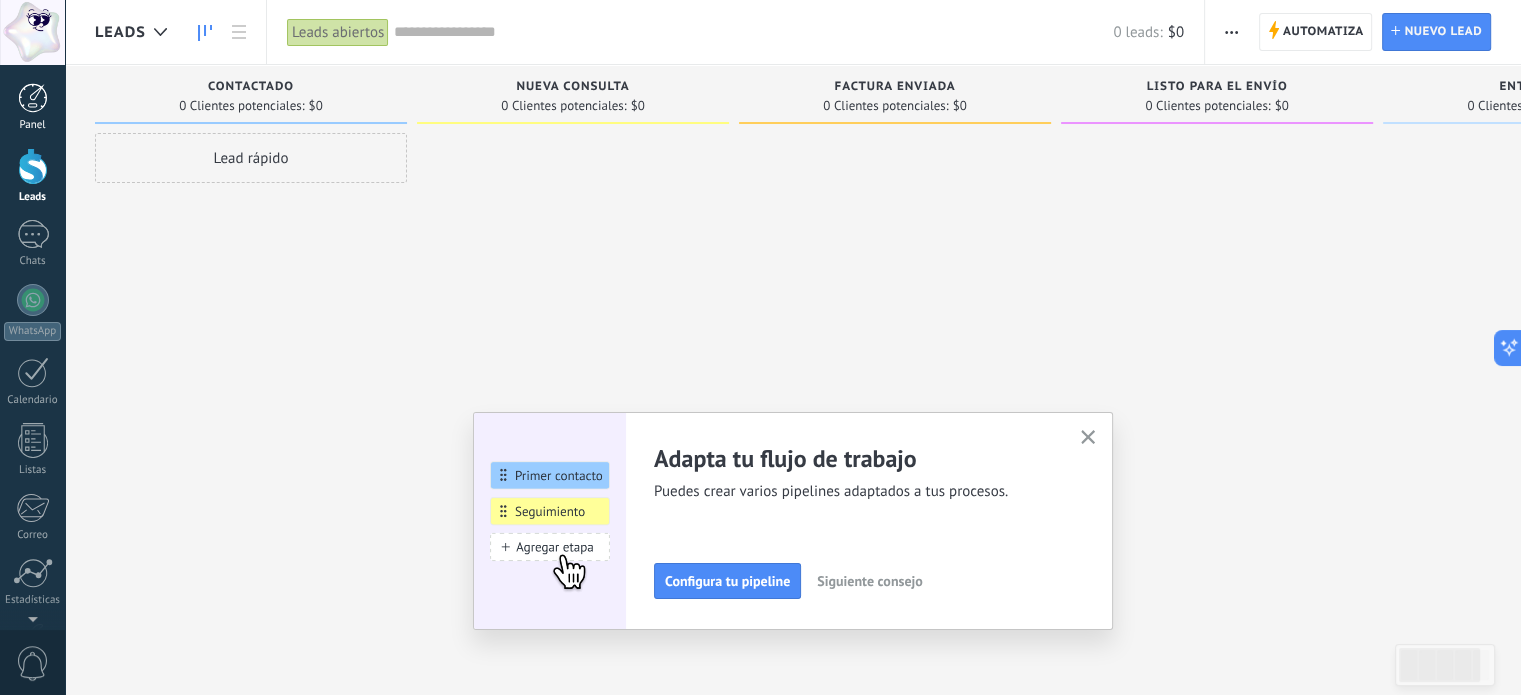 click at bounding box center [33, 98] 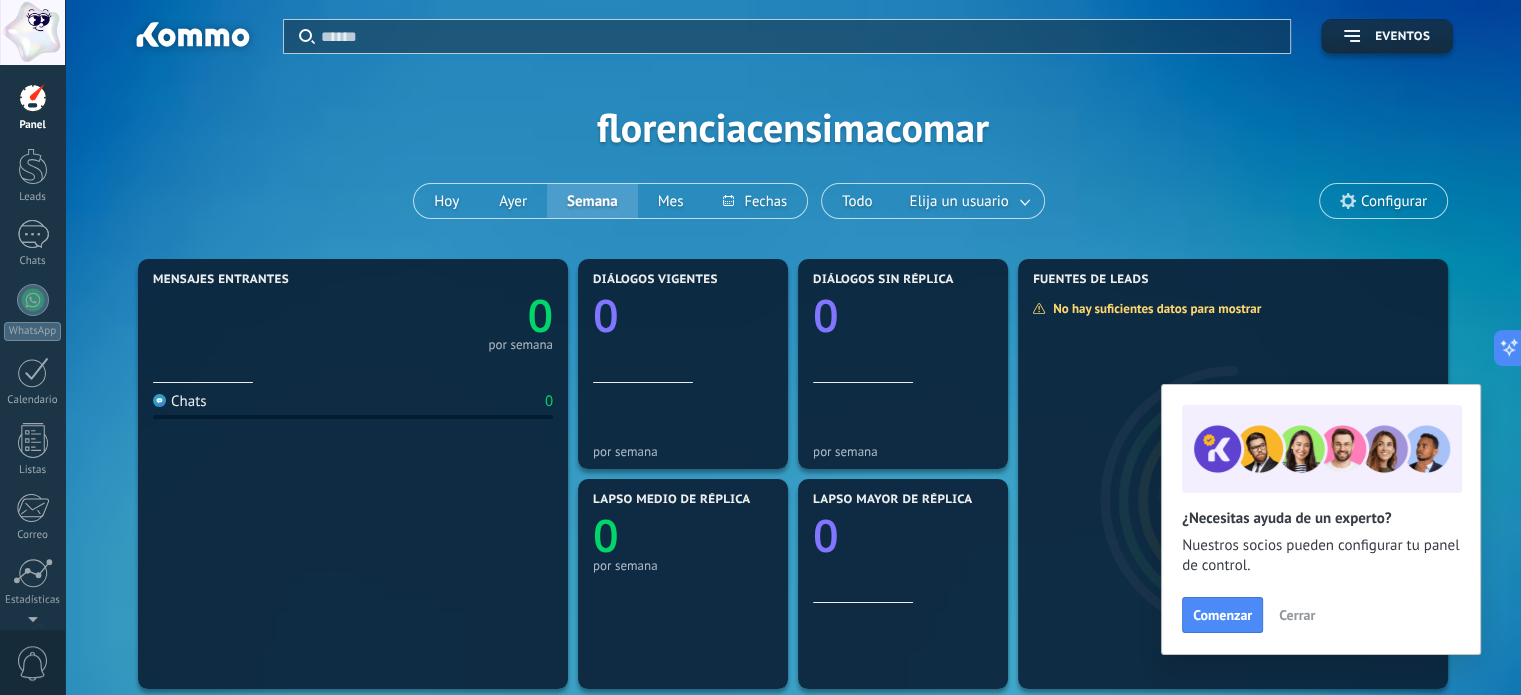 click on "Cerrar" at bounding box center (1297, 615) 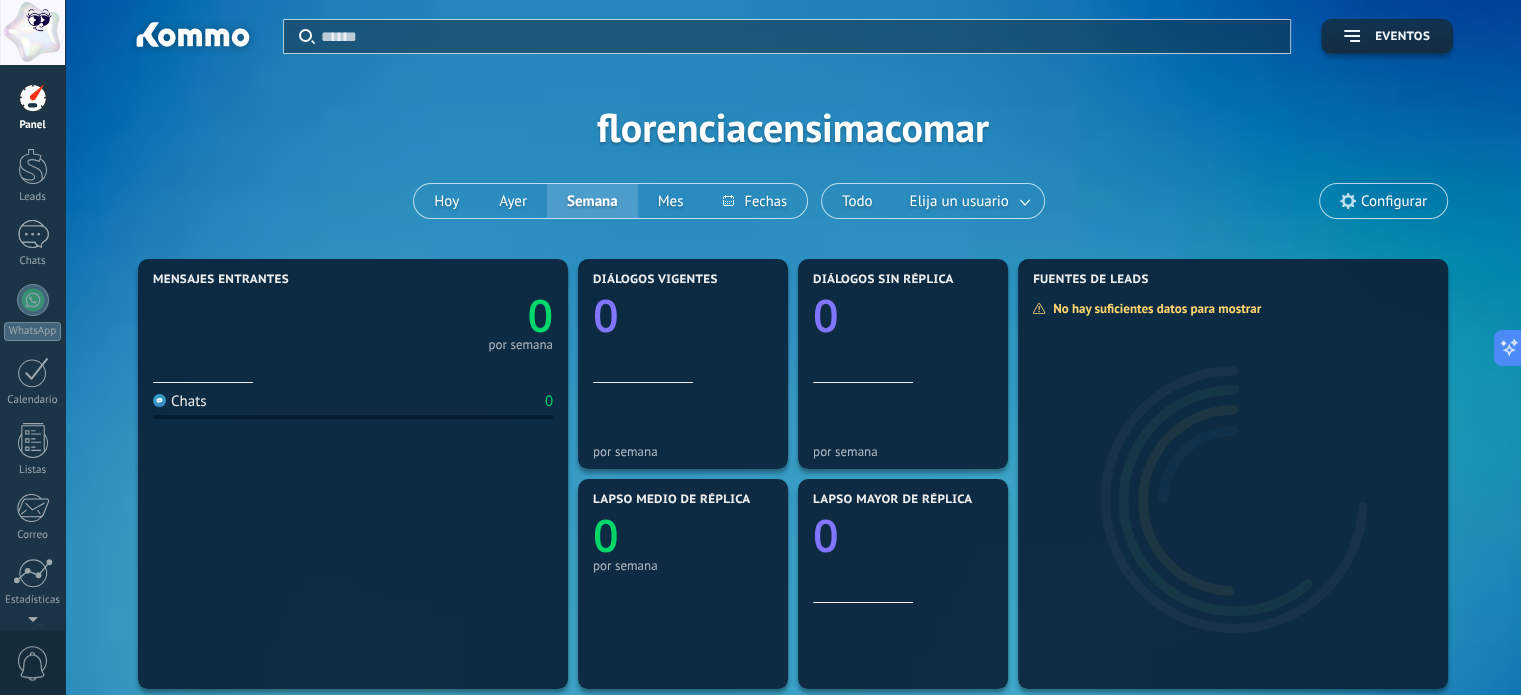 click at bounding box center (32, 32) 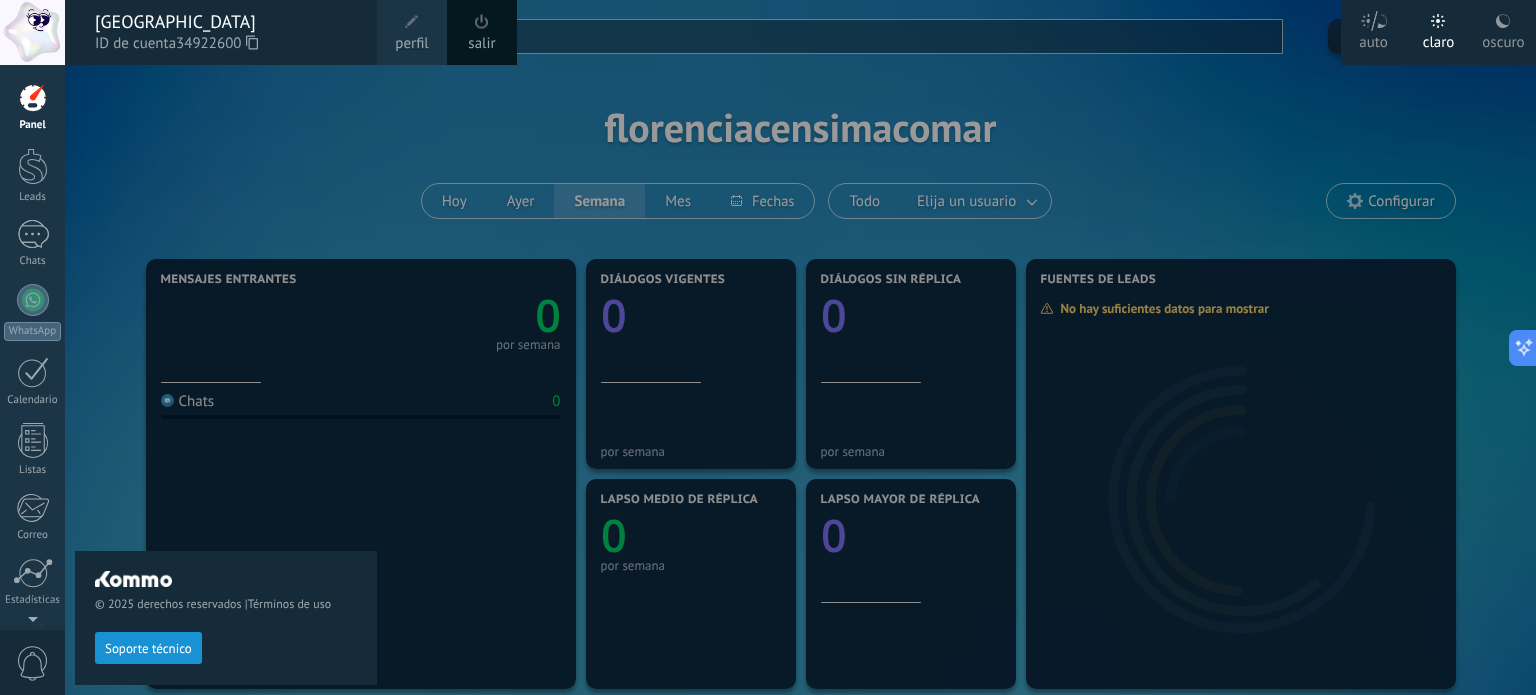 click on "perfil" at bounding box center (411, 44) 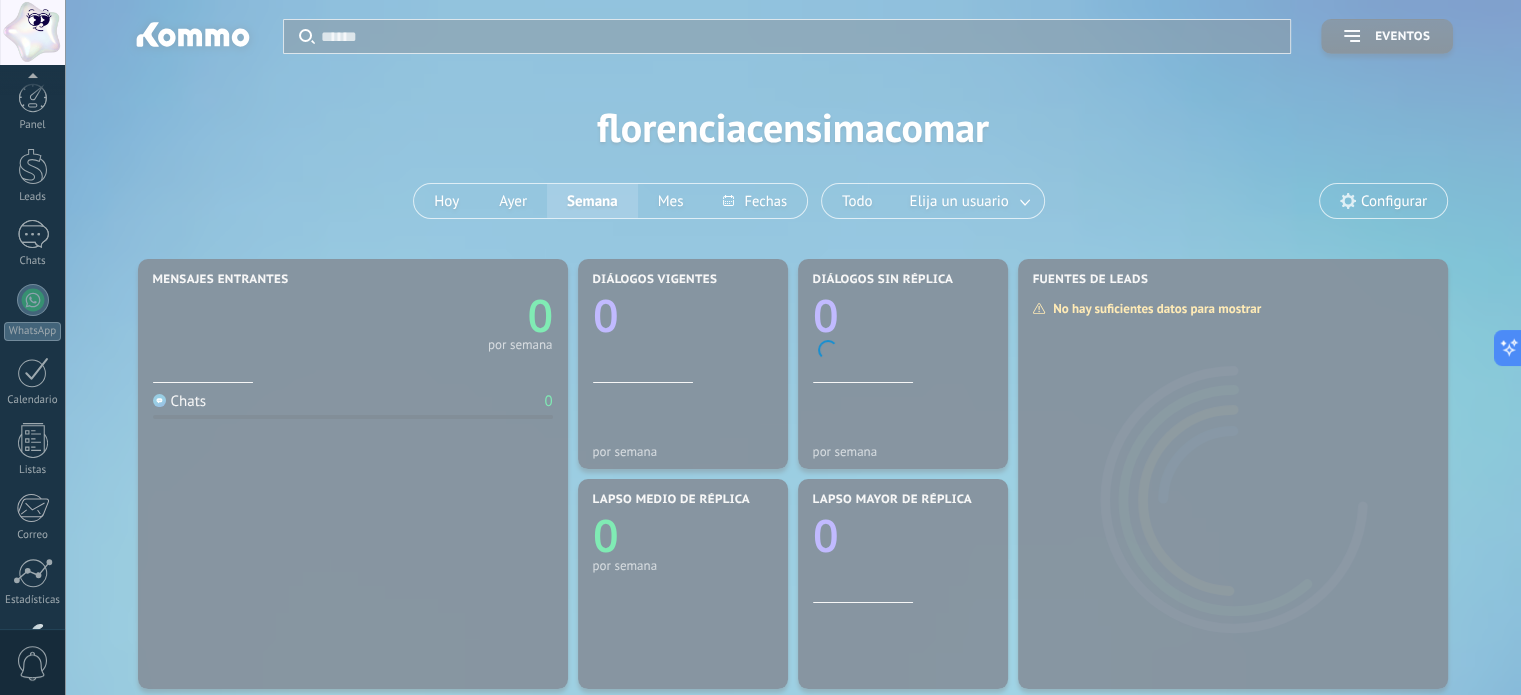 scroll, scrollTop: 136, scrollLeft: 0, axis: vertical 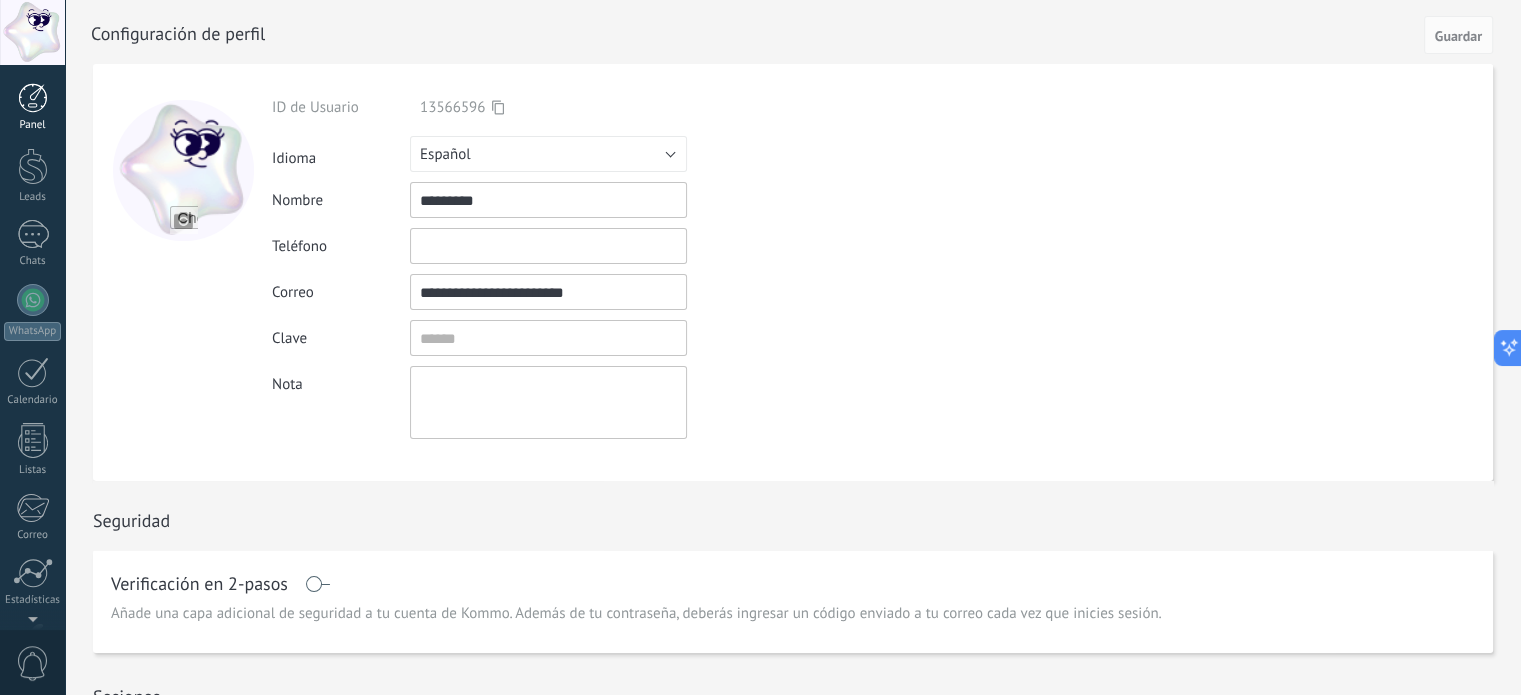 click at bounding box center [33, 98] 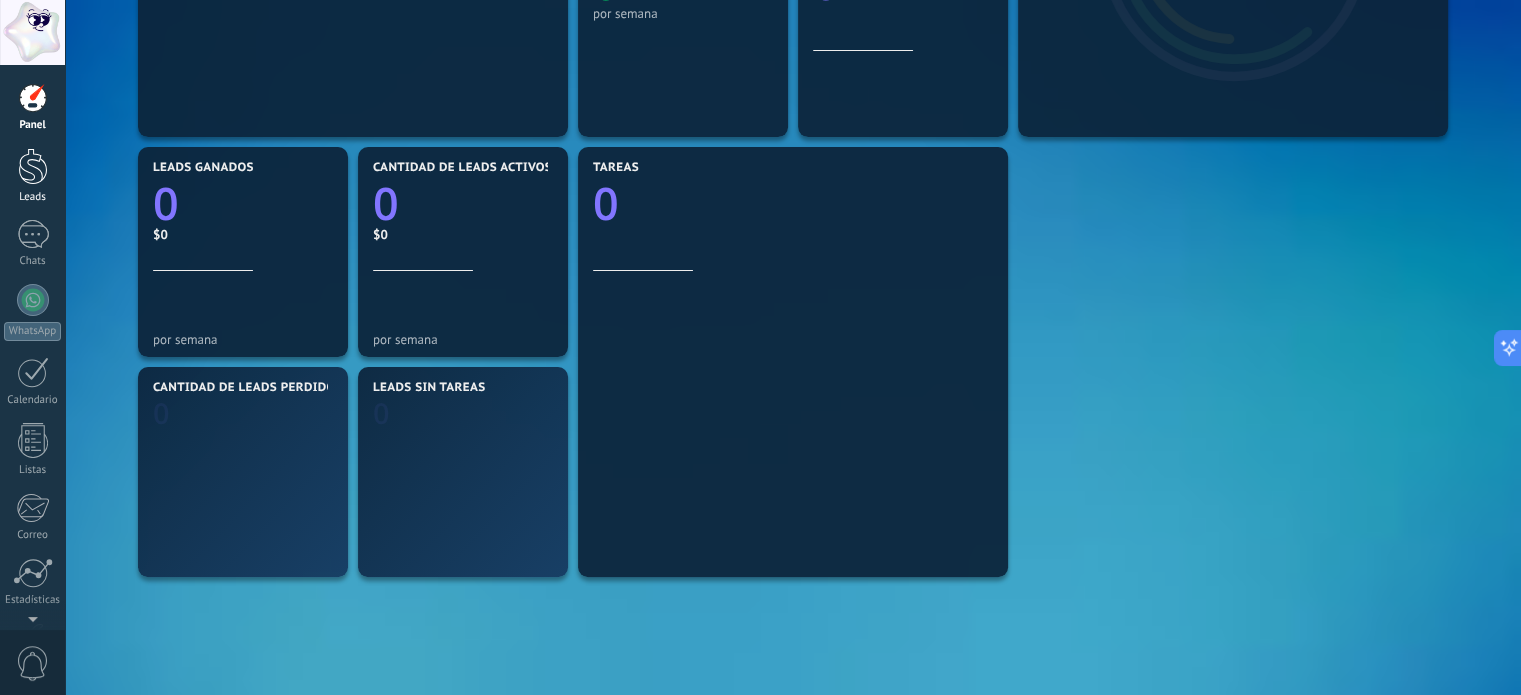 scroll, scrollTop: 600, scrollLeft: 0, axis: vertical 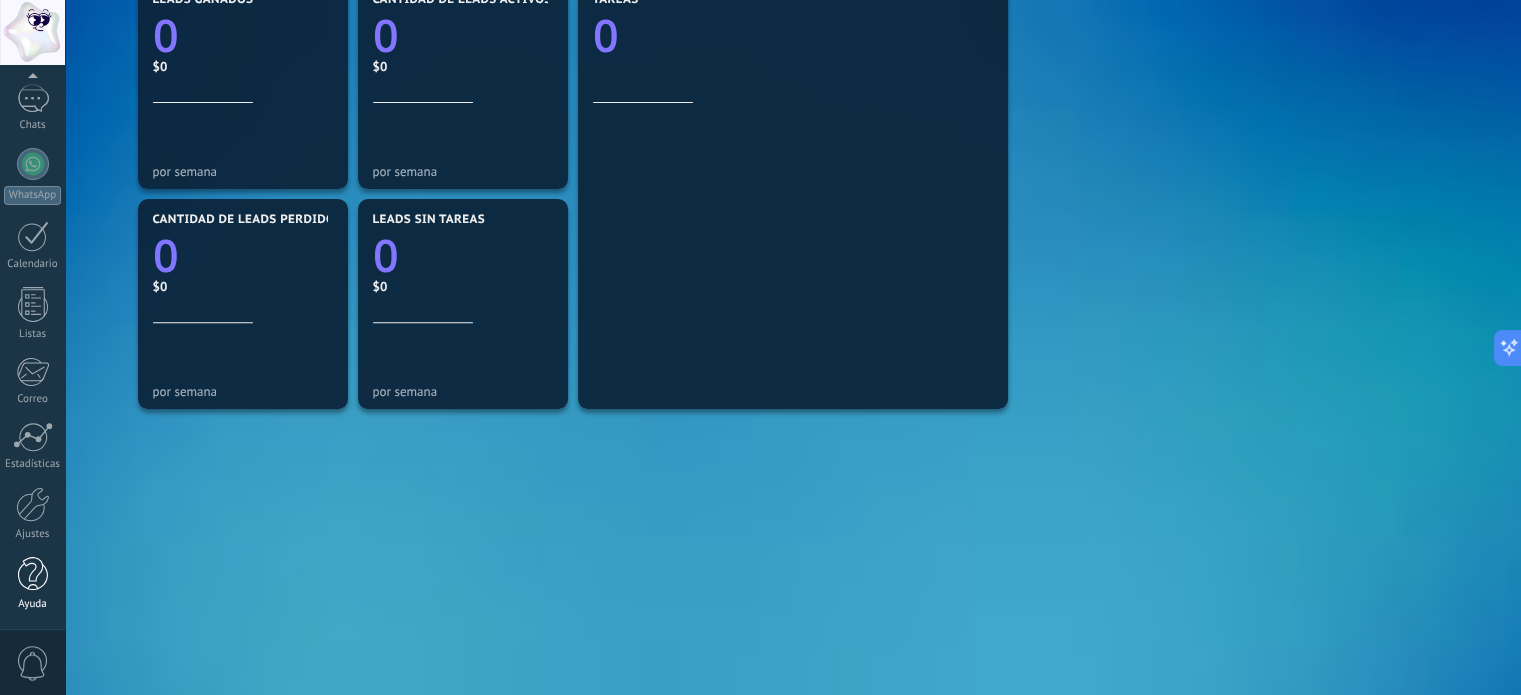 click at bounding box center [33, 574] 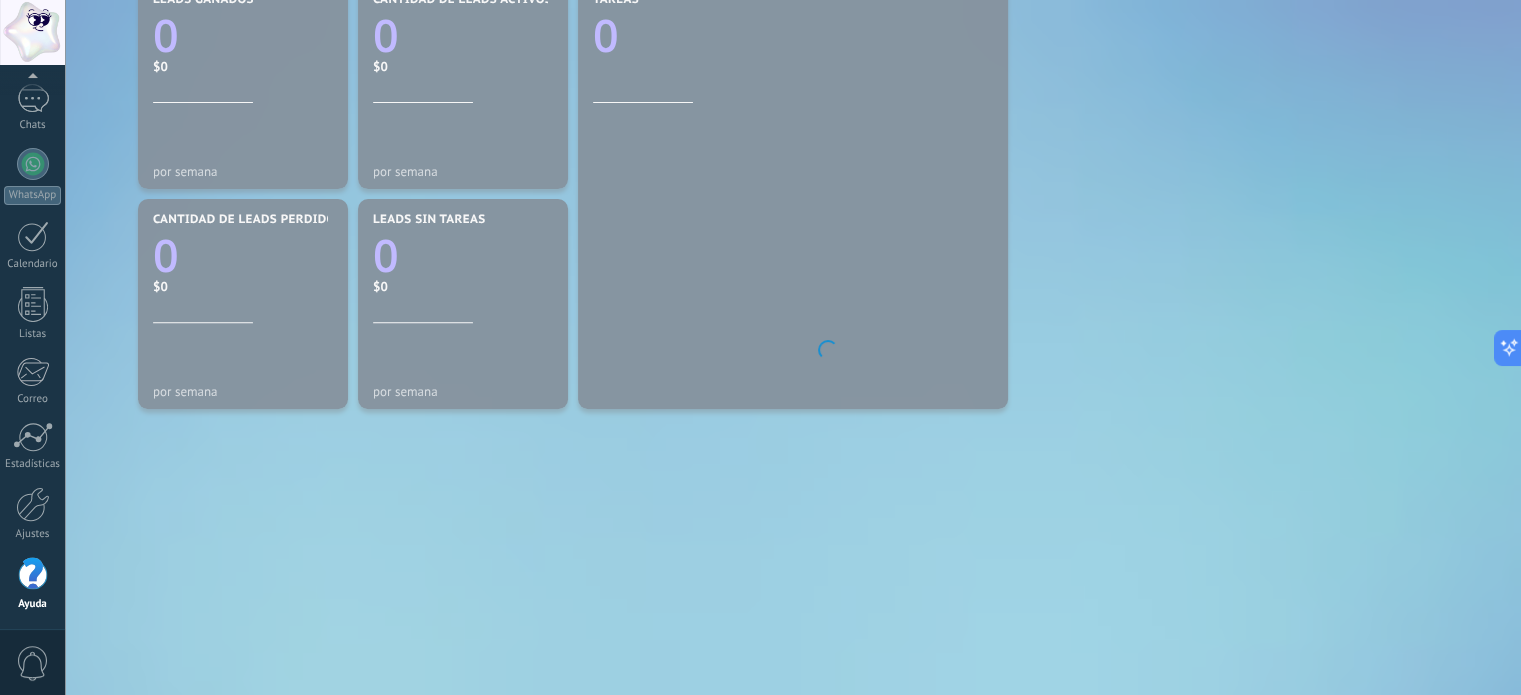 scroll, scrollTop: 0, scrollLeft: 0, axis: both 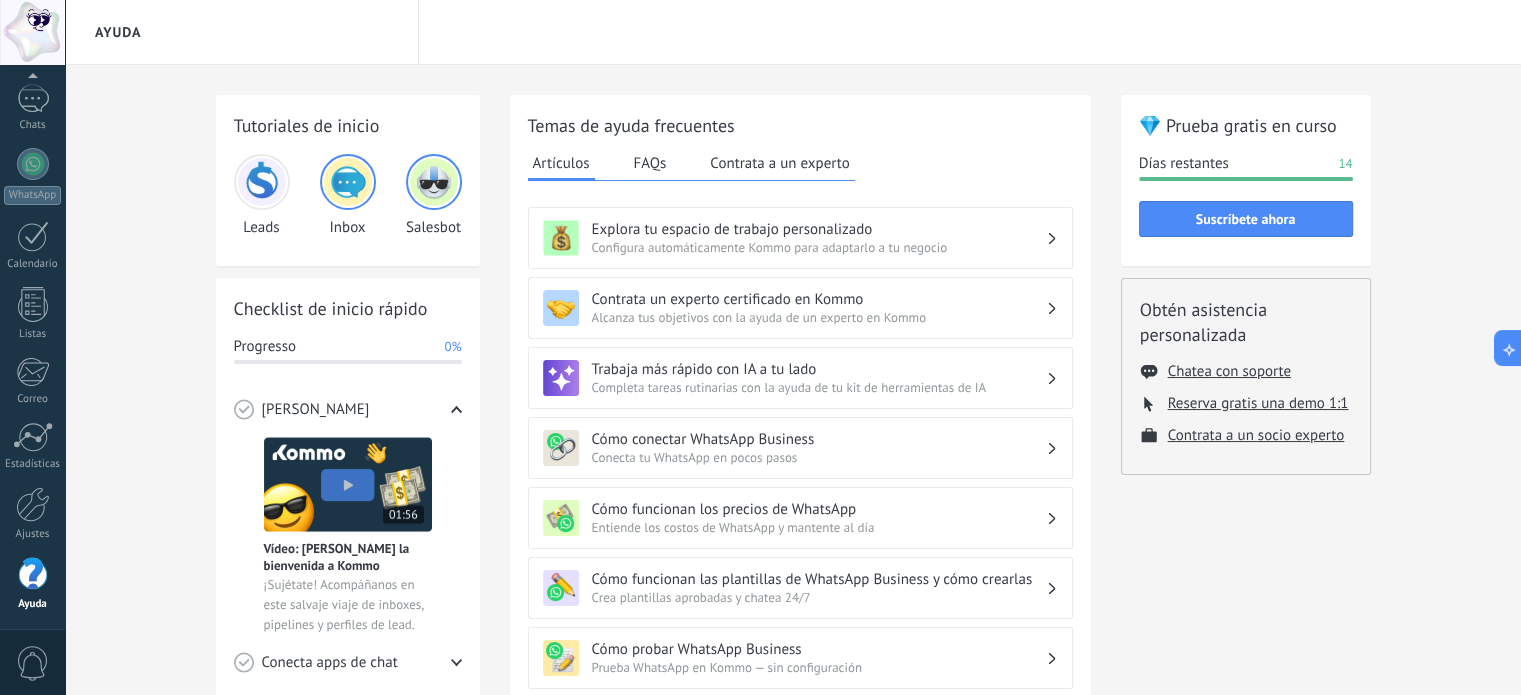 click at bounding box center [32, 32] 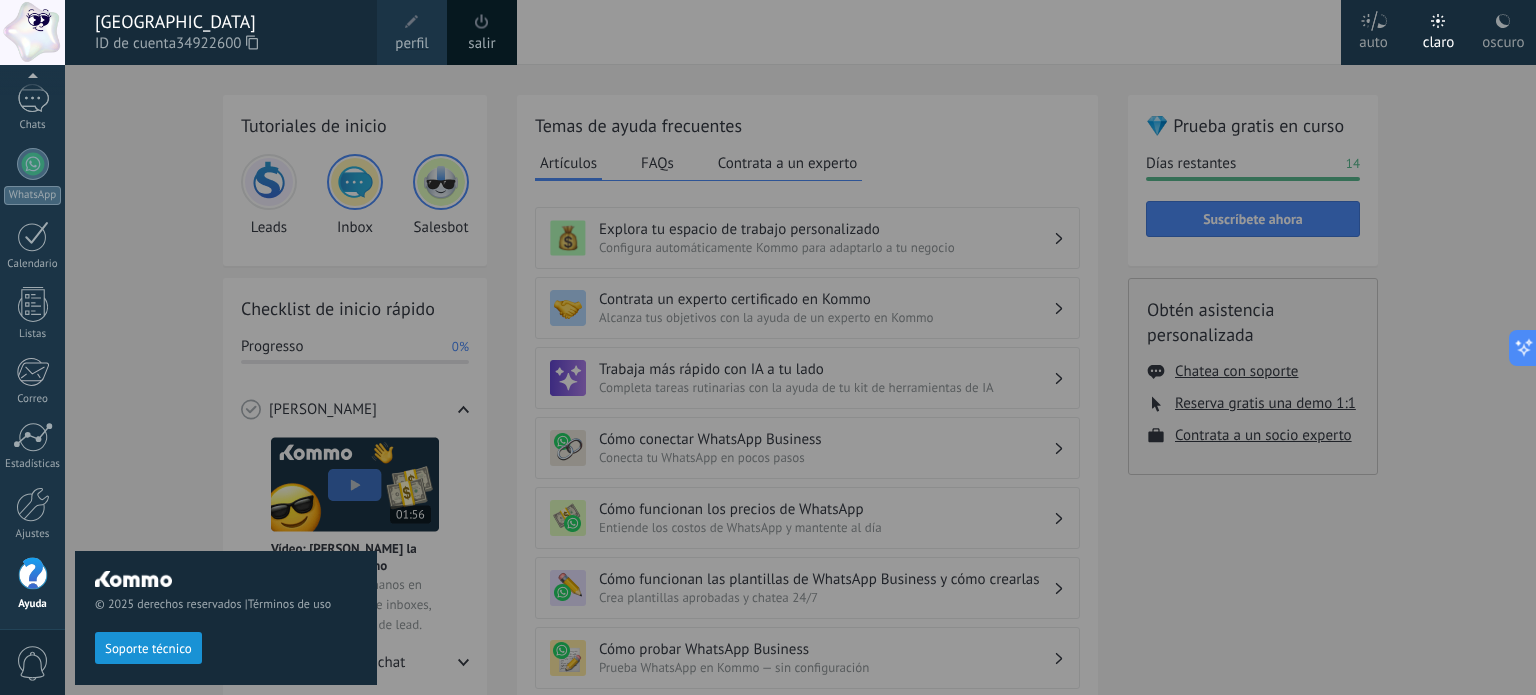 click on "salir" at bounding box center [482, 32] 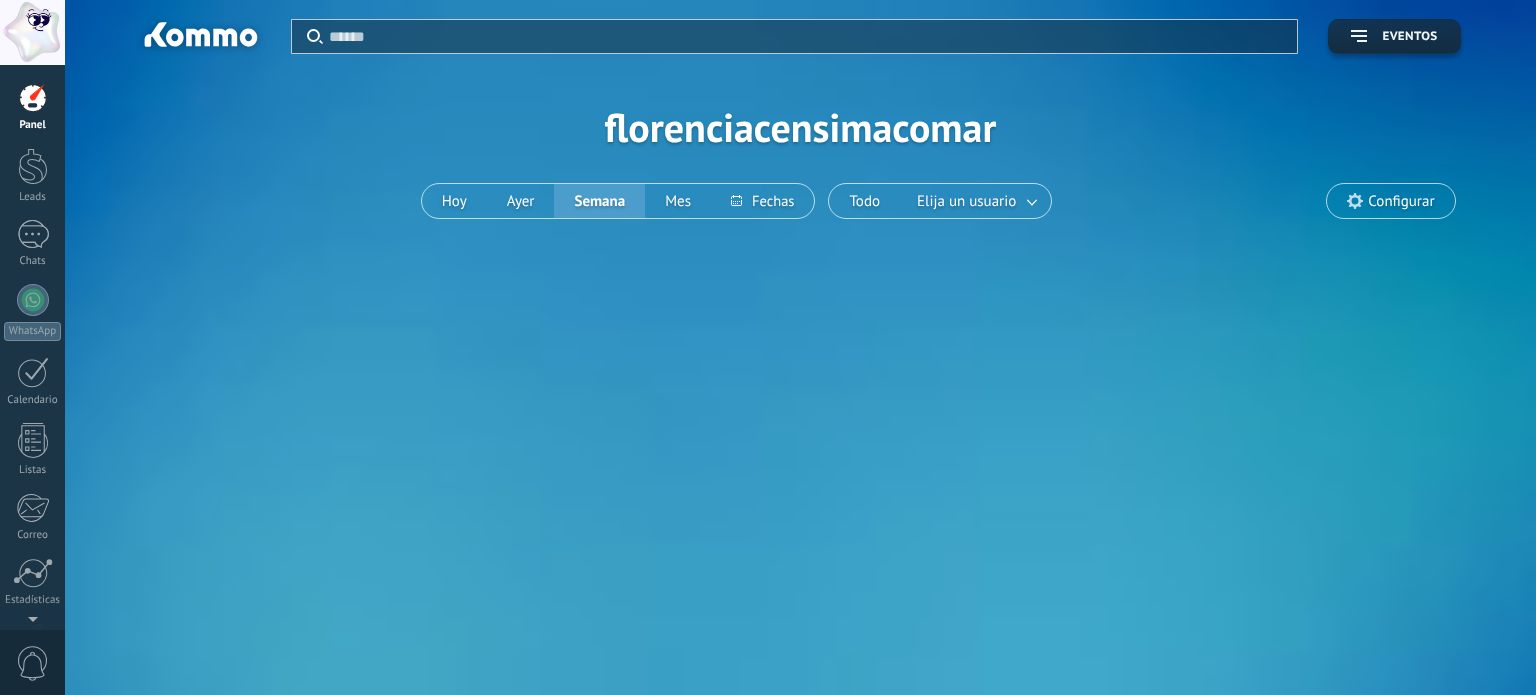 scroll, scrollTop: 0, scrollLeft: 0, axis: both 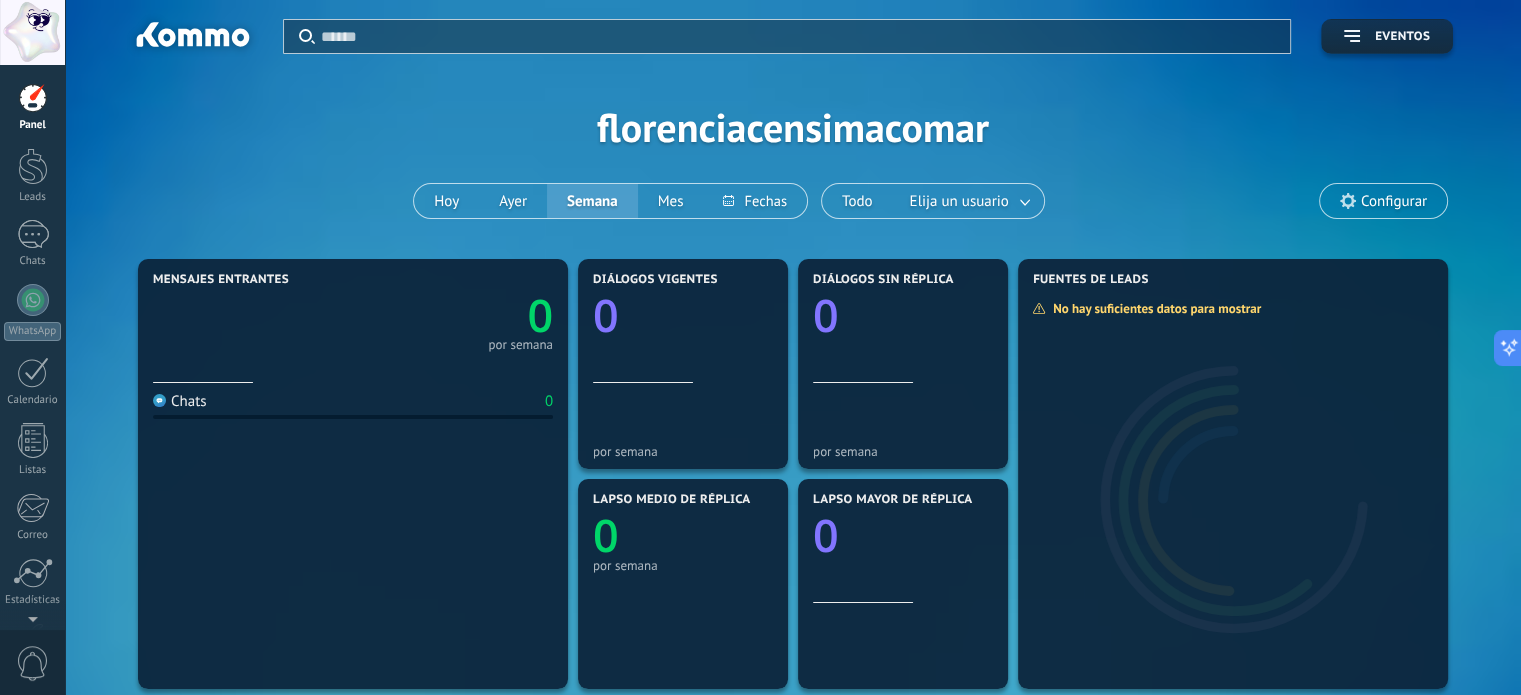 click on "Configurar" at bounding box center (1383, 201) 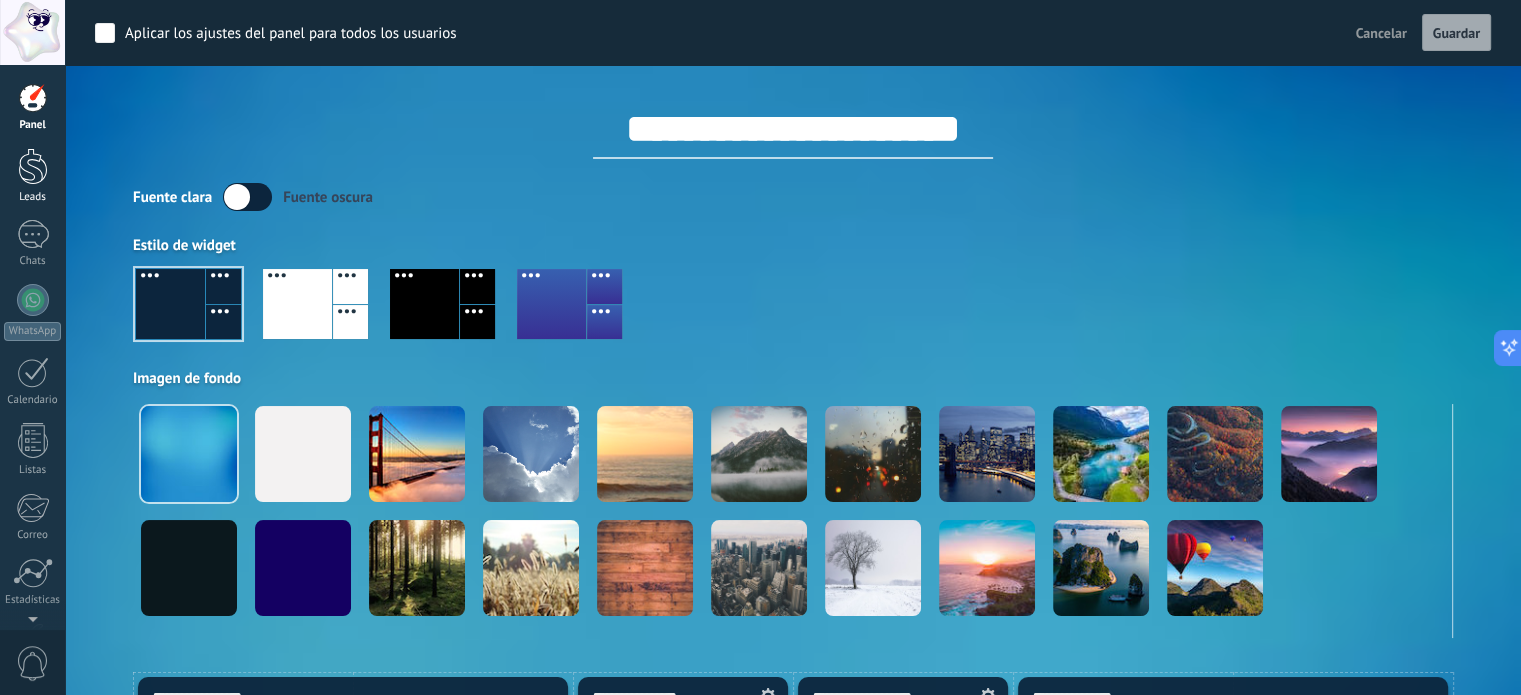 click at bounding box center [33, 166] 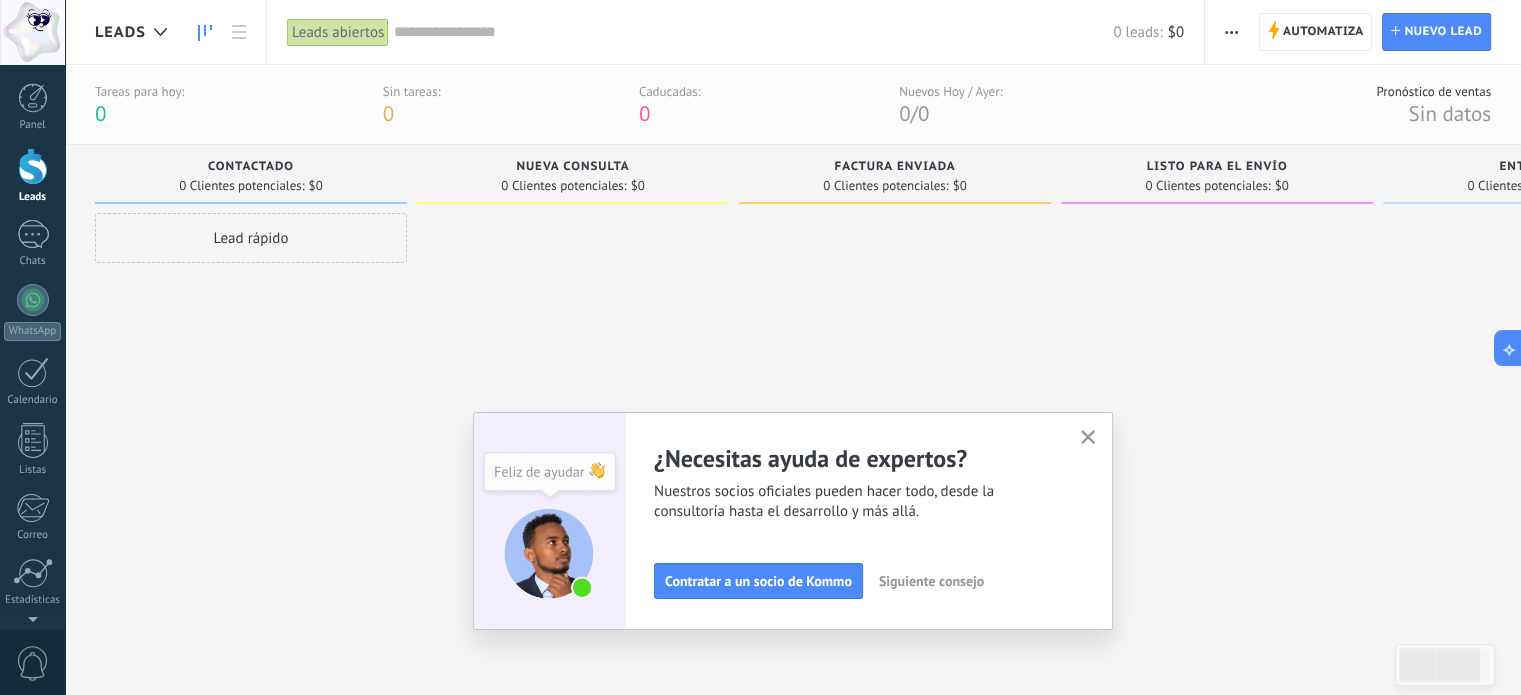 click 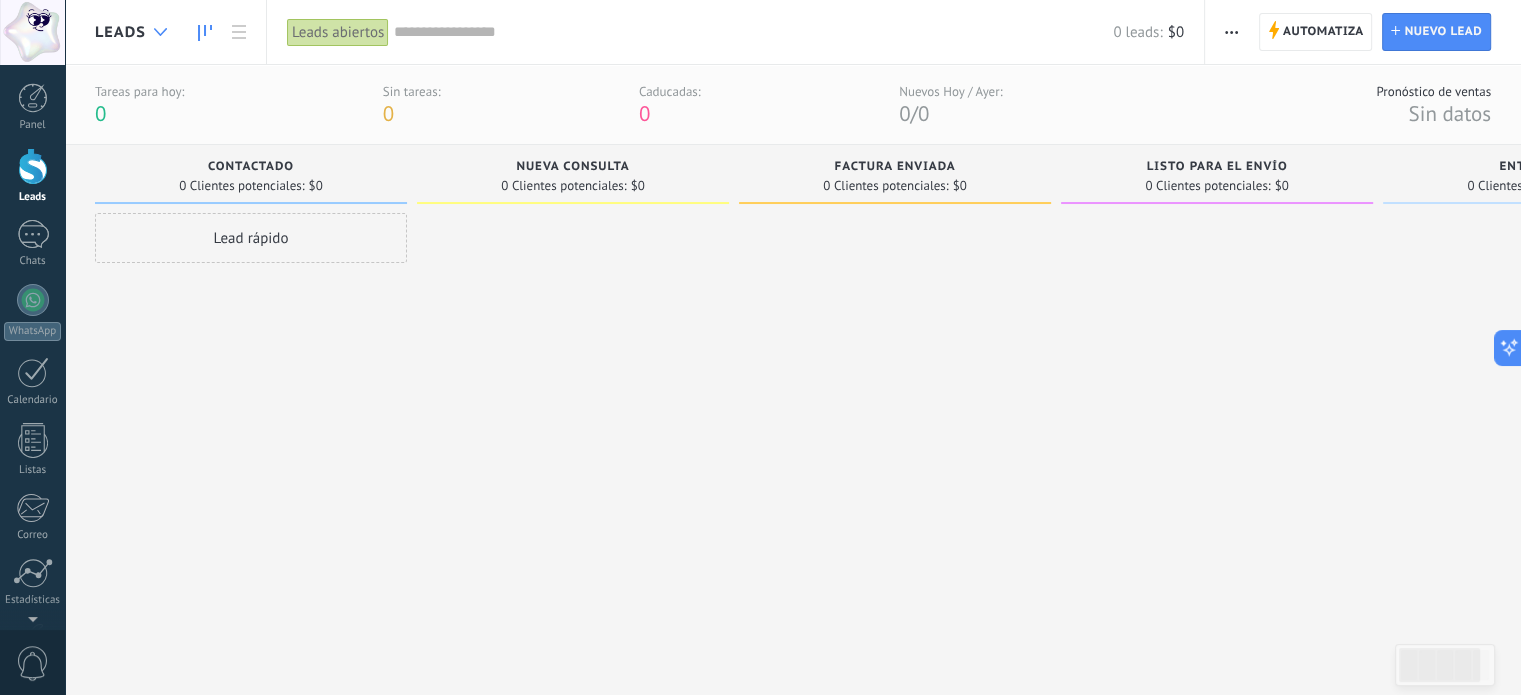 click at bounding box center (160, 32) 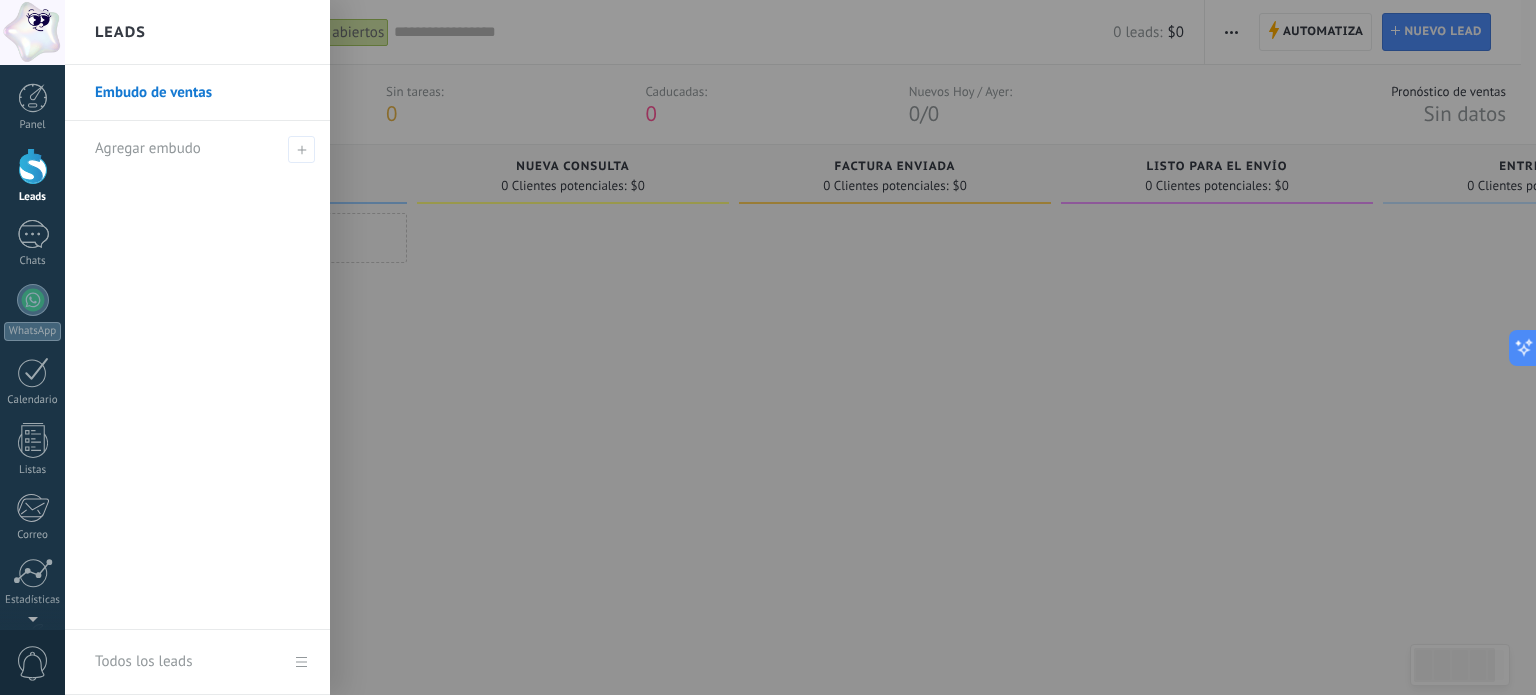 click at bounding box center [833, 347] 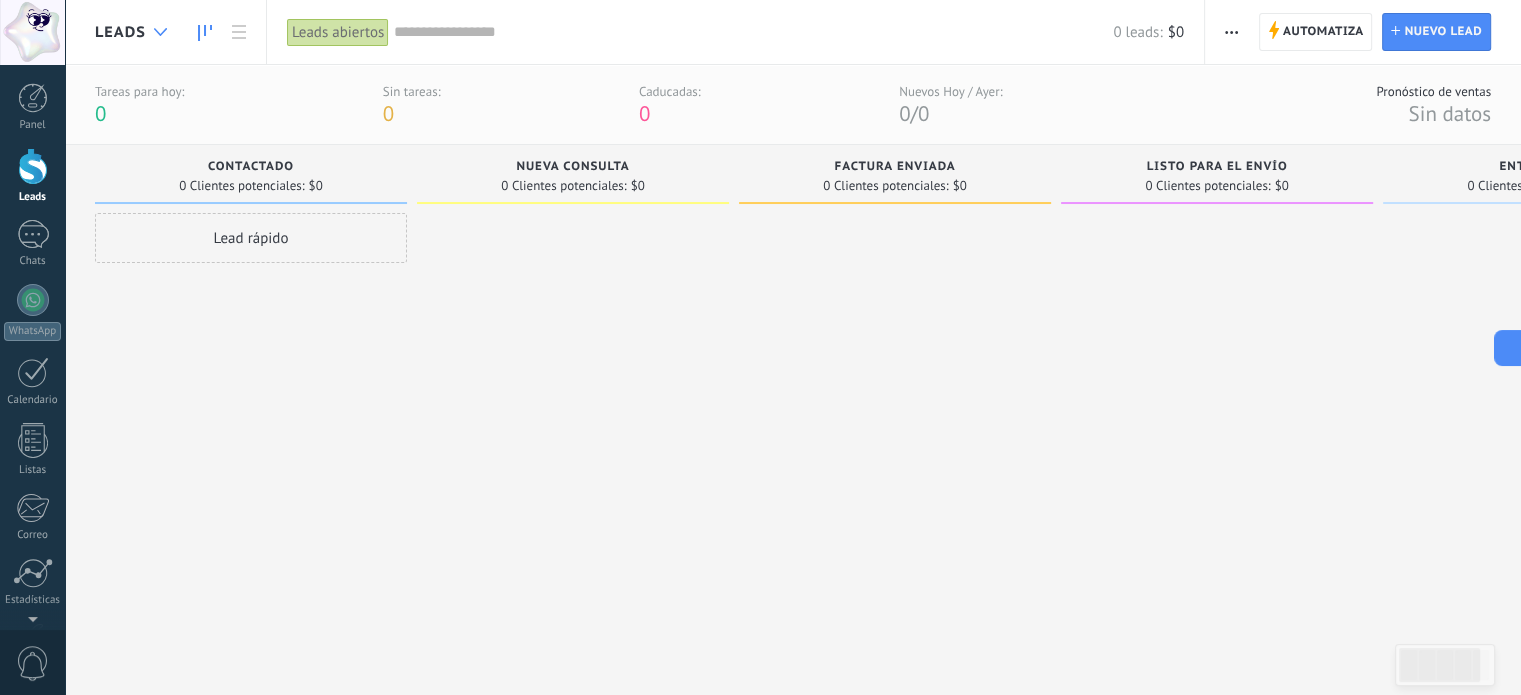 click at bounding box center [160, 32] 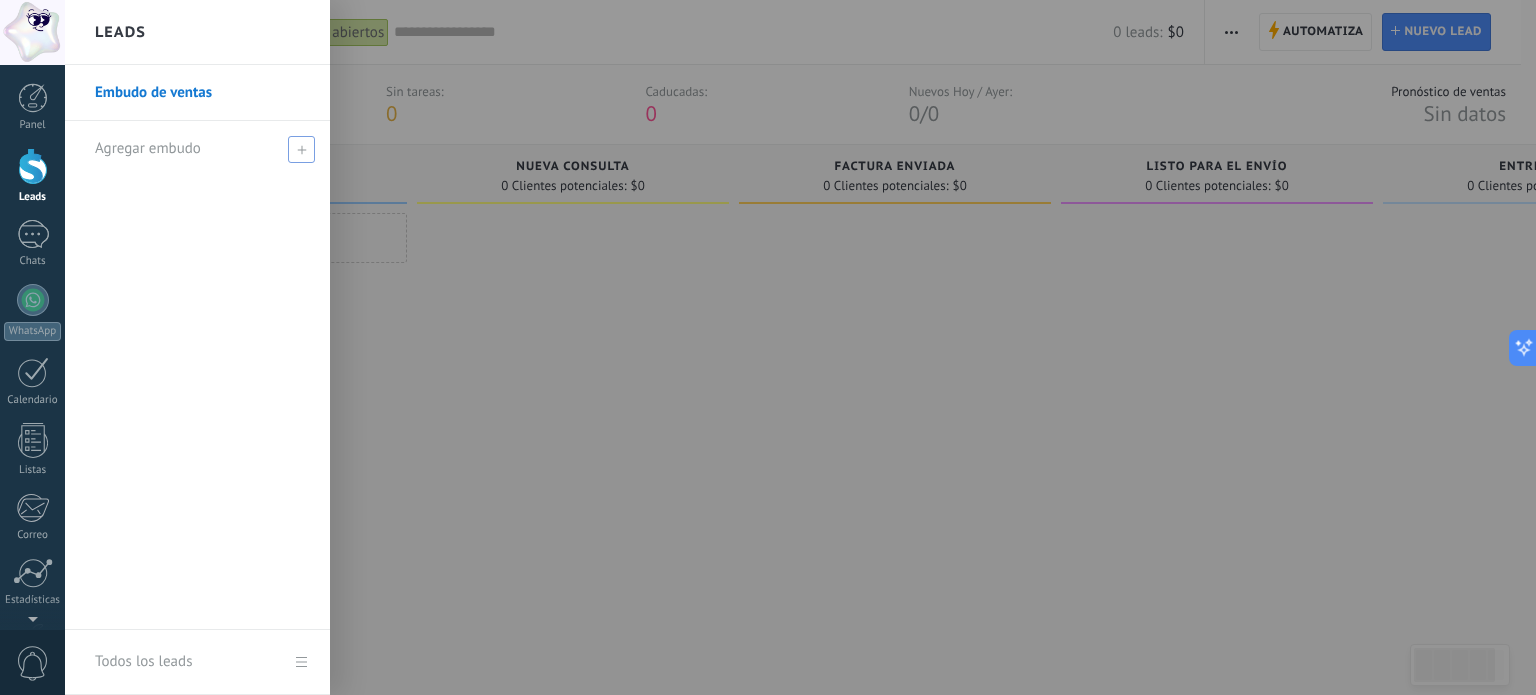 click on "Agregar embudo" at bounding box center (148, 148) 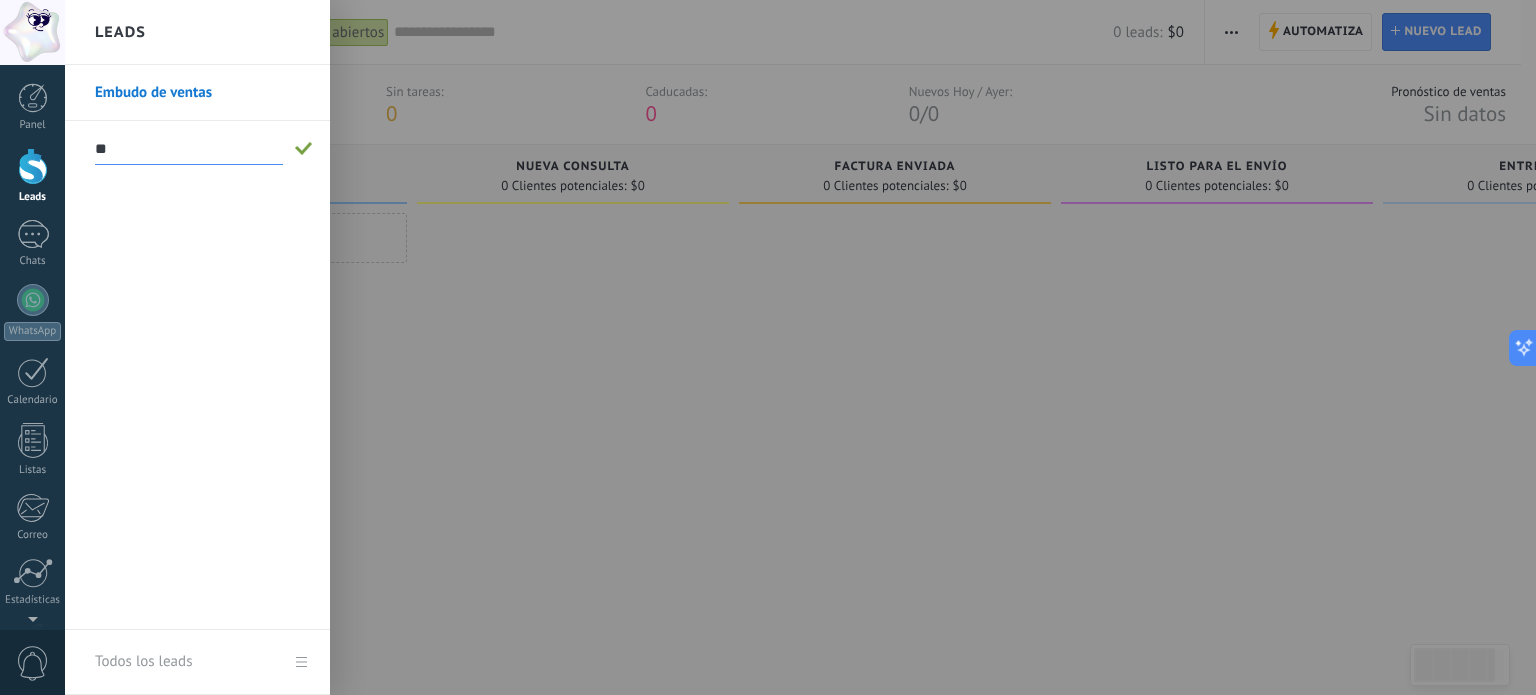 type on "*" 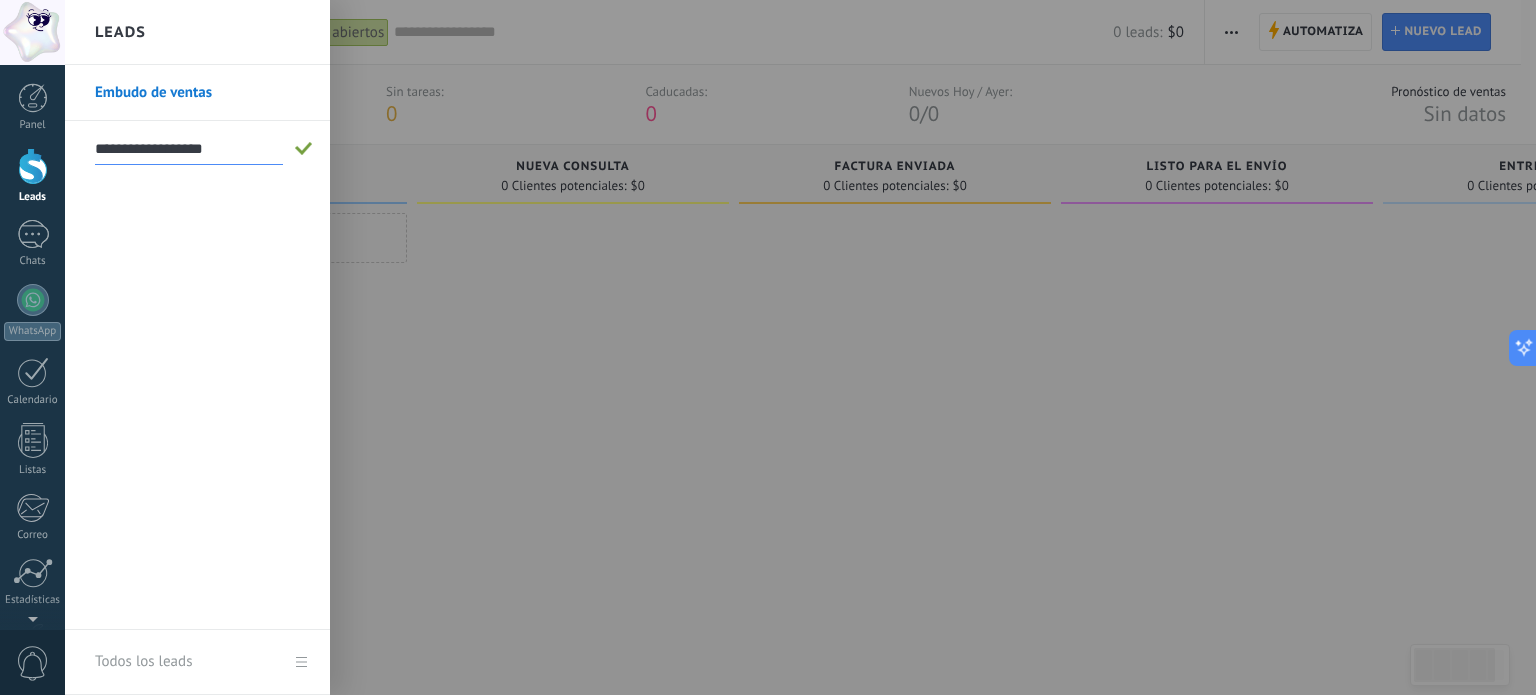 type on "**********" 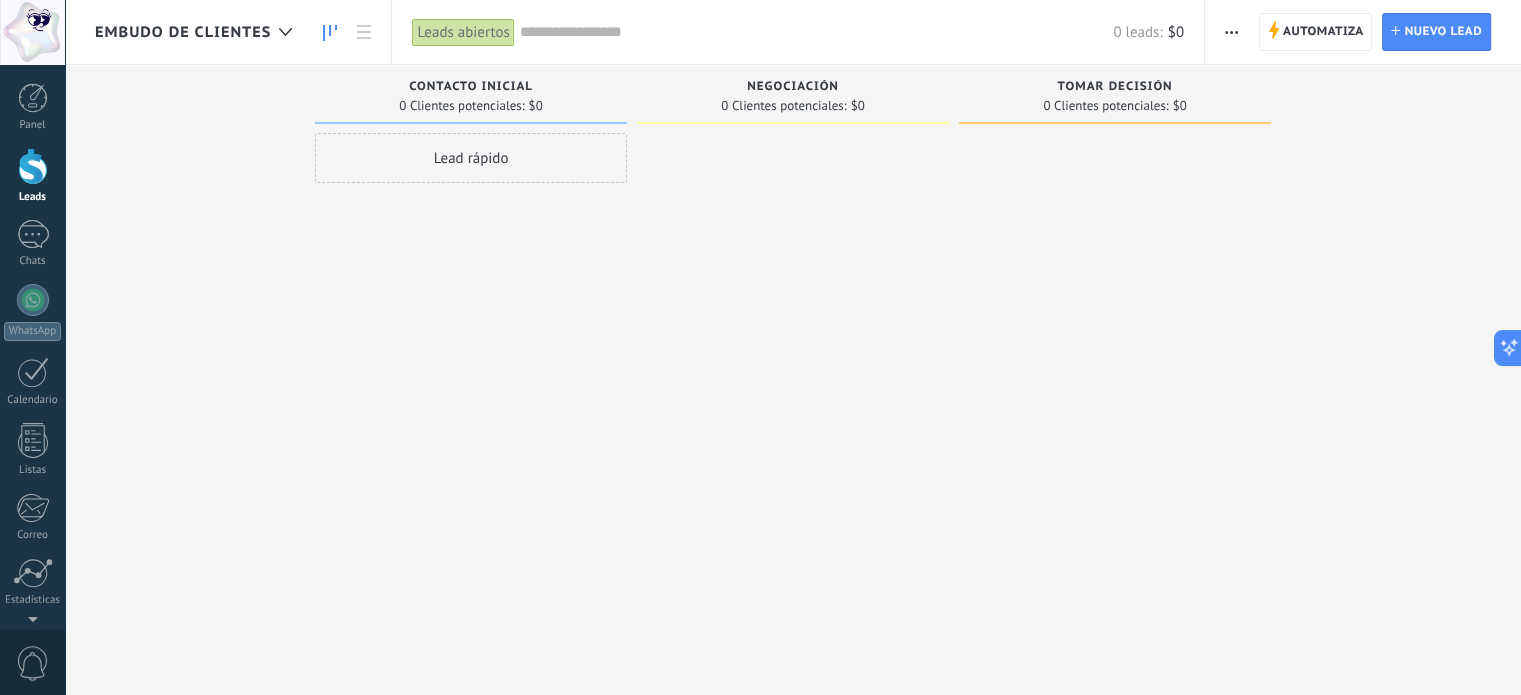 click at bounding box center [1231, 32] 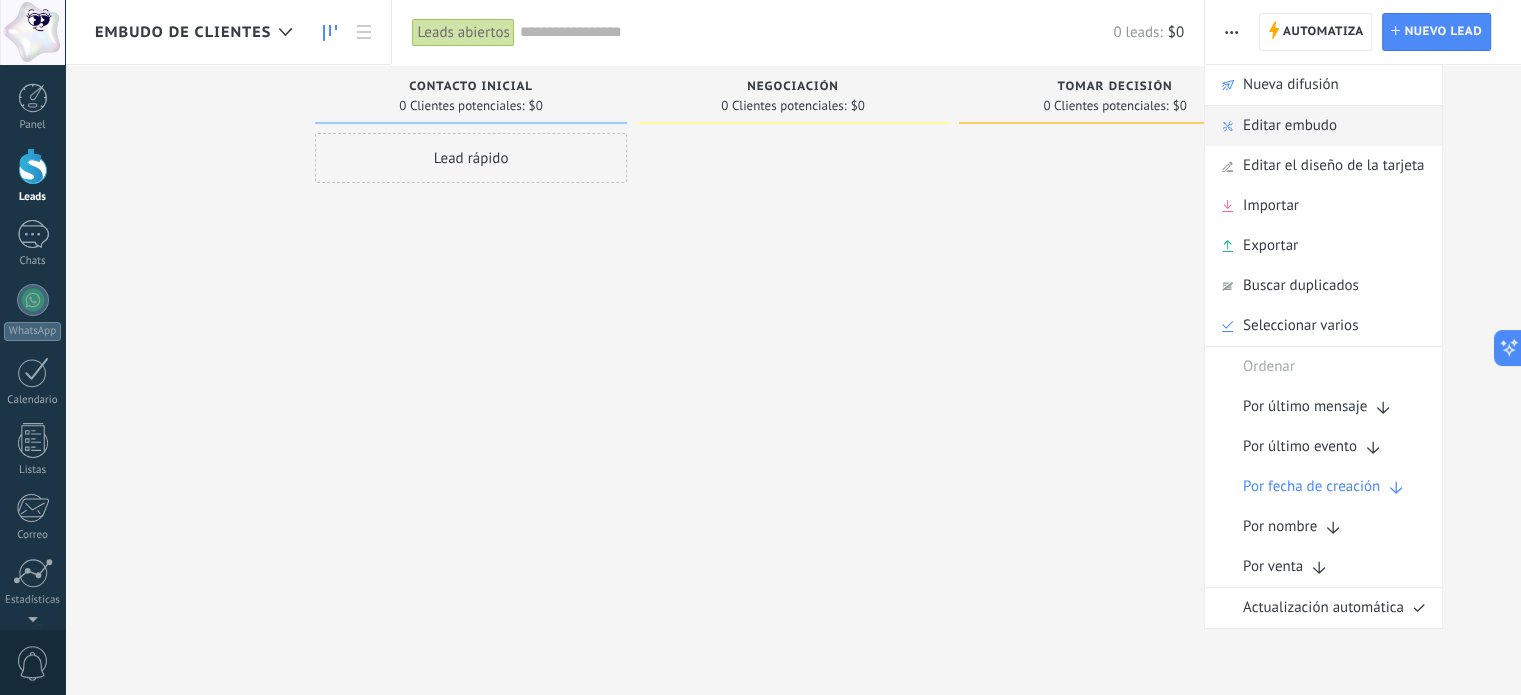 click on "Editar embudo" at bounding box center [1290, 126] 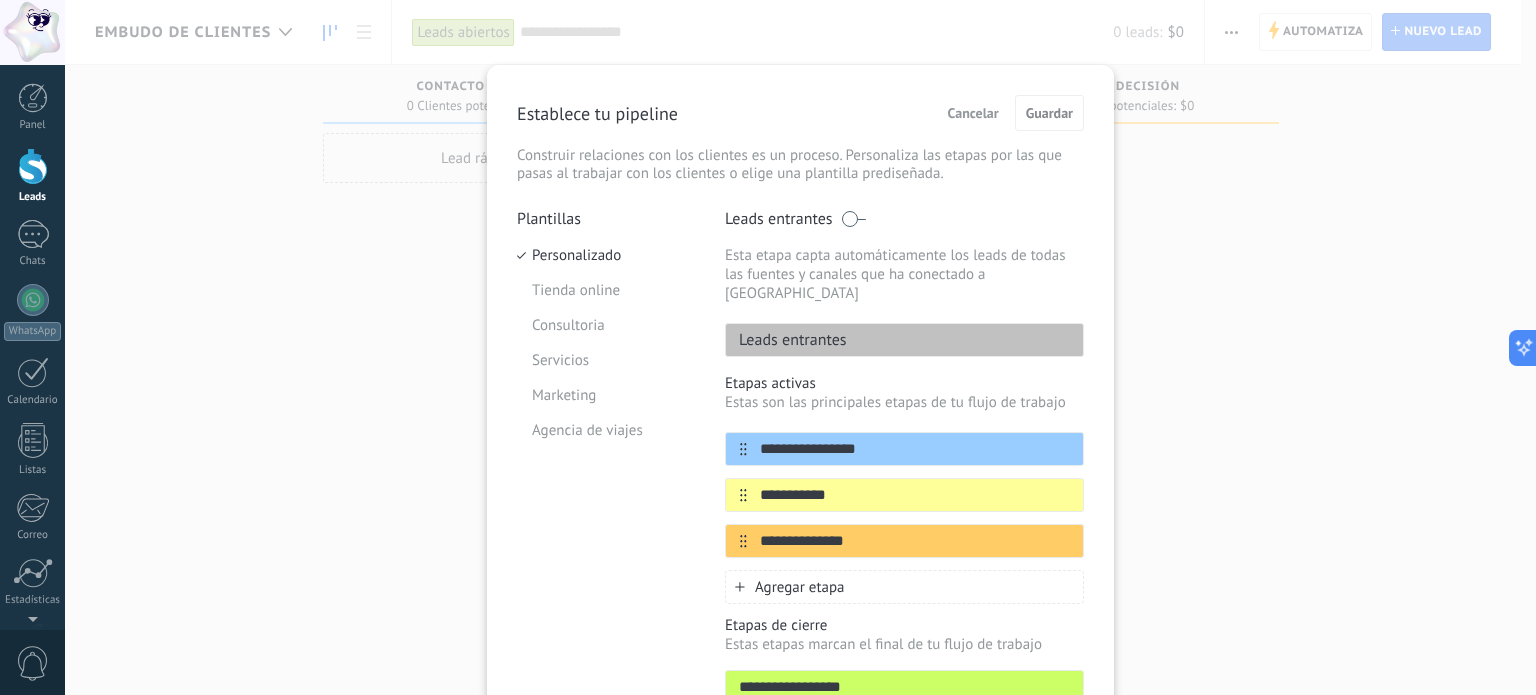 click at bounding box center (853, 219) 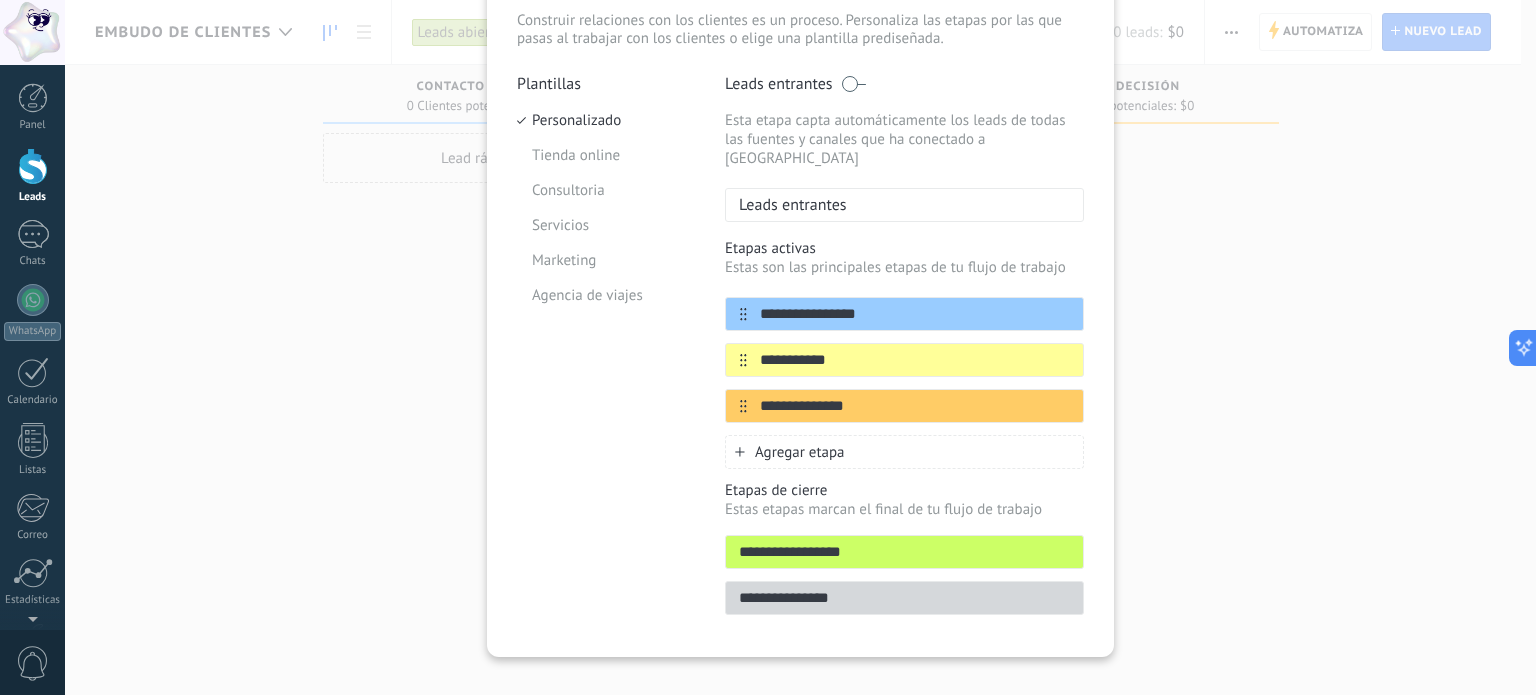 scroll, scrollTop: 141, scrollLeft: 0, axis: vertical 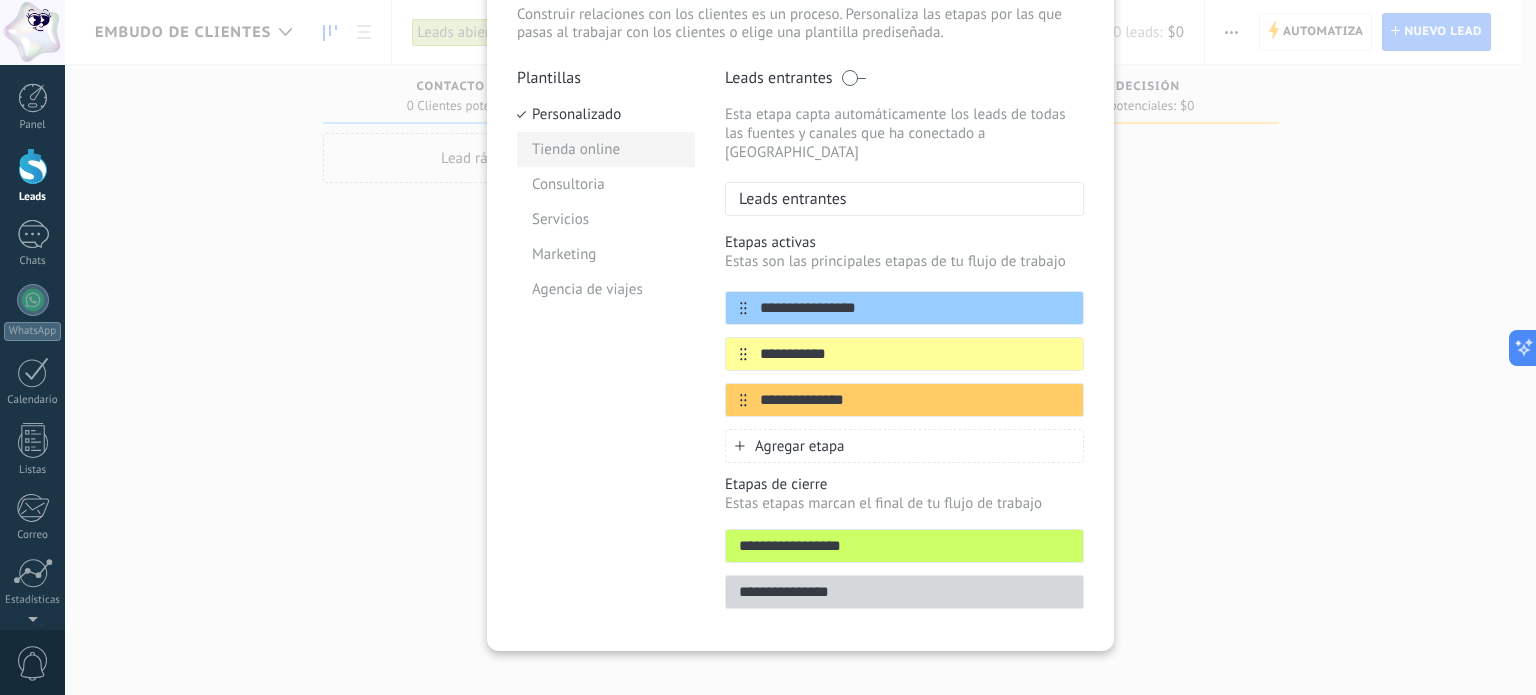 click on "Tienda online" at bounding box center [606, 149] 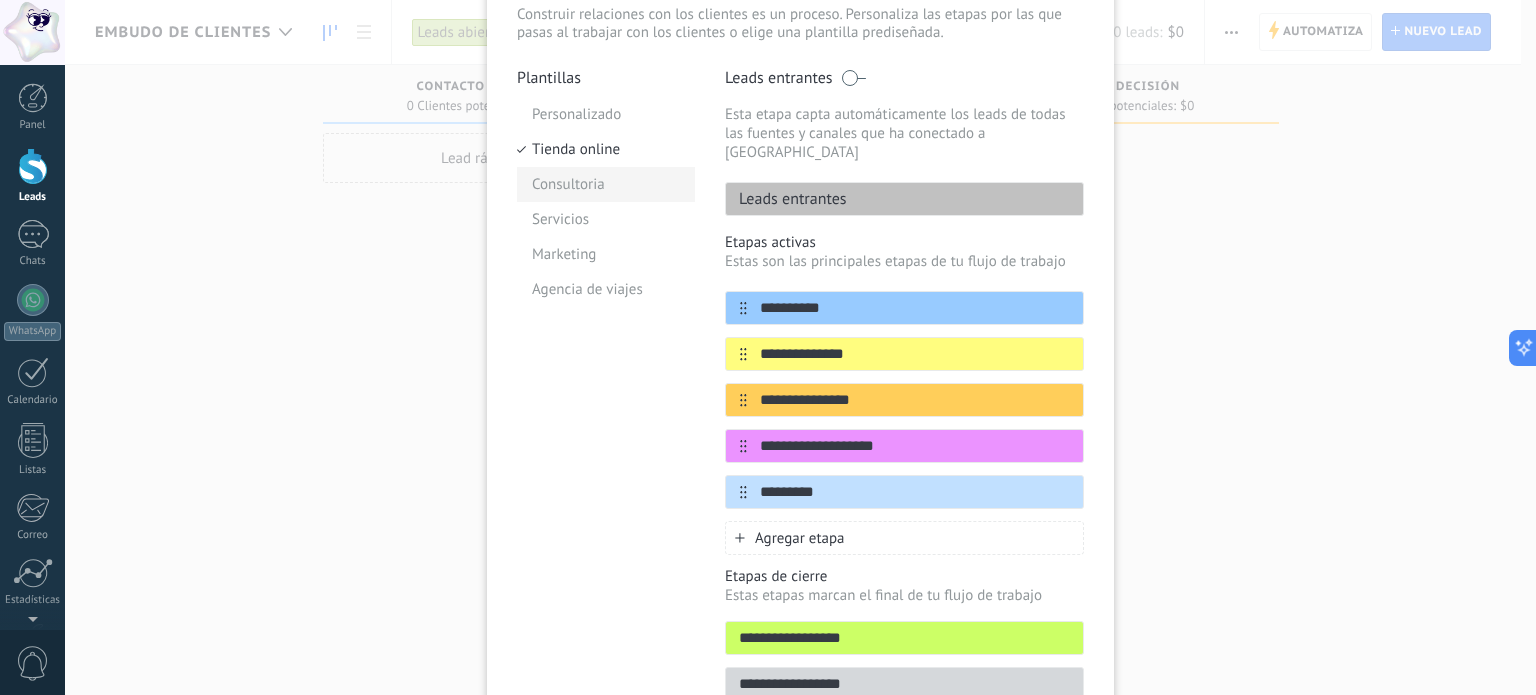 click on "Consultoria" at bounding box center (606, 184) 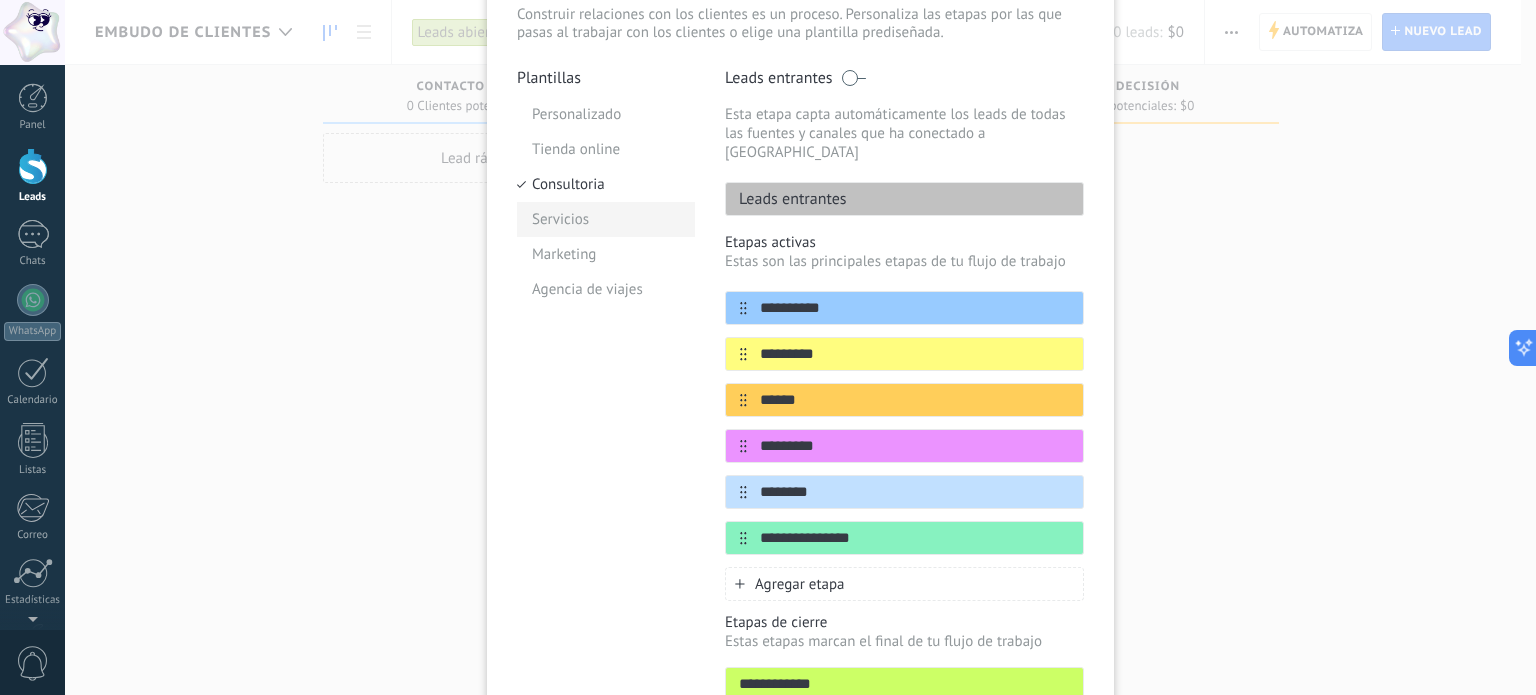 click on "Servicios" at bounding box center (606, 219) 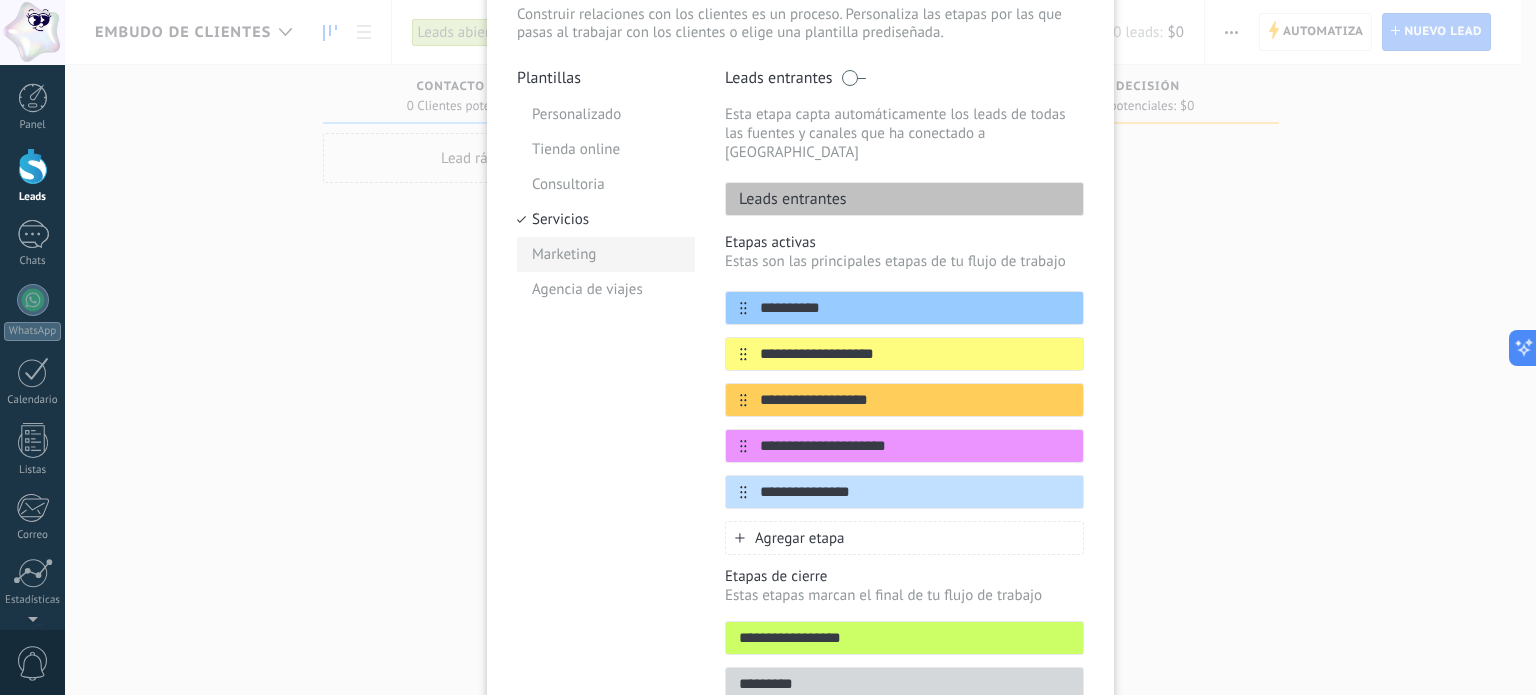 click on "Marketing" at bounding box center (606, 254) 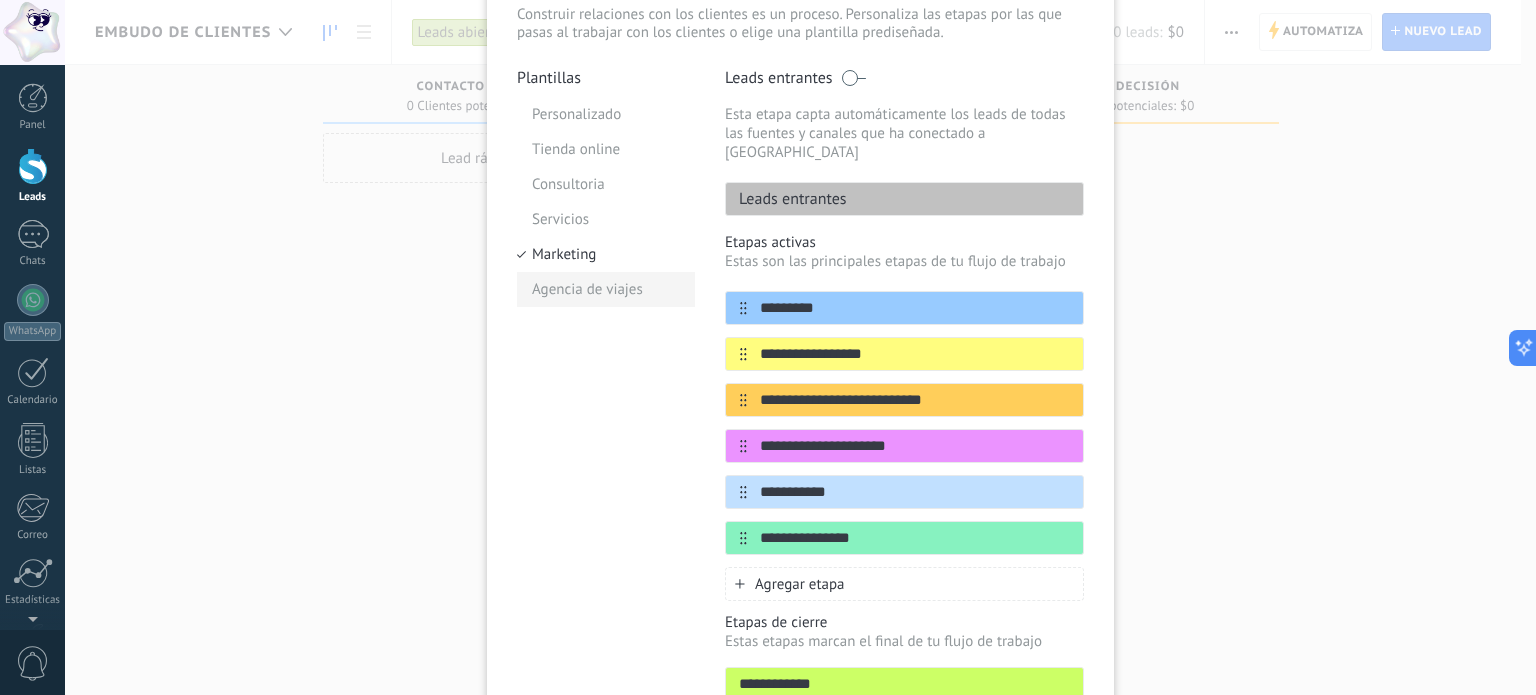 click on "Agencia de viajes" at bounding box center [606, 289] 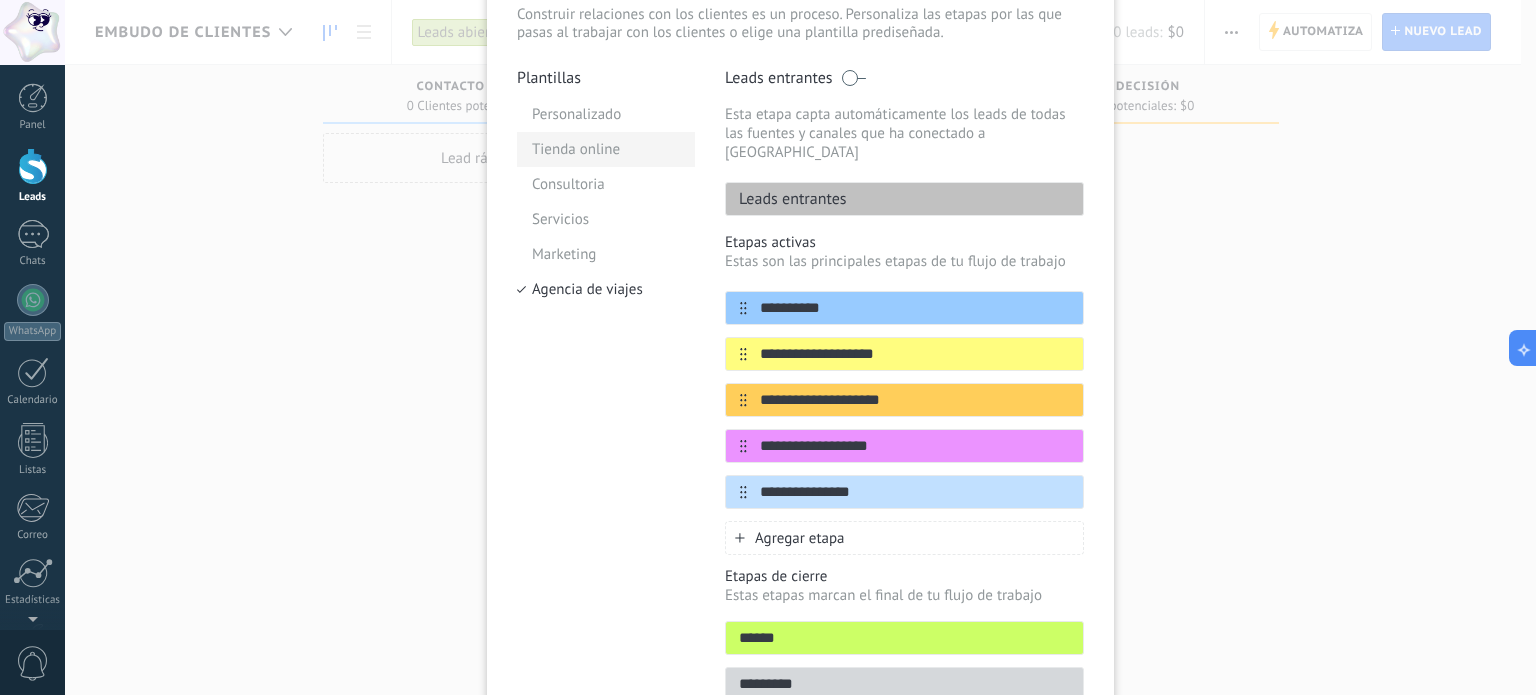 click on "Tienda online" at bounding box center [606, 149] 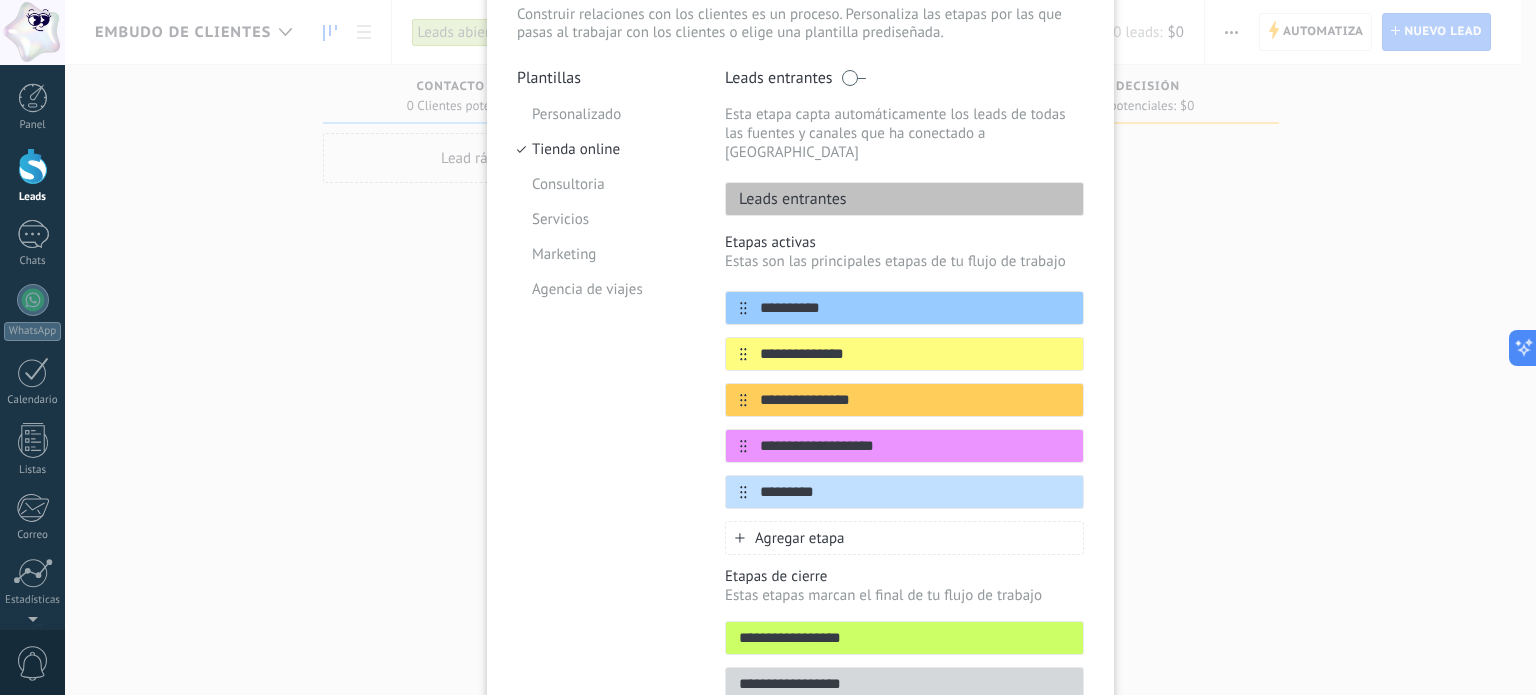 click at bounding box center [853, 78] 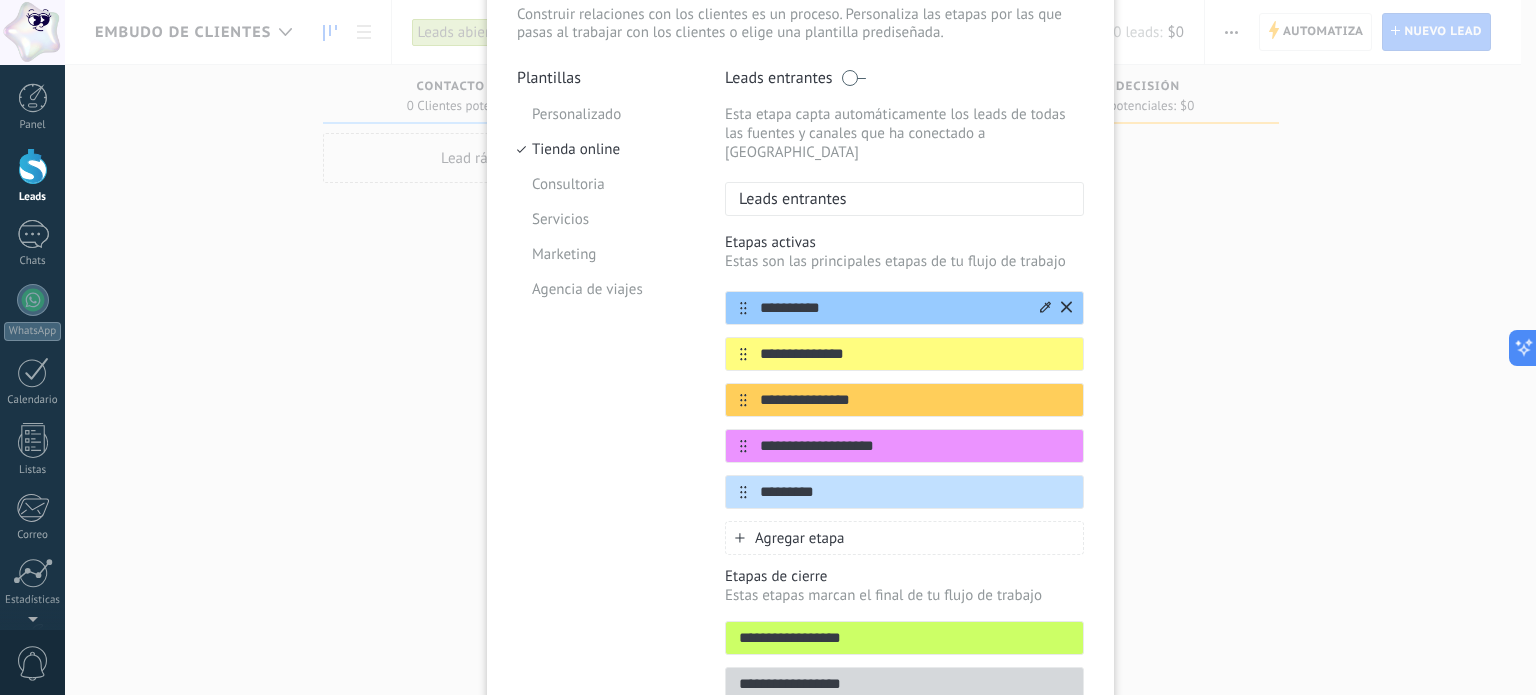 click 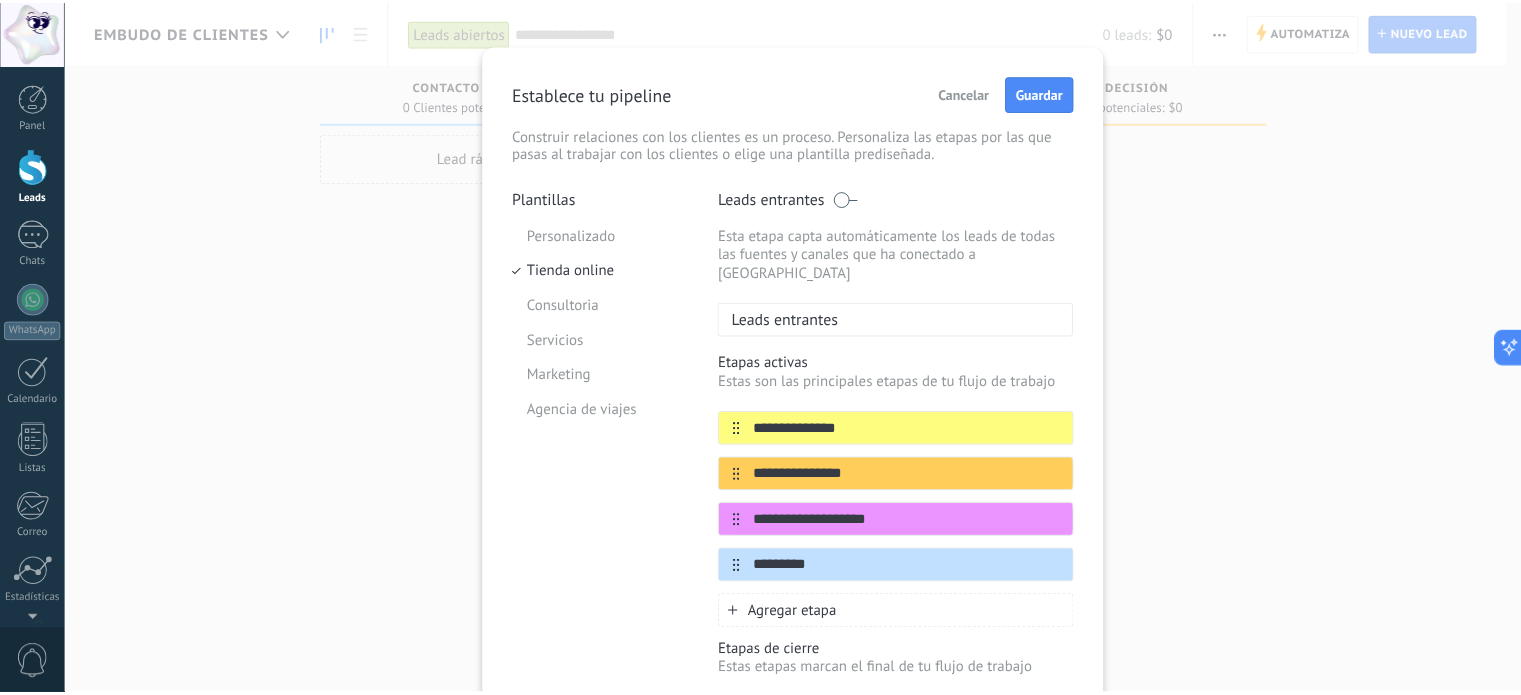 scroll, scrollTop: 0, scrollLeft: 0, axis: both 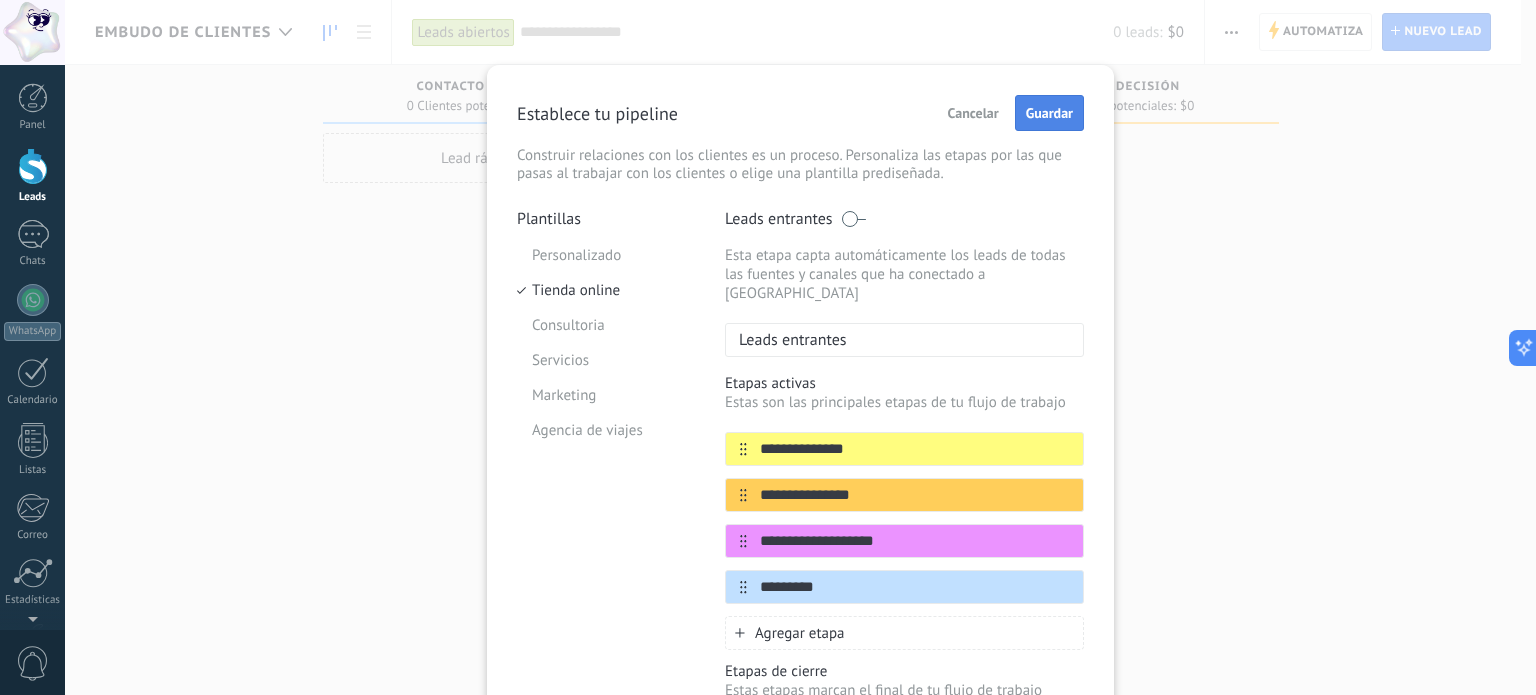 click on "Guardar" at bounding box center [1049, 113] 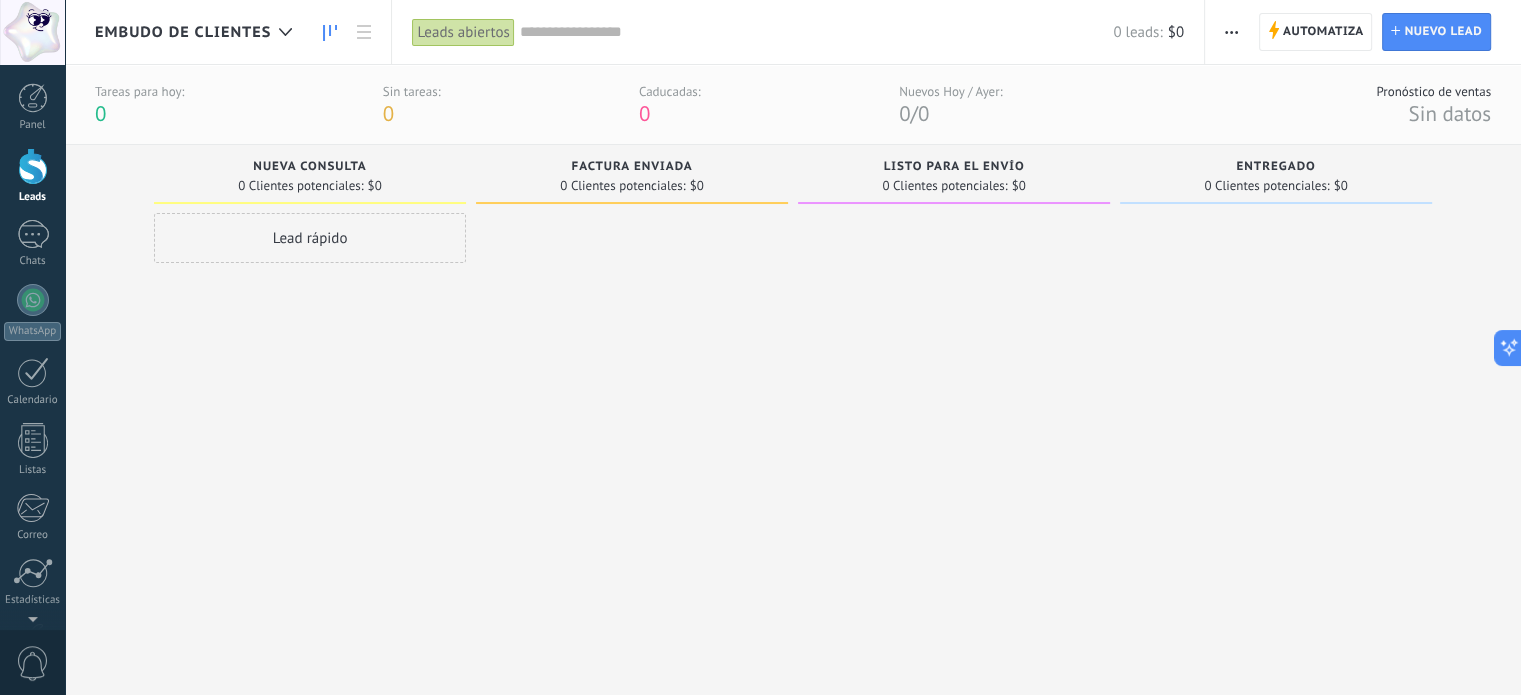 click at bounding box center (1231, 32) 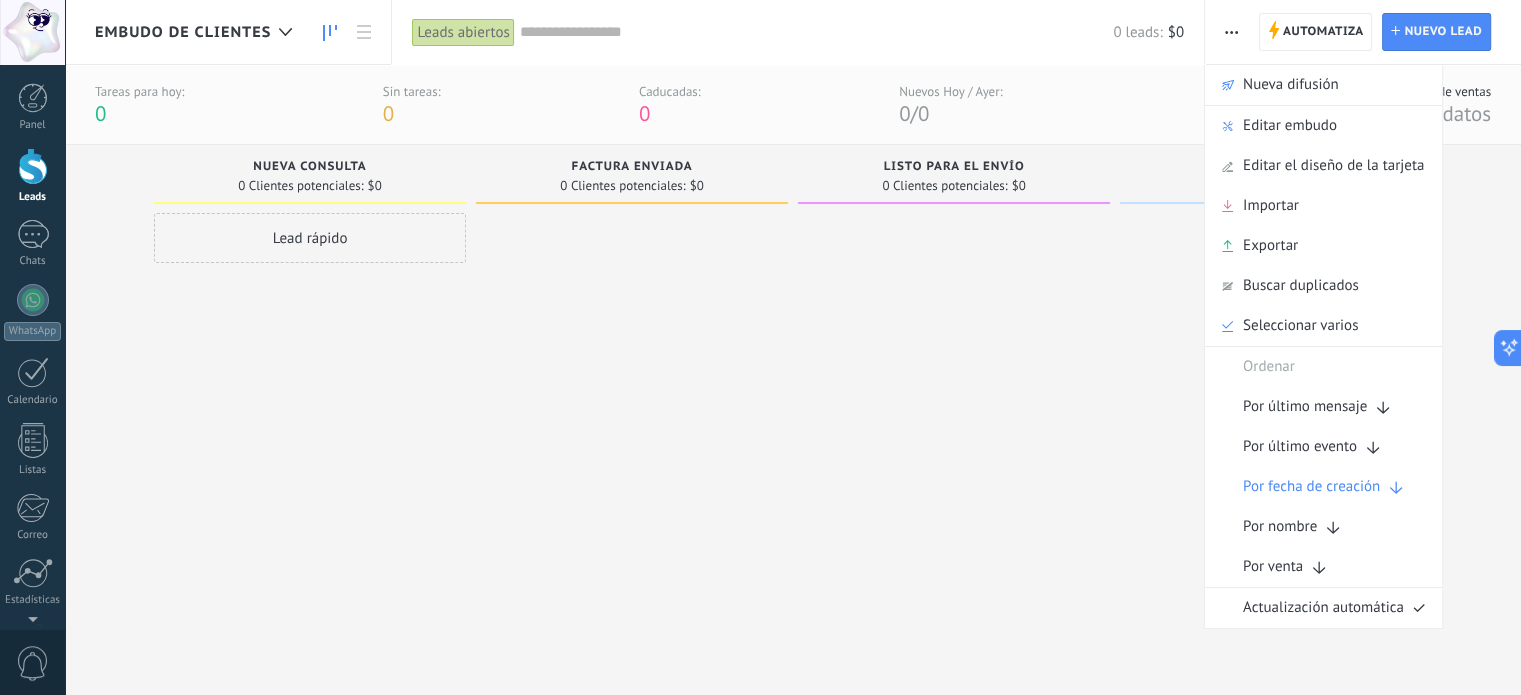 click on "Nueva consulta 0  Clientes potenciales:  $0 Lead rápido Factura enviada 0  Clientes potenciales:  $0 Listo para el envío 0  Clientes potenciales:  $0 Entregado 0  Clientes potenciales:  $0" at bounding box center (808, 396) 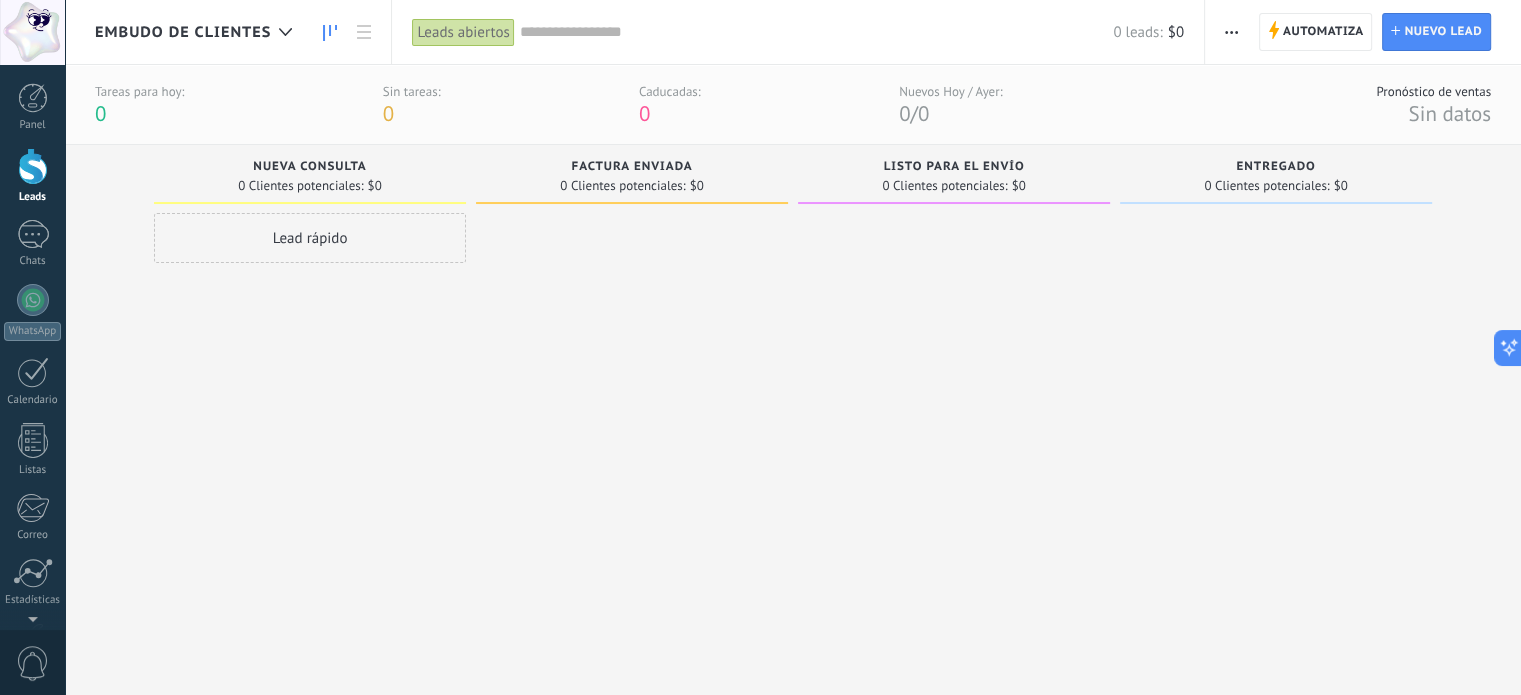 click at bounding box center (1231, 32) 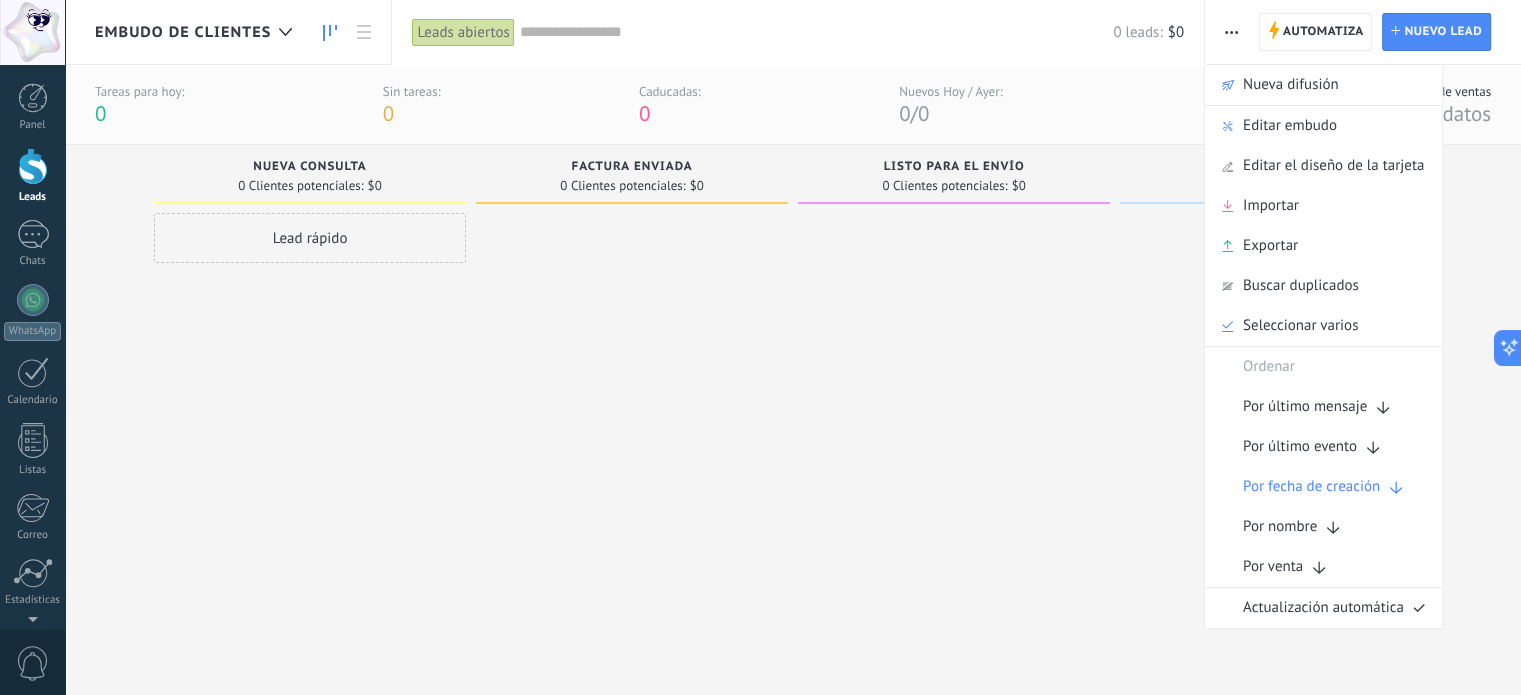 click at bounding box center (954, 430) 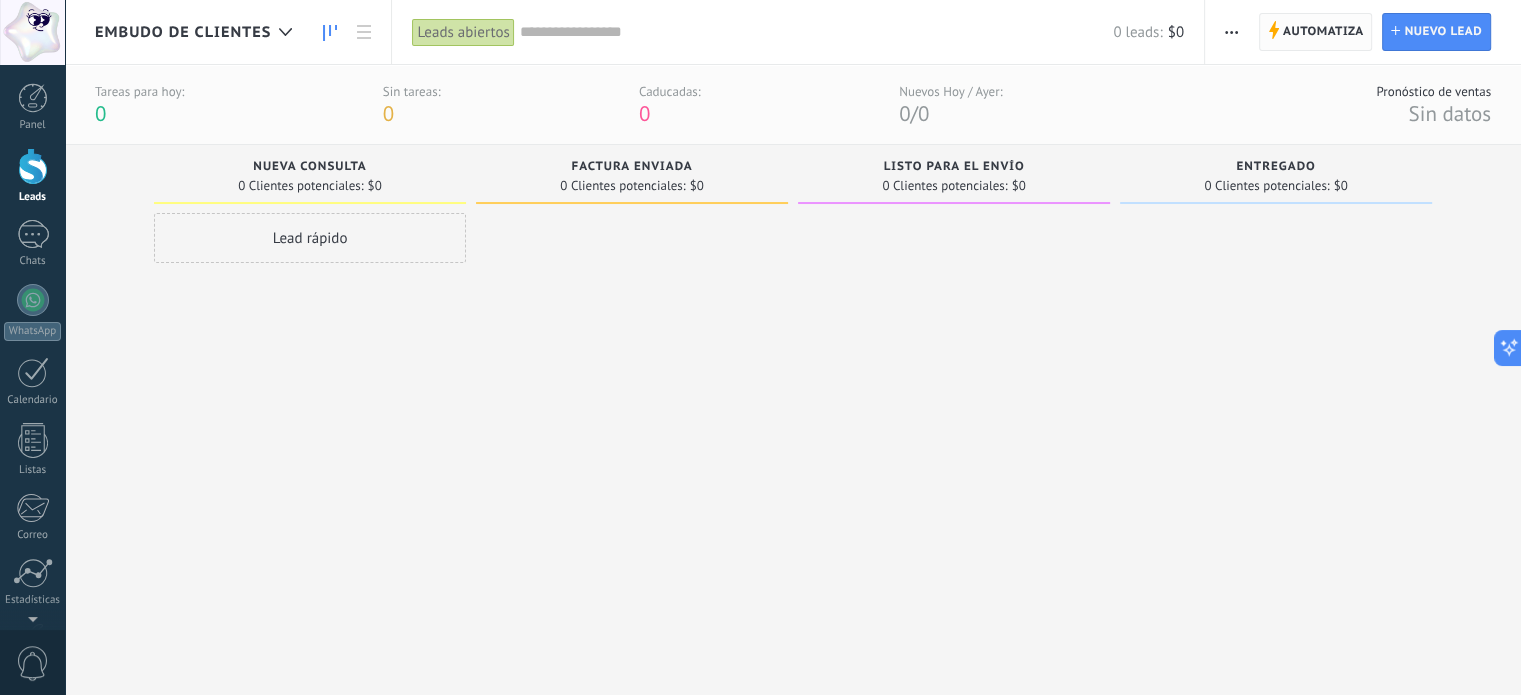 click on "Automatiza" at bounding box center [1323, 32] 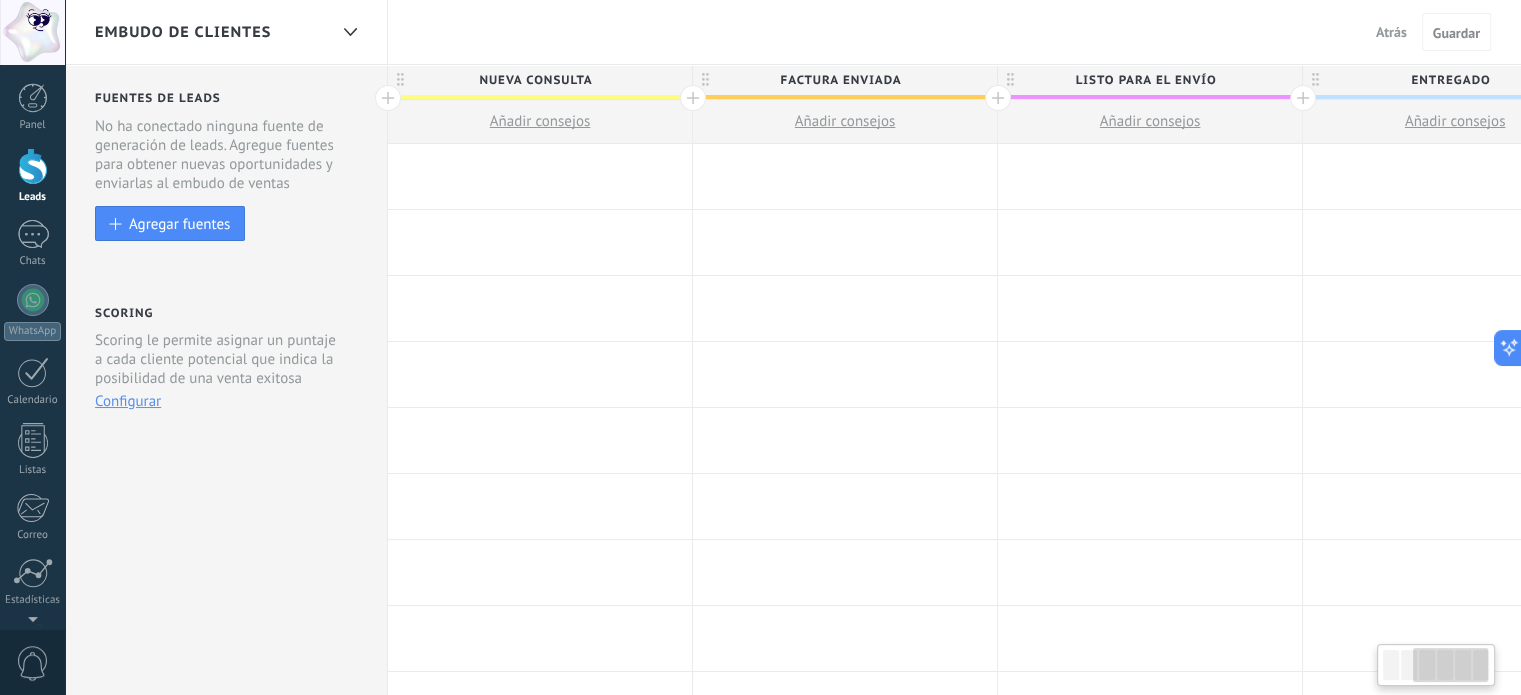scroll, scrollTop: 0, scrollLeft: 696, axis: horizontal 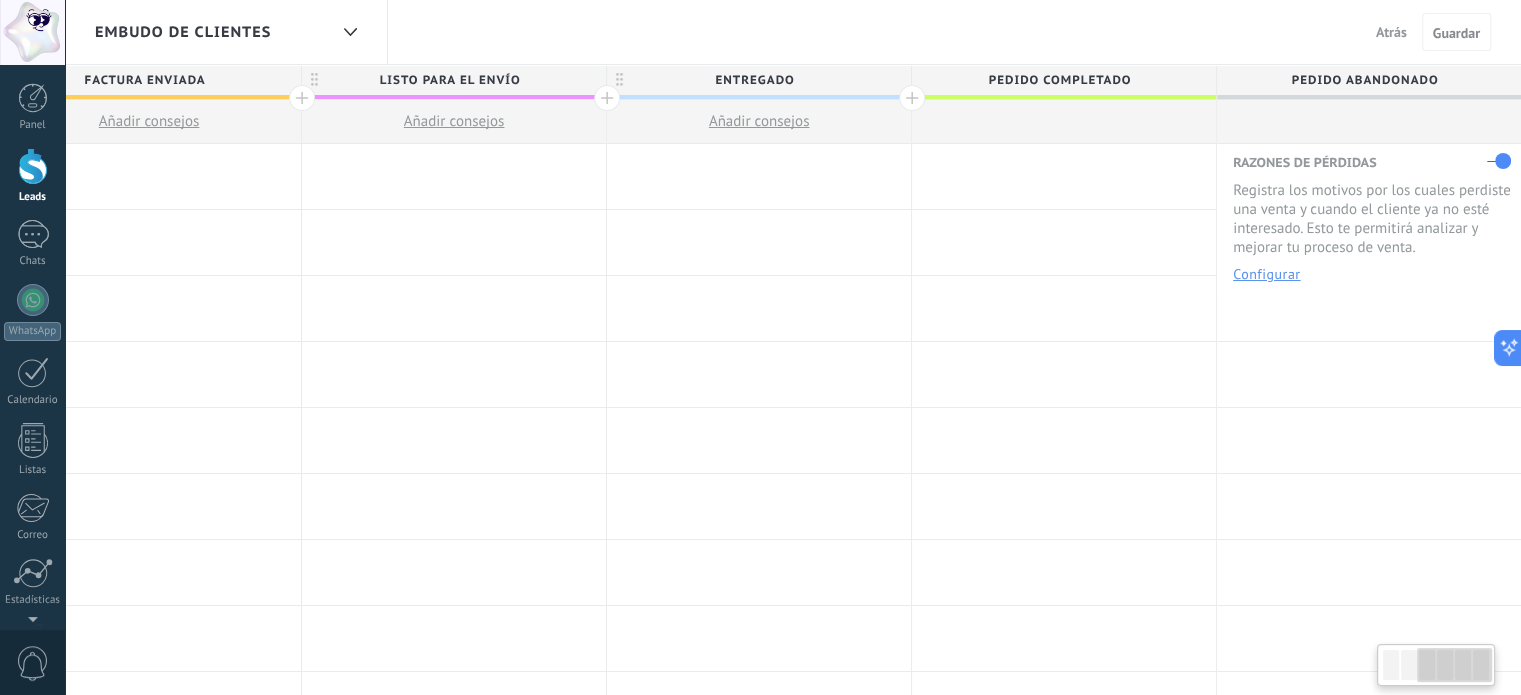 drag, startPoint x: 1439, startPoint y: 670, endPoint x: 1527, endPoint y: 670, distance: 88 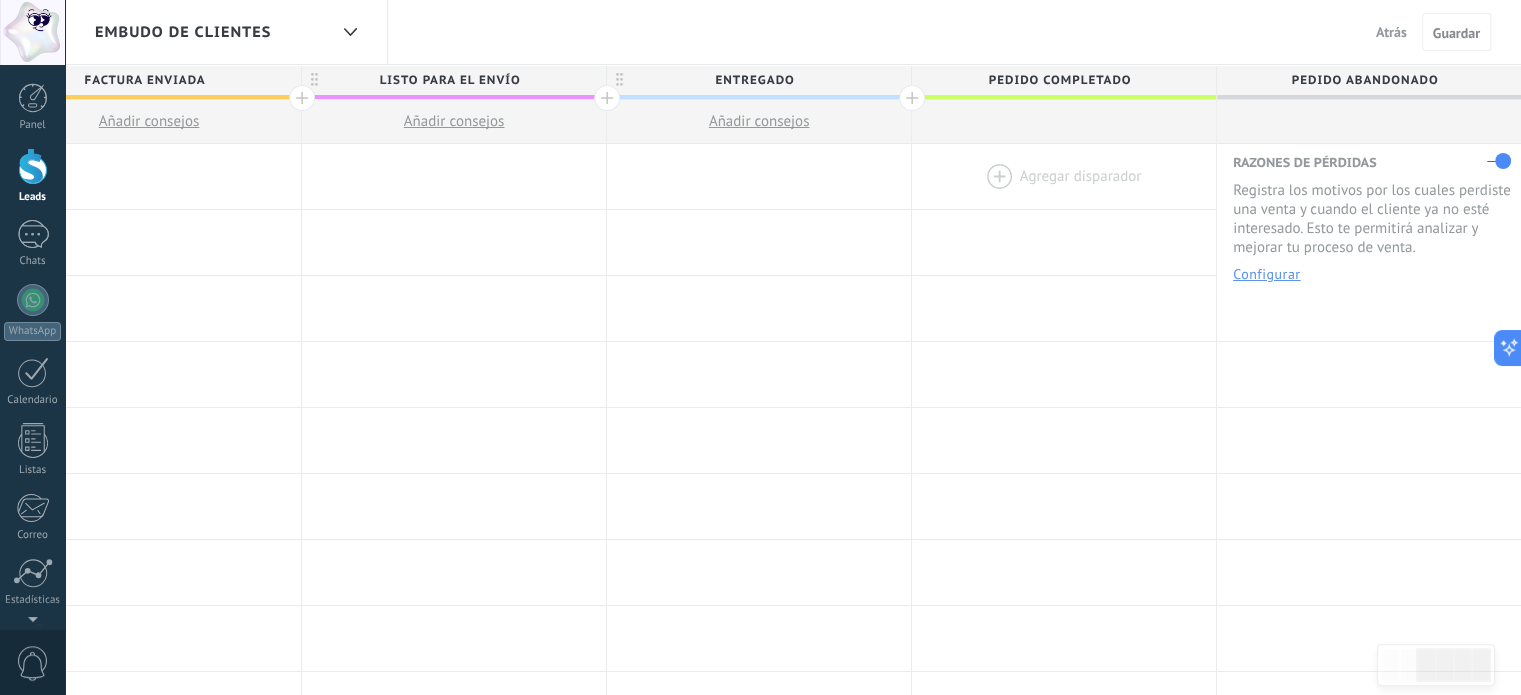 click at bounding box center [1064, 176] 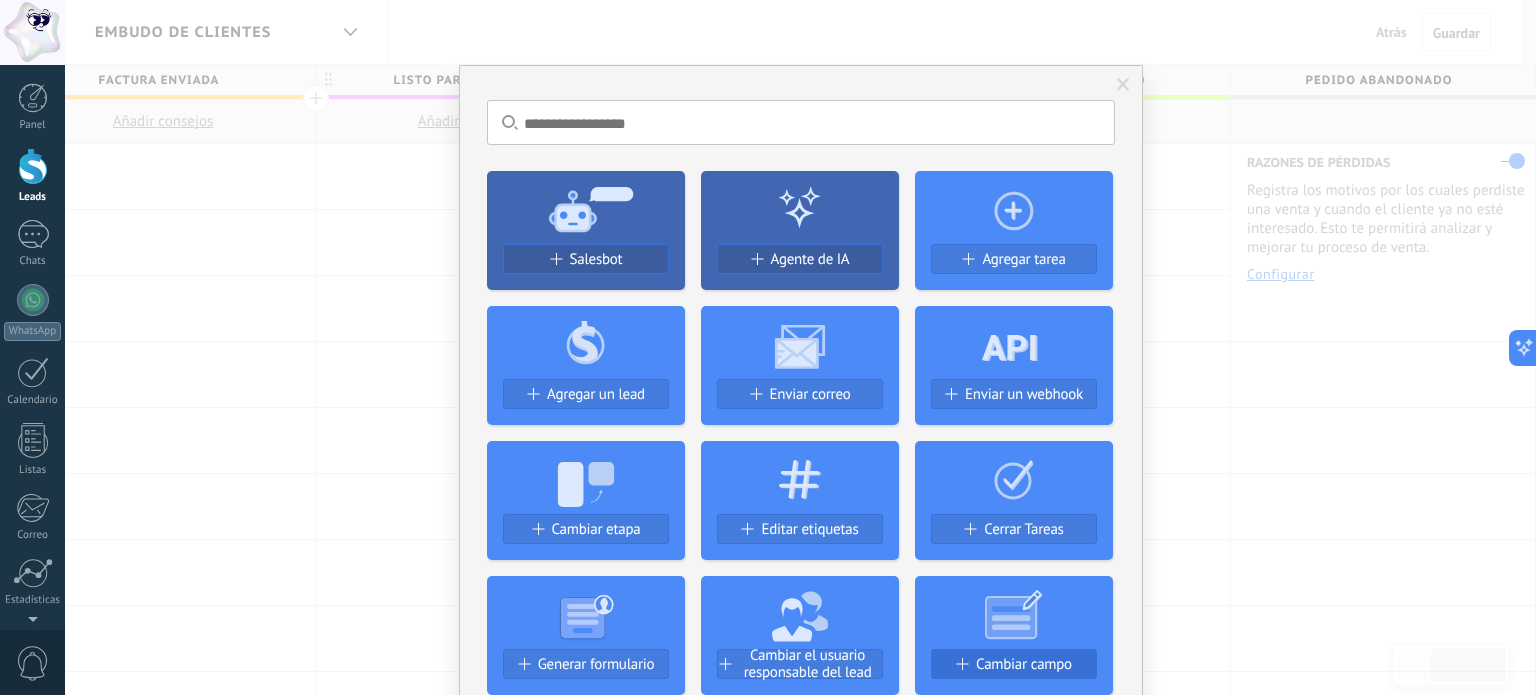 click on "Cambiar campo" at bounding box center [1024, 664] 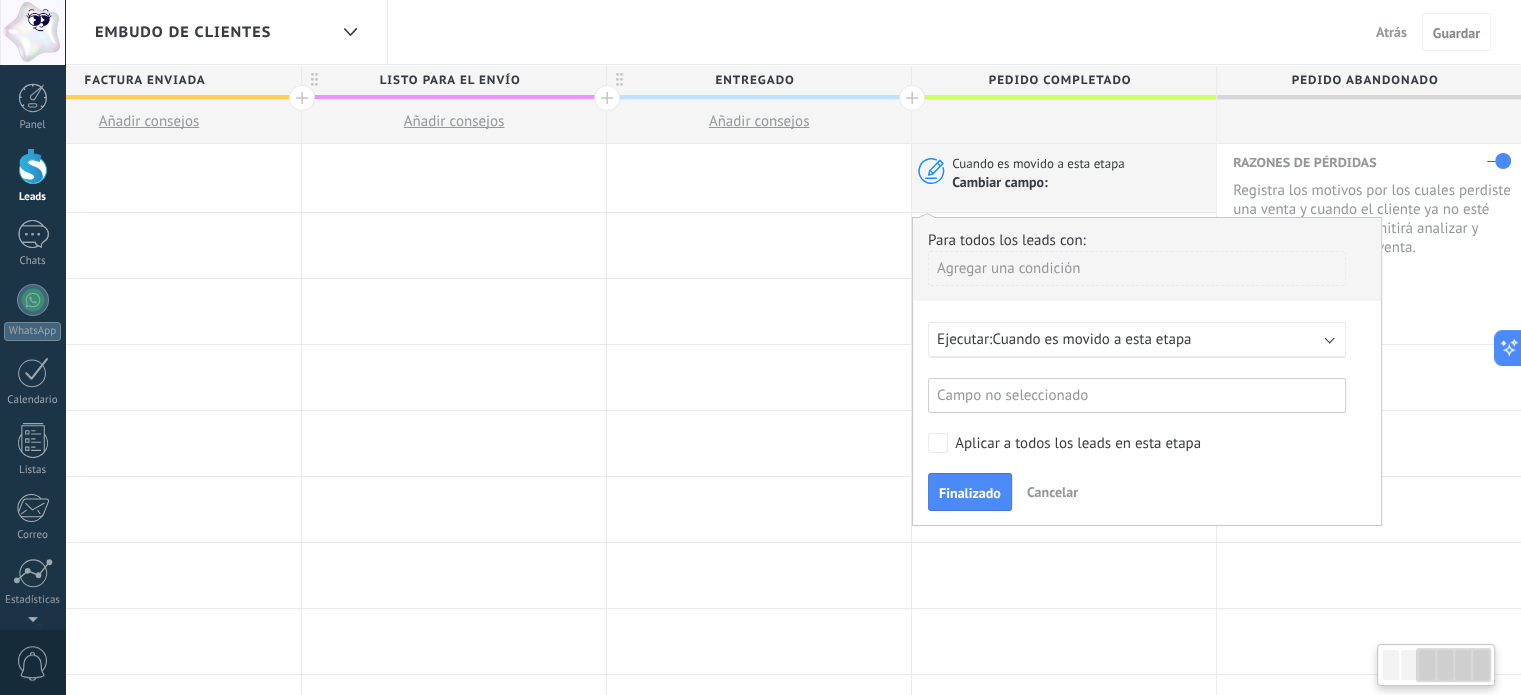 scroll, scrollTop: 0, scrollLeft: 680, axis: horizontal 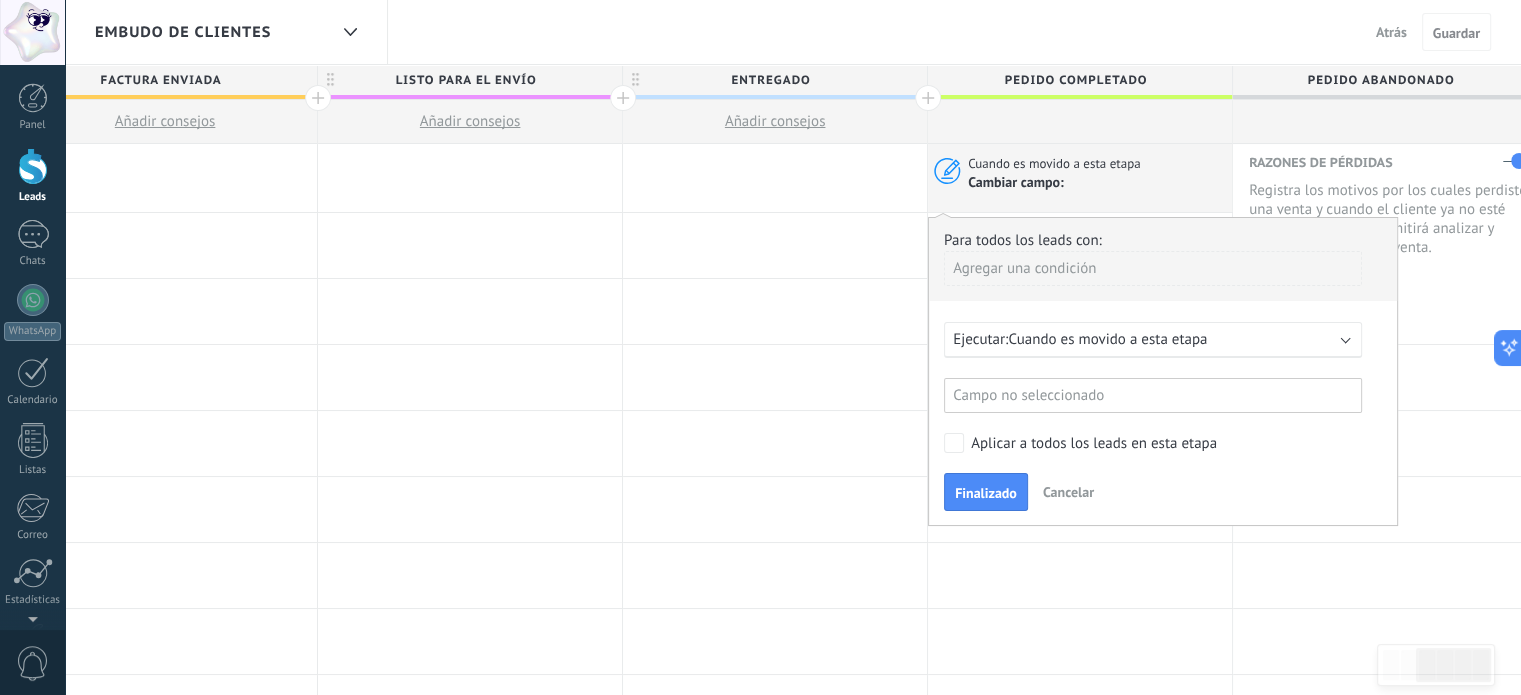 click on "Cuando es movido a esta etapa" at bounding box center (1107, 339) 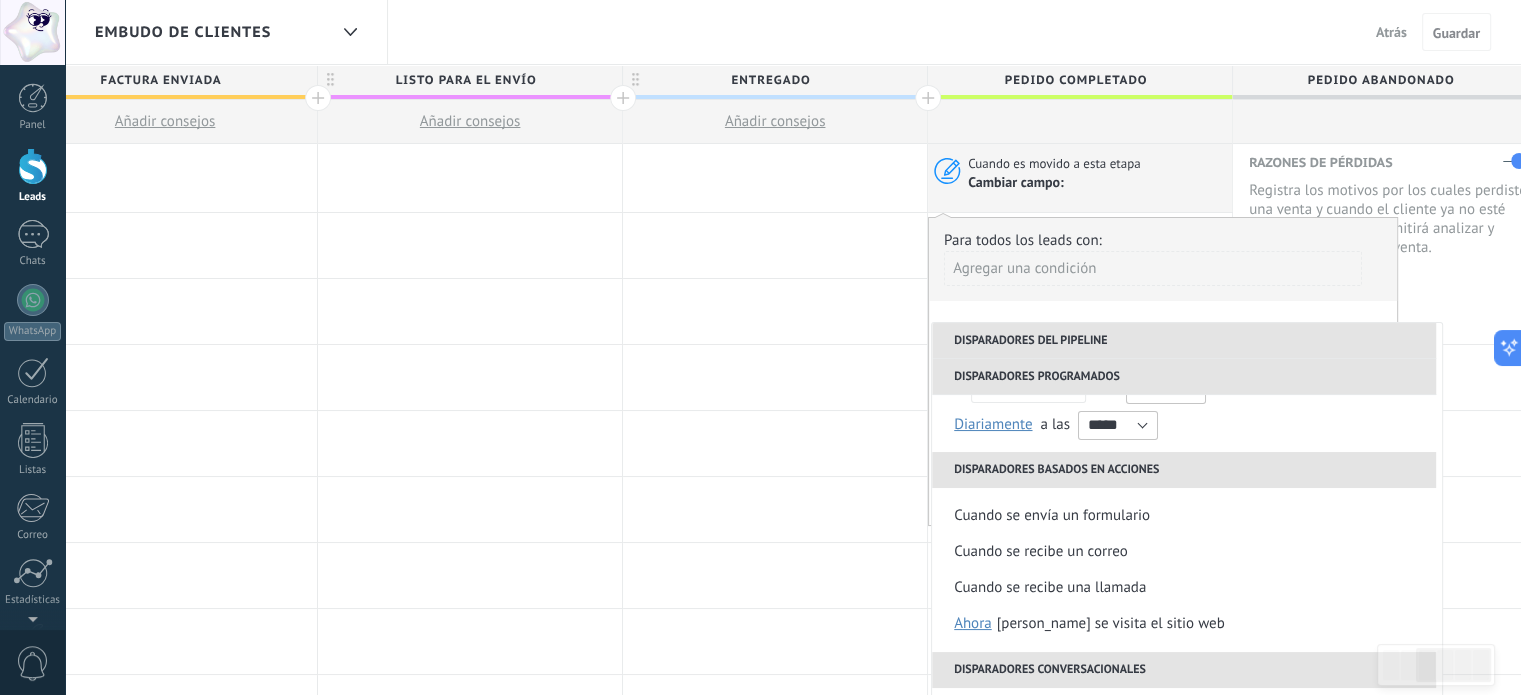 scroll, scrollTop: 328, scrollLeft: 0, axis: vertical 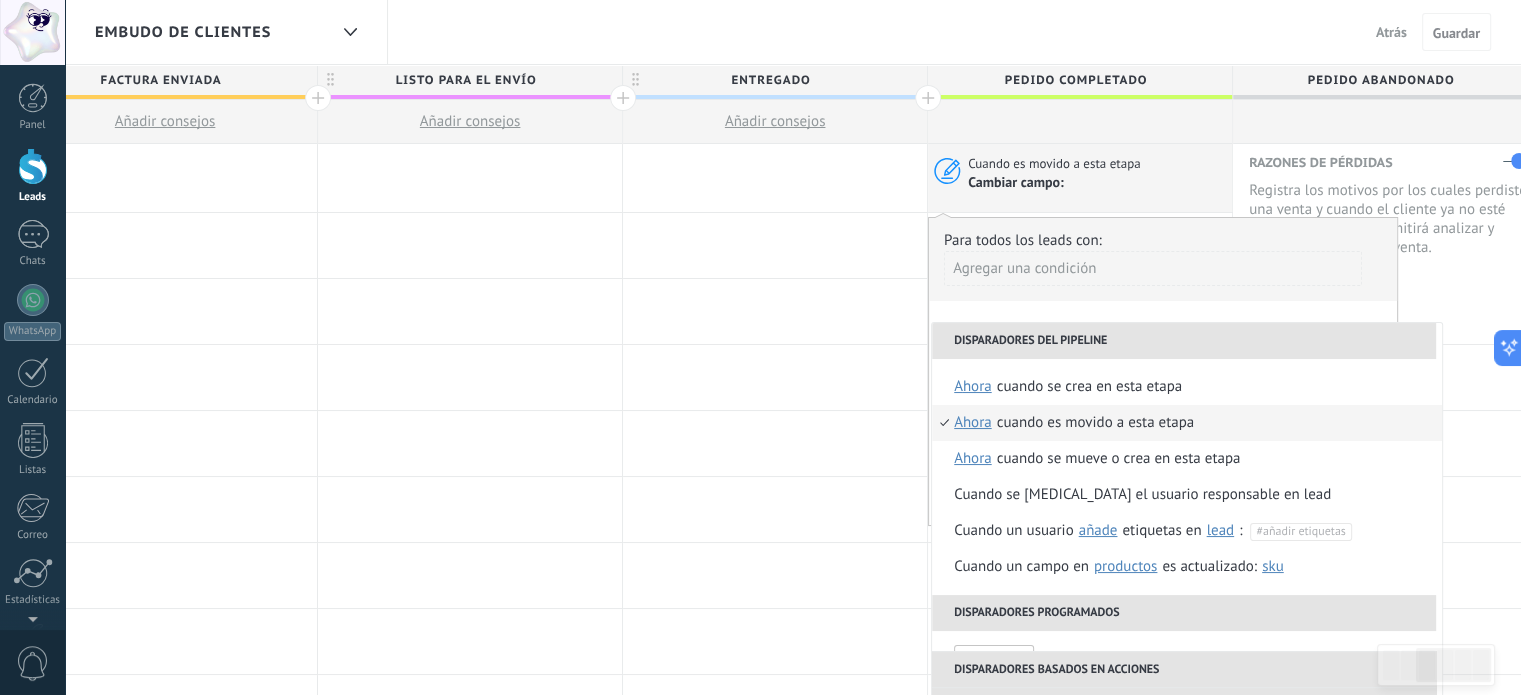click on "ahora" at bounding box center (973, 423) 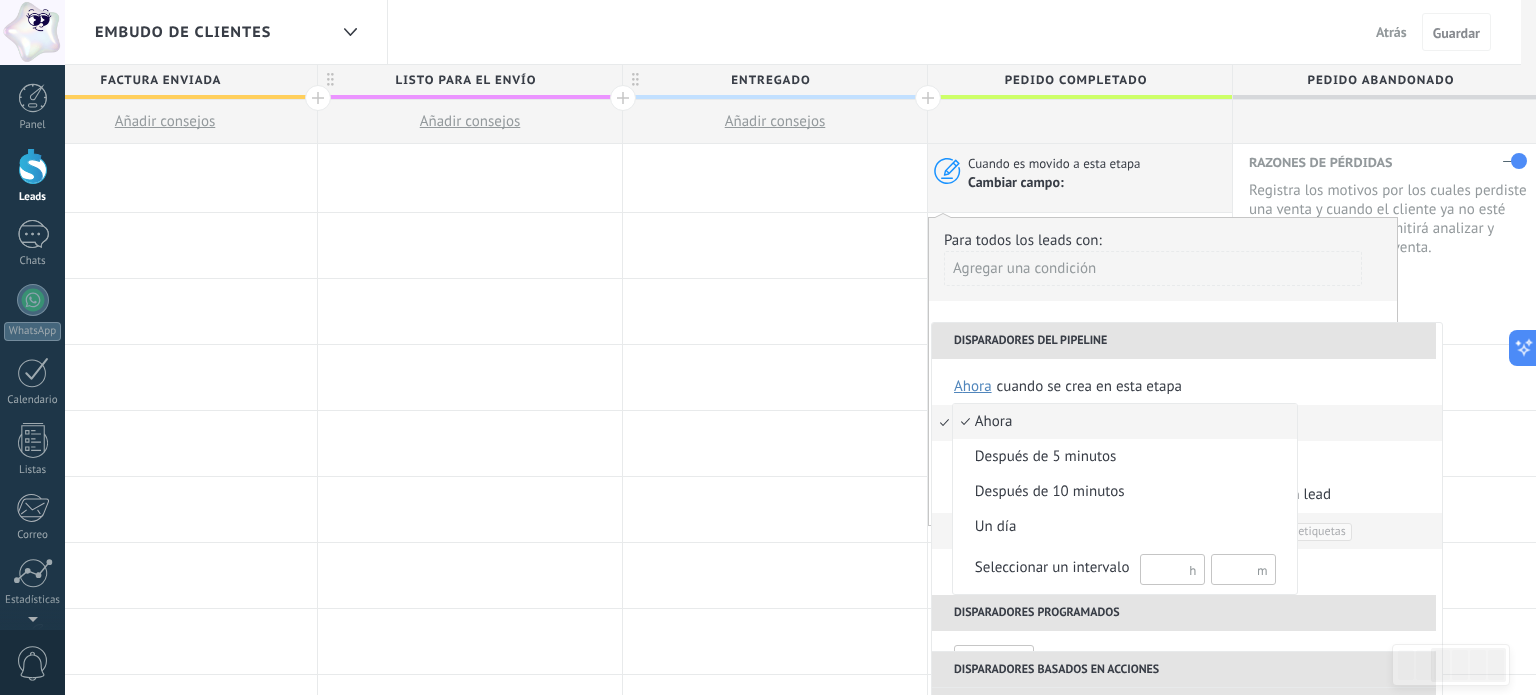 click on "un día" at bounding box center [1115, 527] 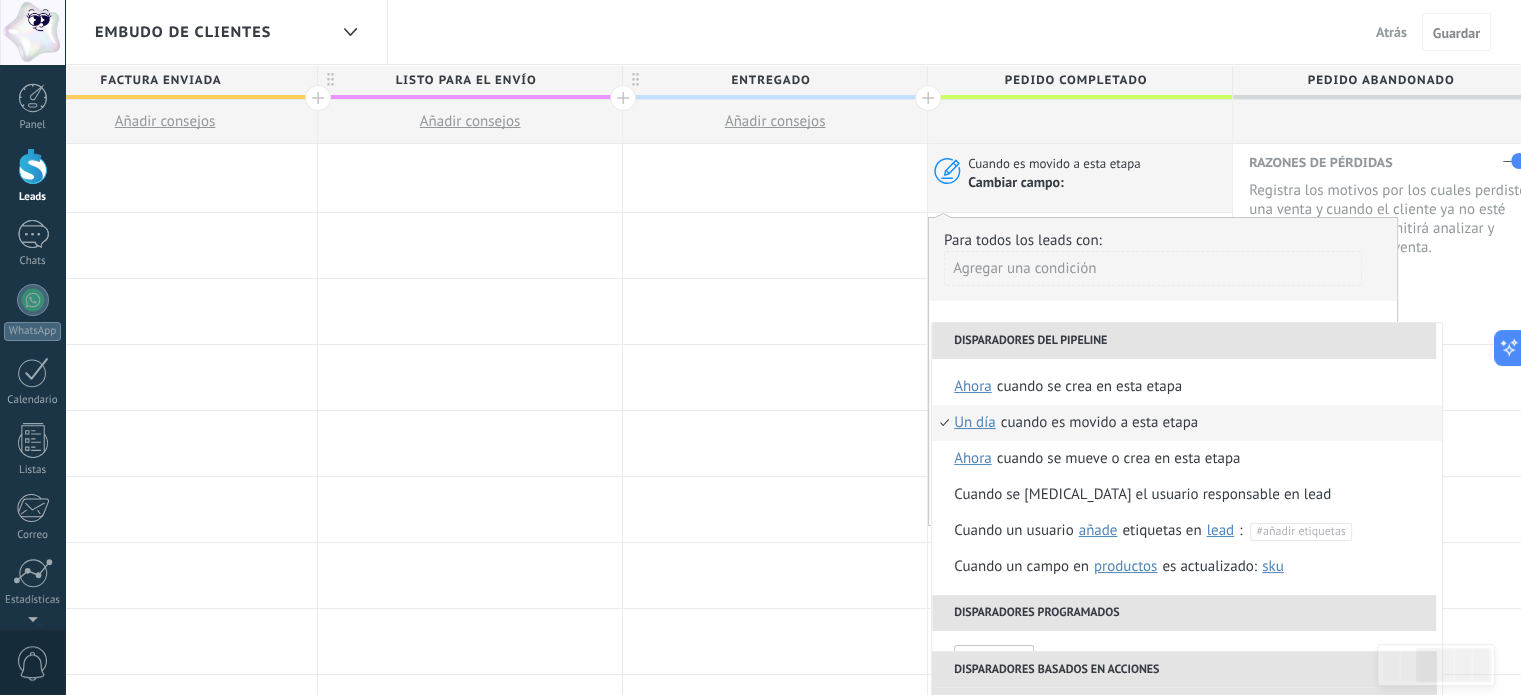 click on "un día" at bounding box center (975, 423) 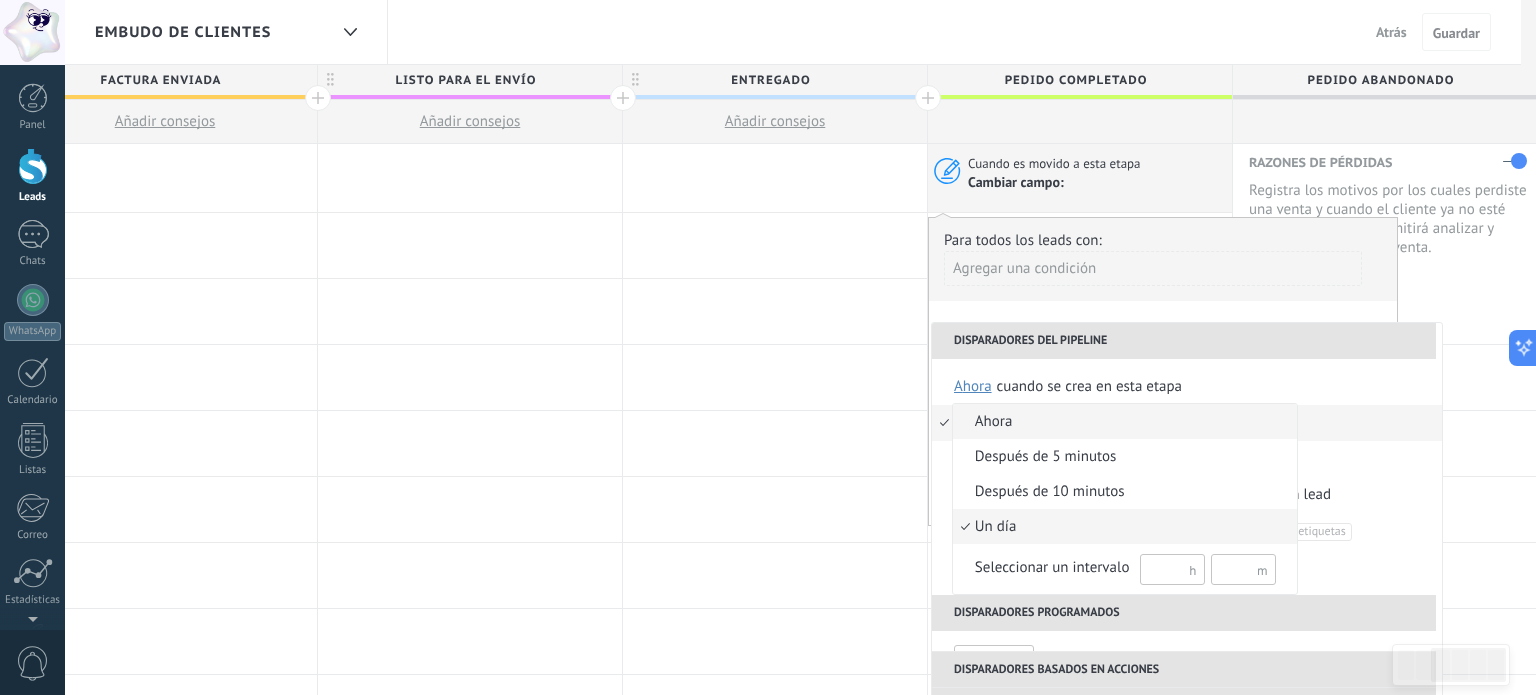 click on "un día" at bounding box center [1115, 527] 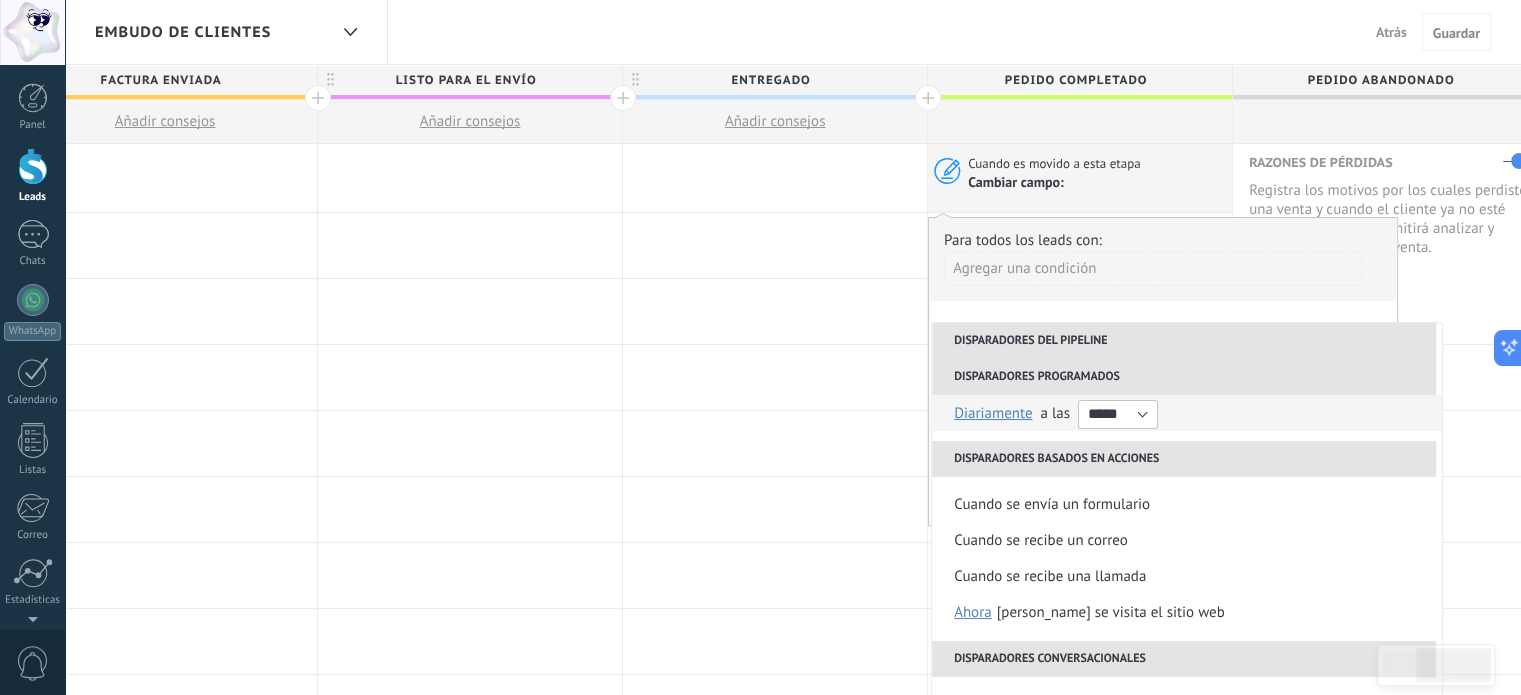 scroll, scrollTop: 328, scrollLeft: 0, axis: vertical 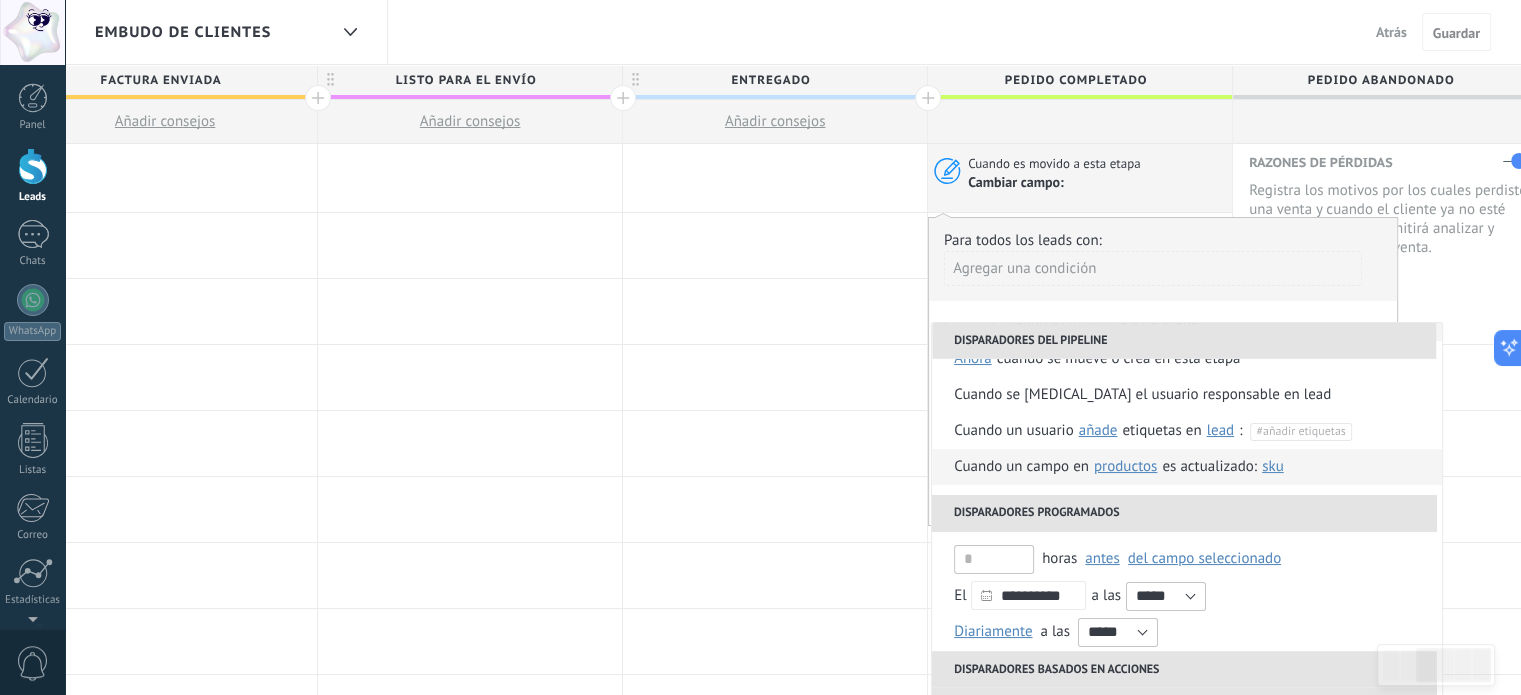 click on "SKU" at bounding box center [1273, 466] 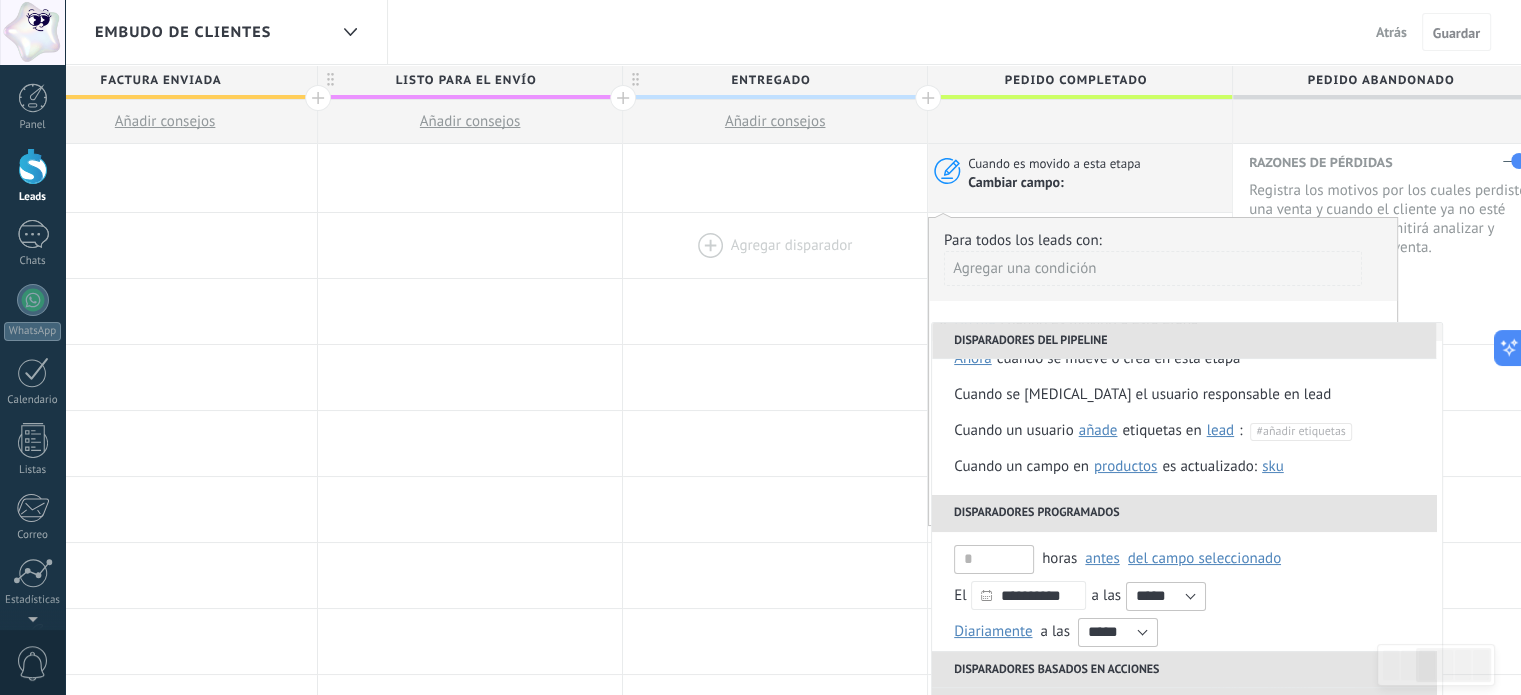 click at bounding box center [775, 245] 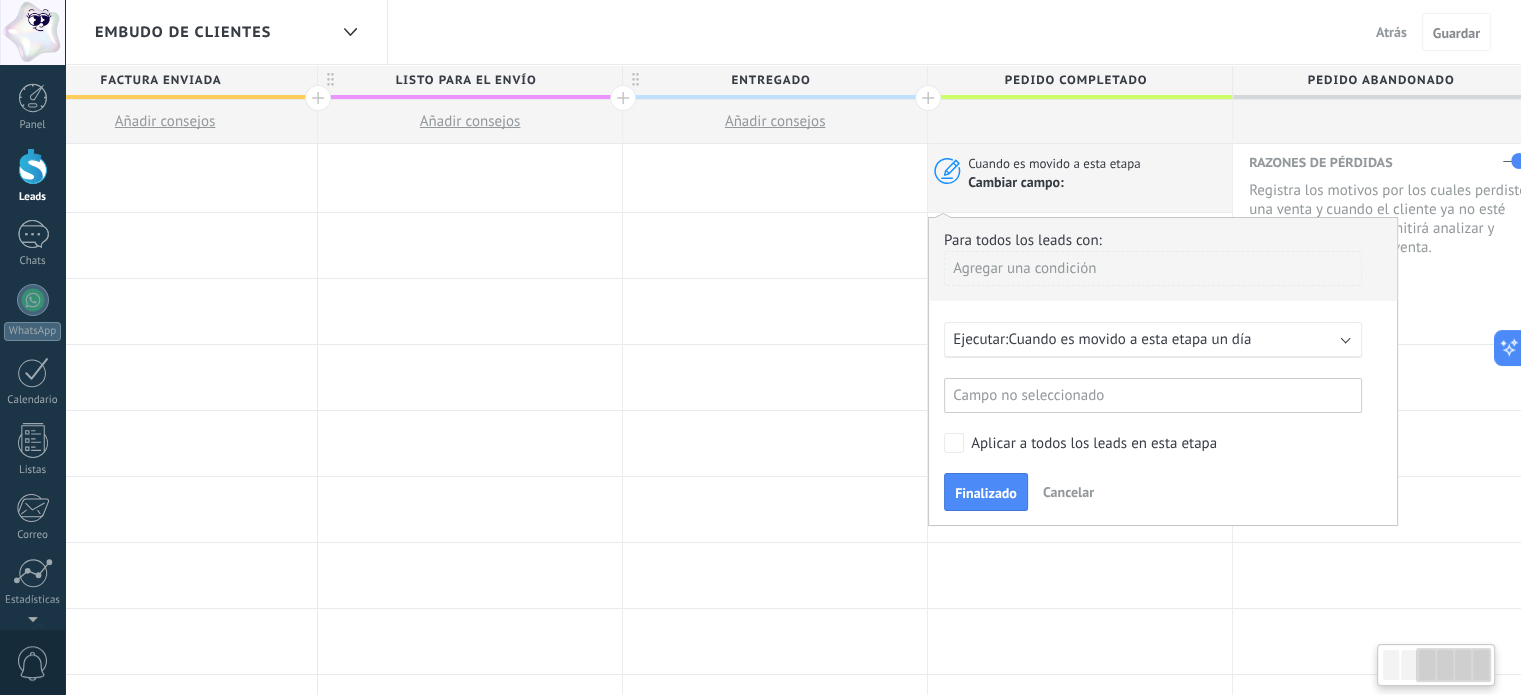 click on "Cancelar" at bounding box center [1068, 492] 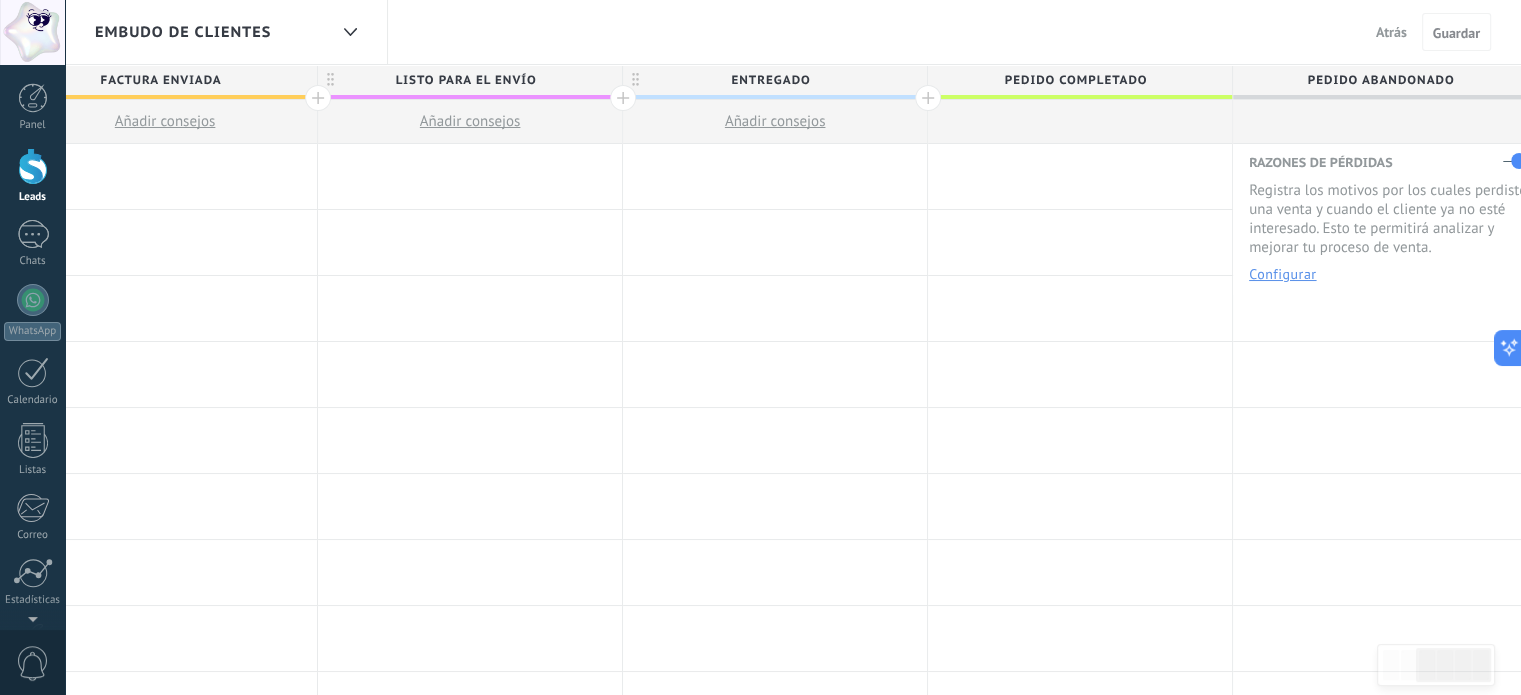 click at bounding box center [1080, 176] 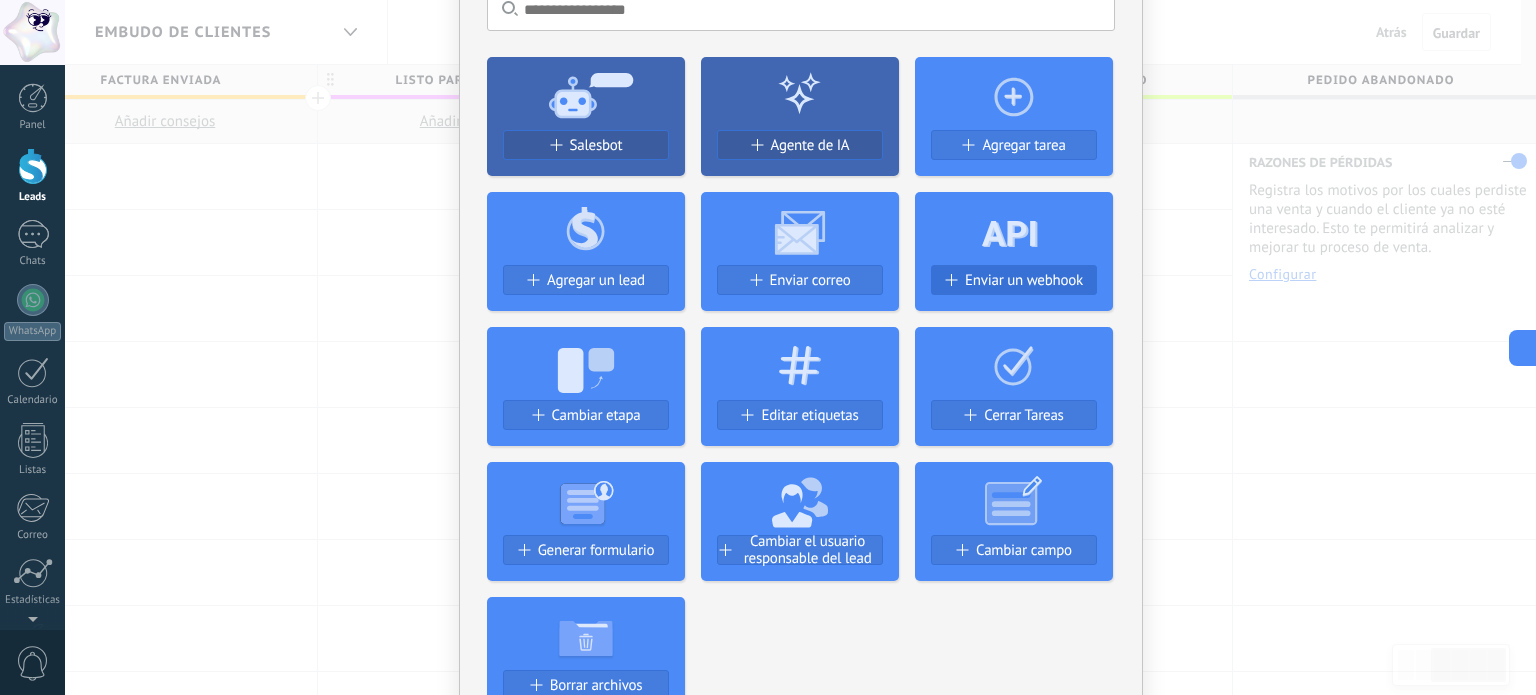 scroll, scrollTop: 100, scrollLeft: 0, axis: vertical 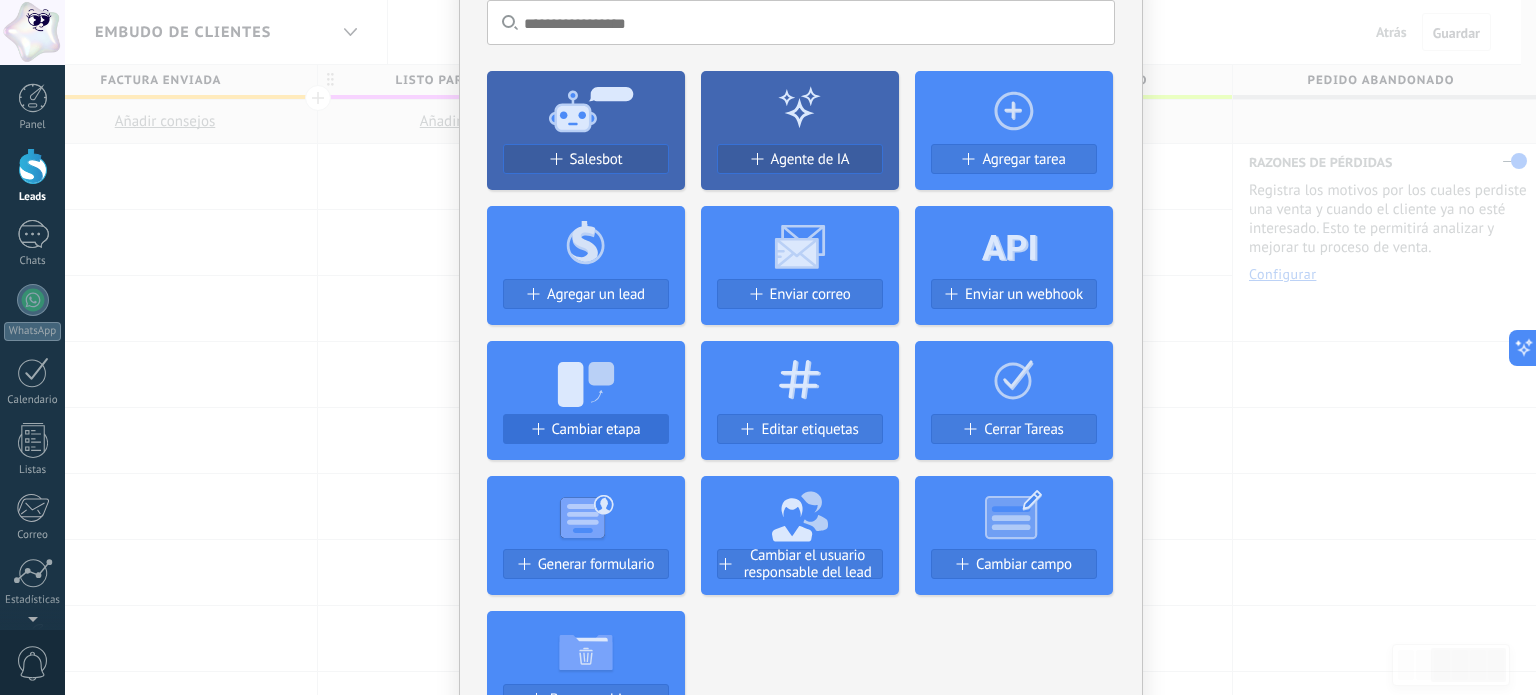click on "Cambiar etapa" at bounding box center [596, 429] 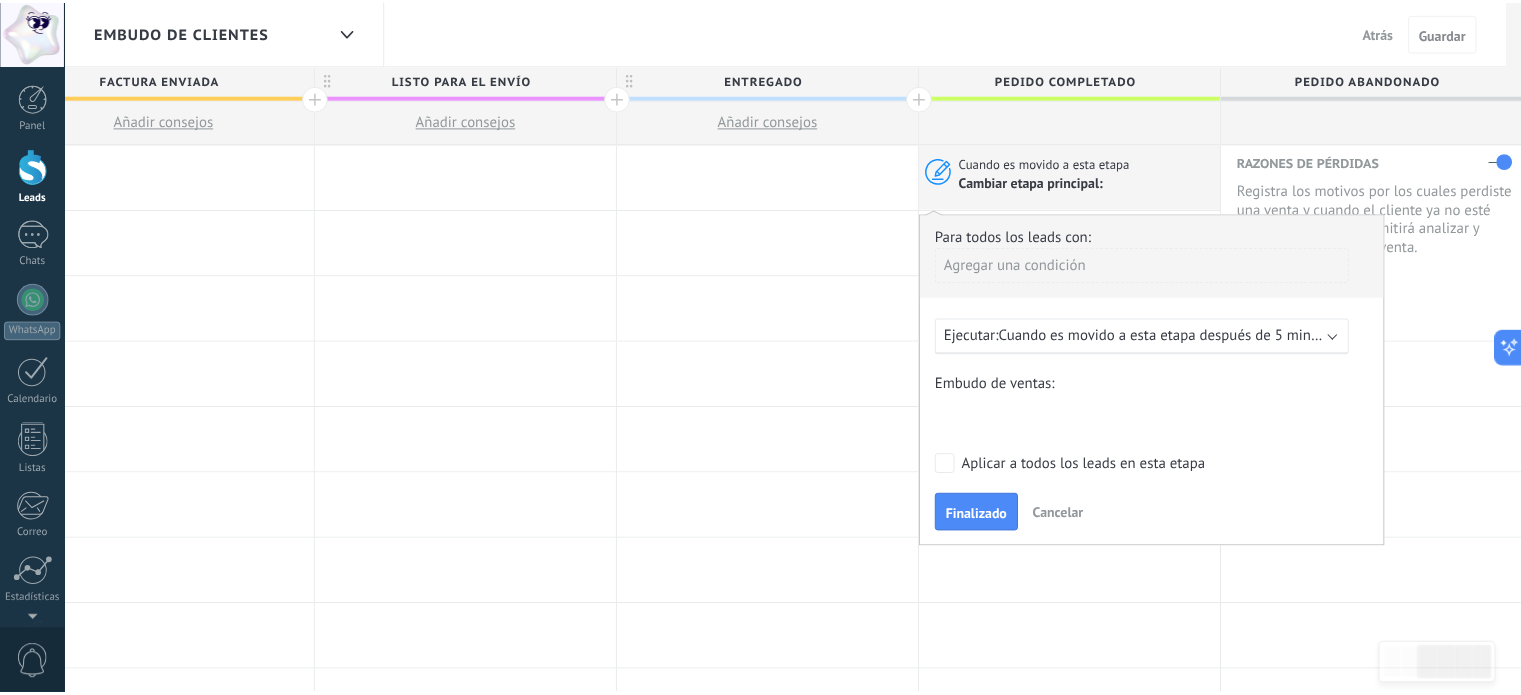 scroll, scrollTop: 0, scrollLeft: 0, axis: both 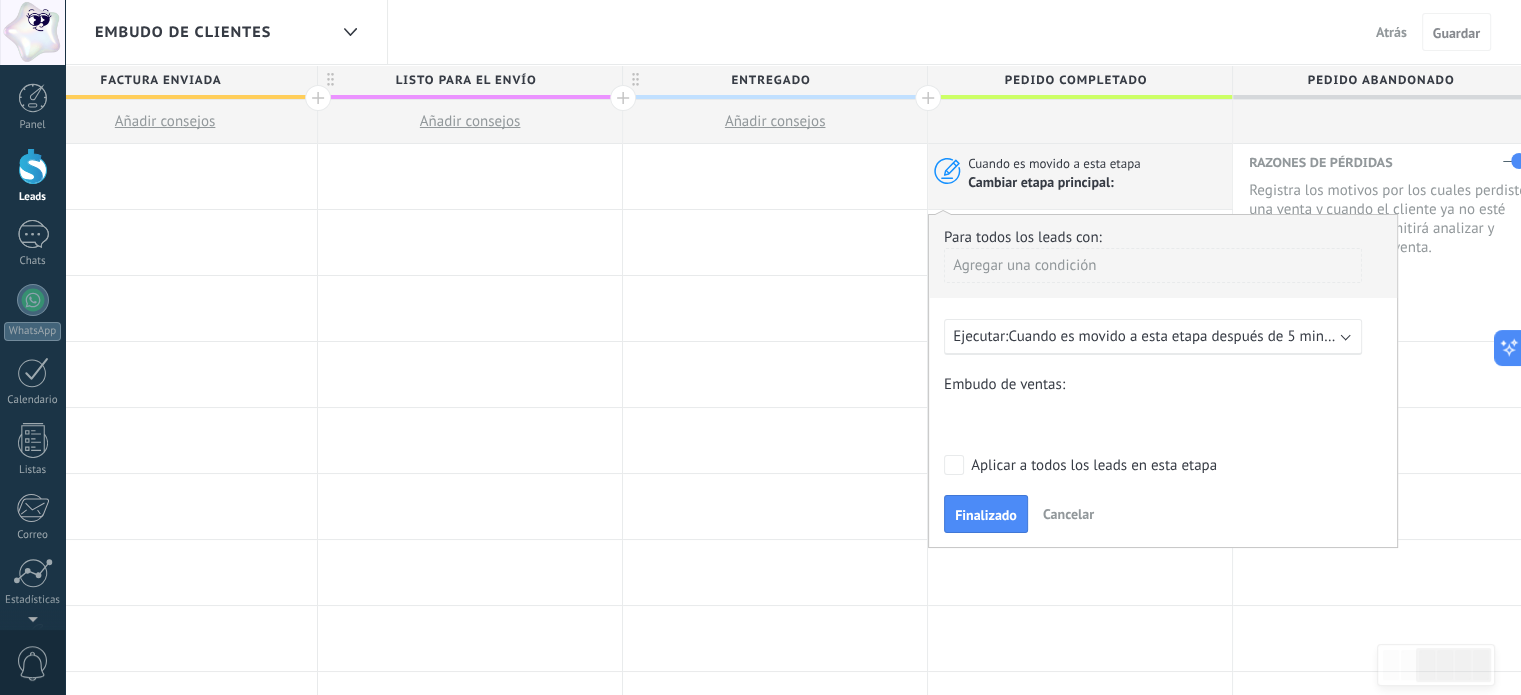 click on "Ejecutar:  Cuando es movido a esta etapa después de 5 minutos" at bounding box center (1153, 337) 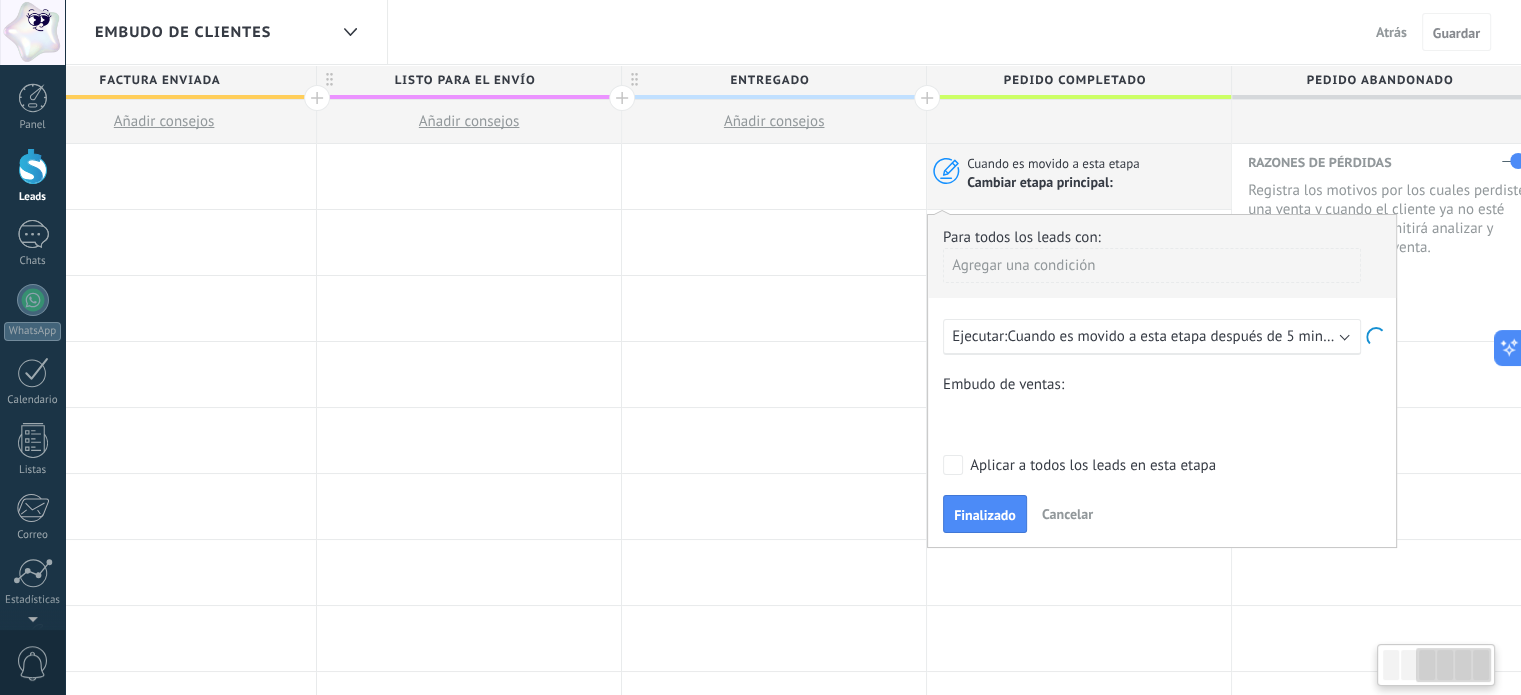 click on "Cuando es movido a esta etapa después de 5 minutos" at bounding box center [1178, 336] 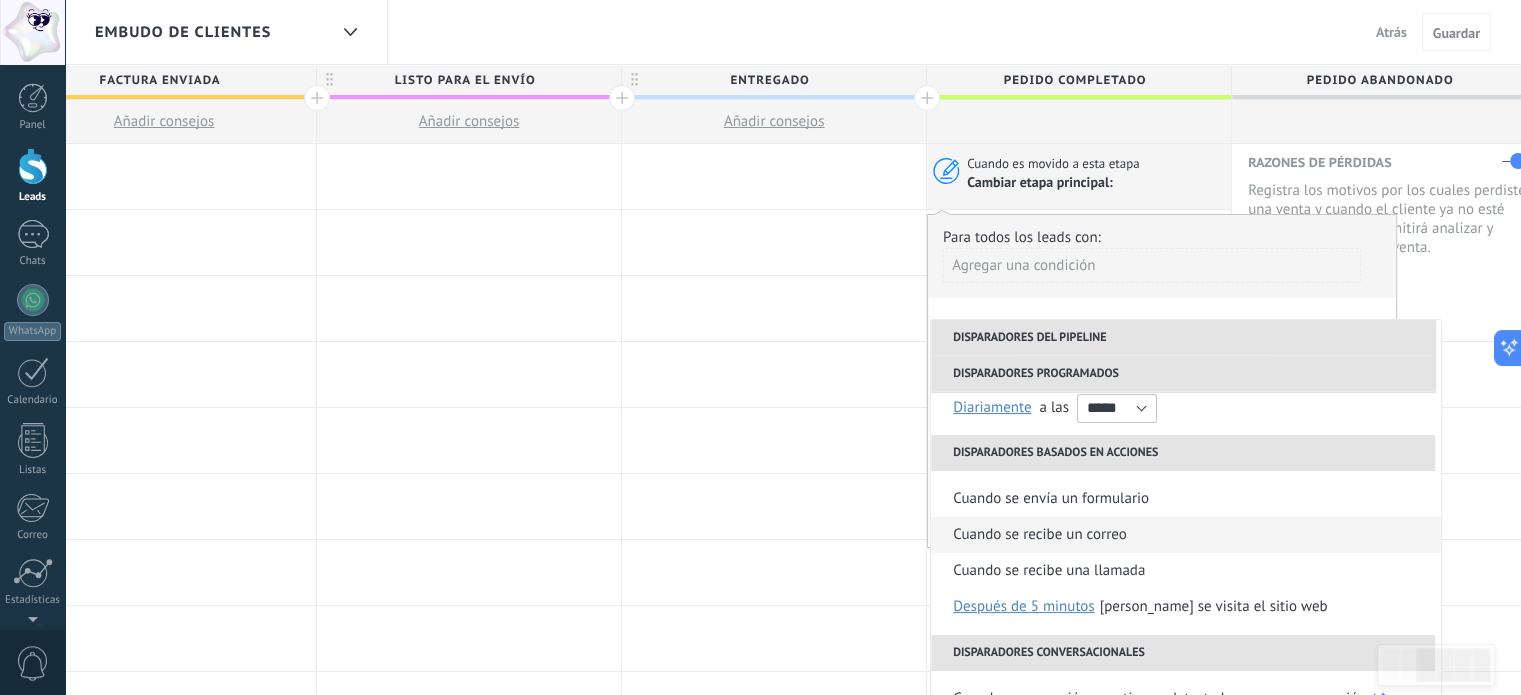 scroll, scrollTop: 328, scrollLeft: 0, axis: vertical 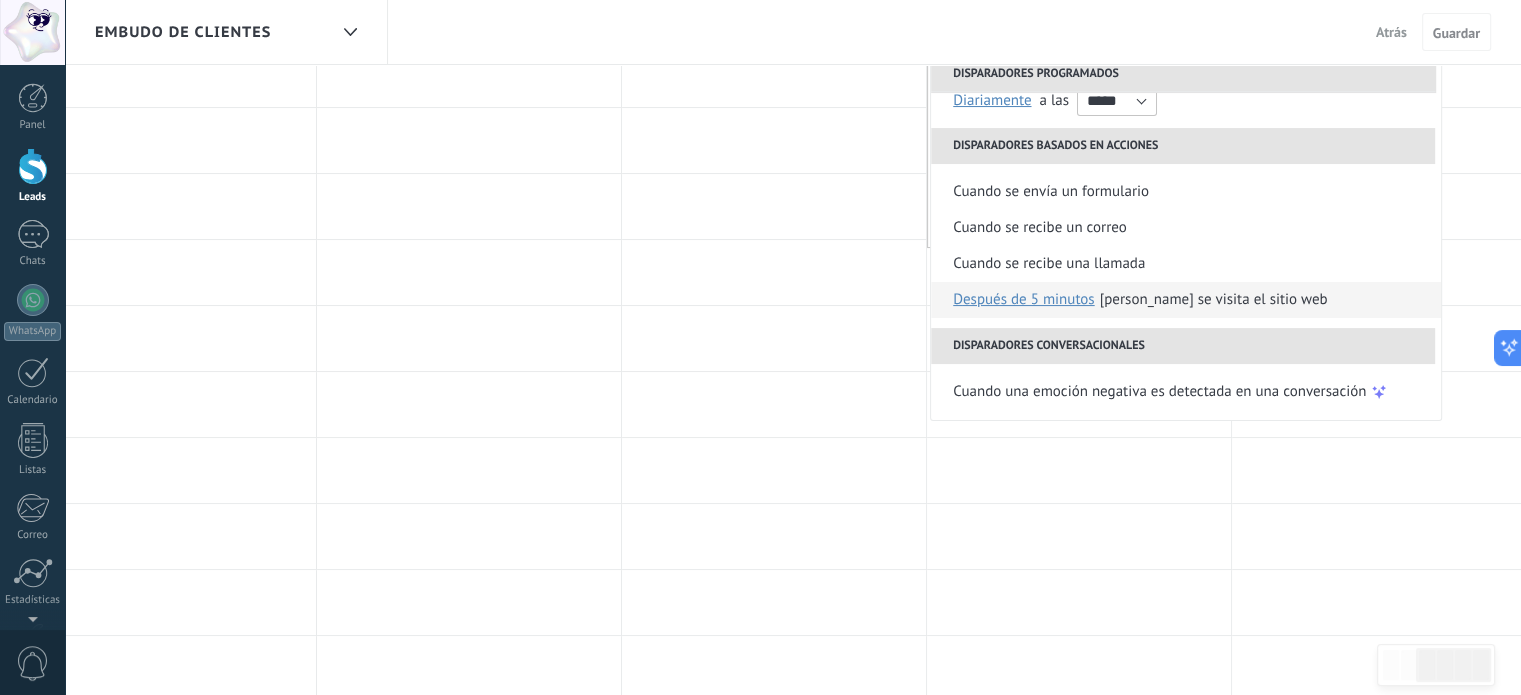 click on "[PERSON_NAME] se visita el sitio web" at bounding box center (1214, 300) 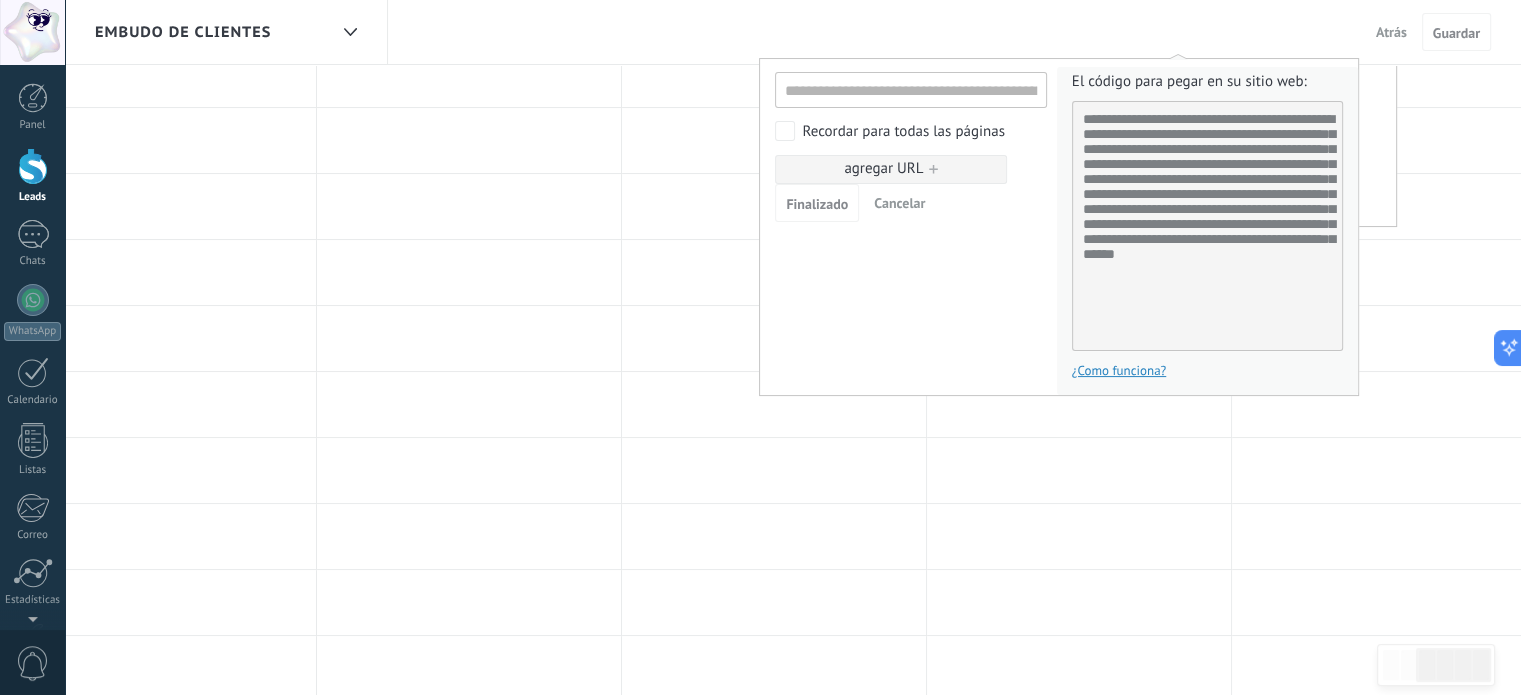 scroll, scrollTop: 0, scrollLeft: 0, axis: both 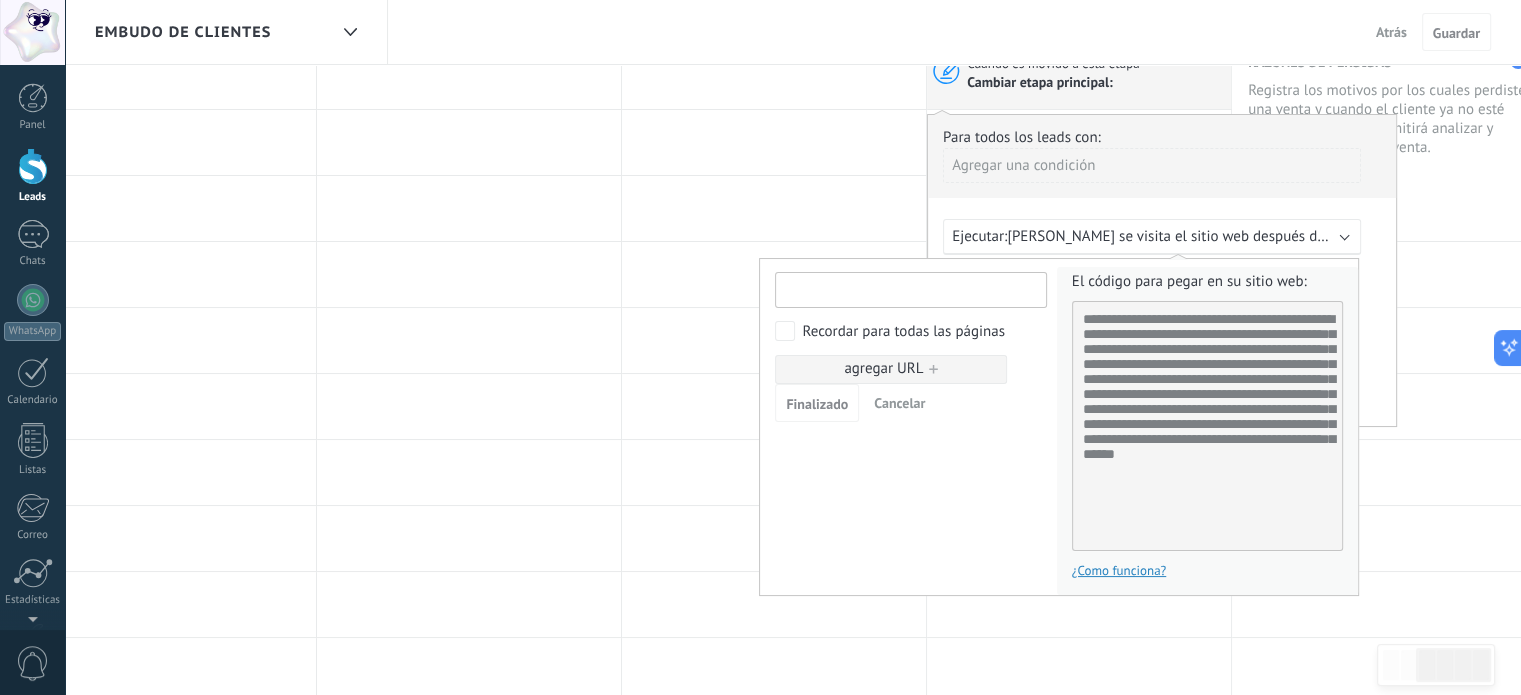 click at bounding box center (910, 290) 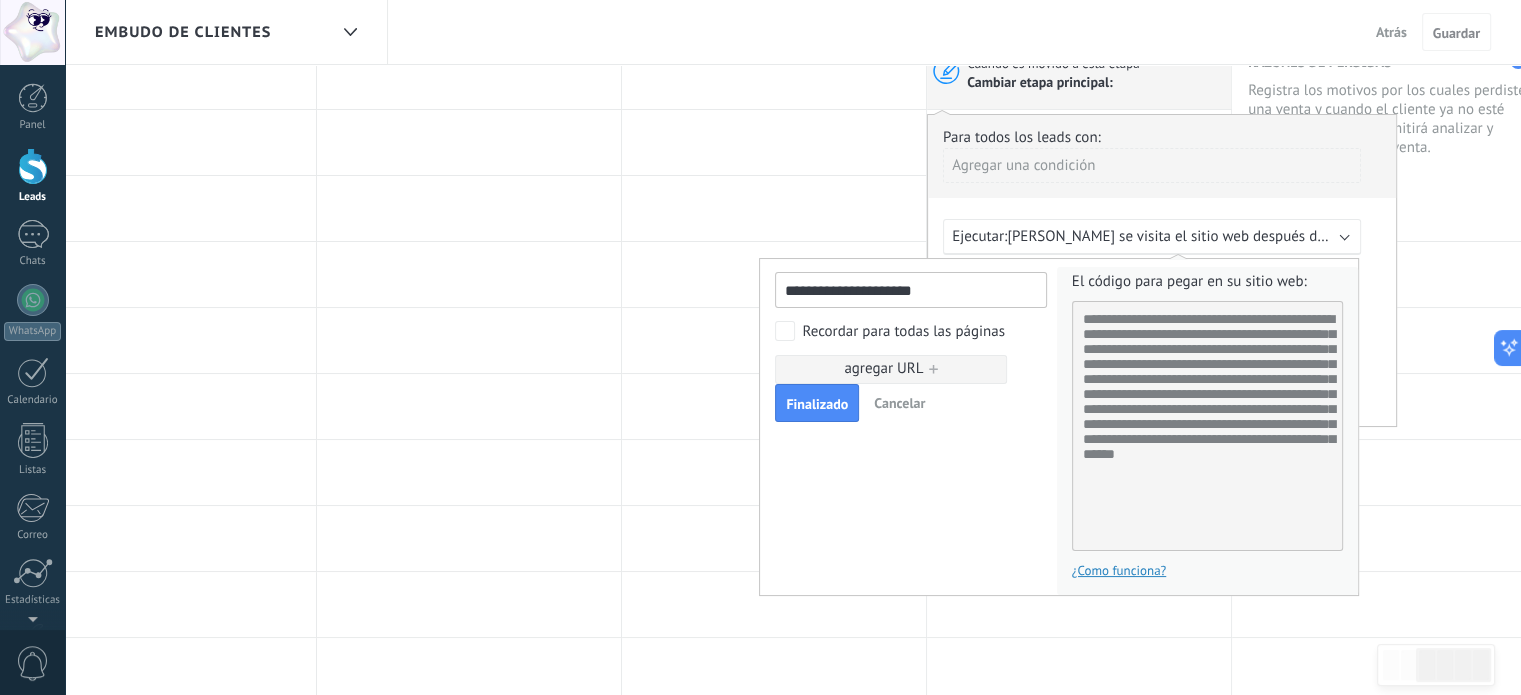 type on "**********" 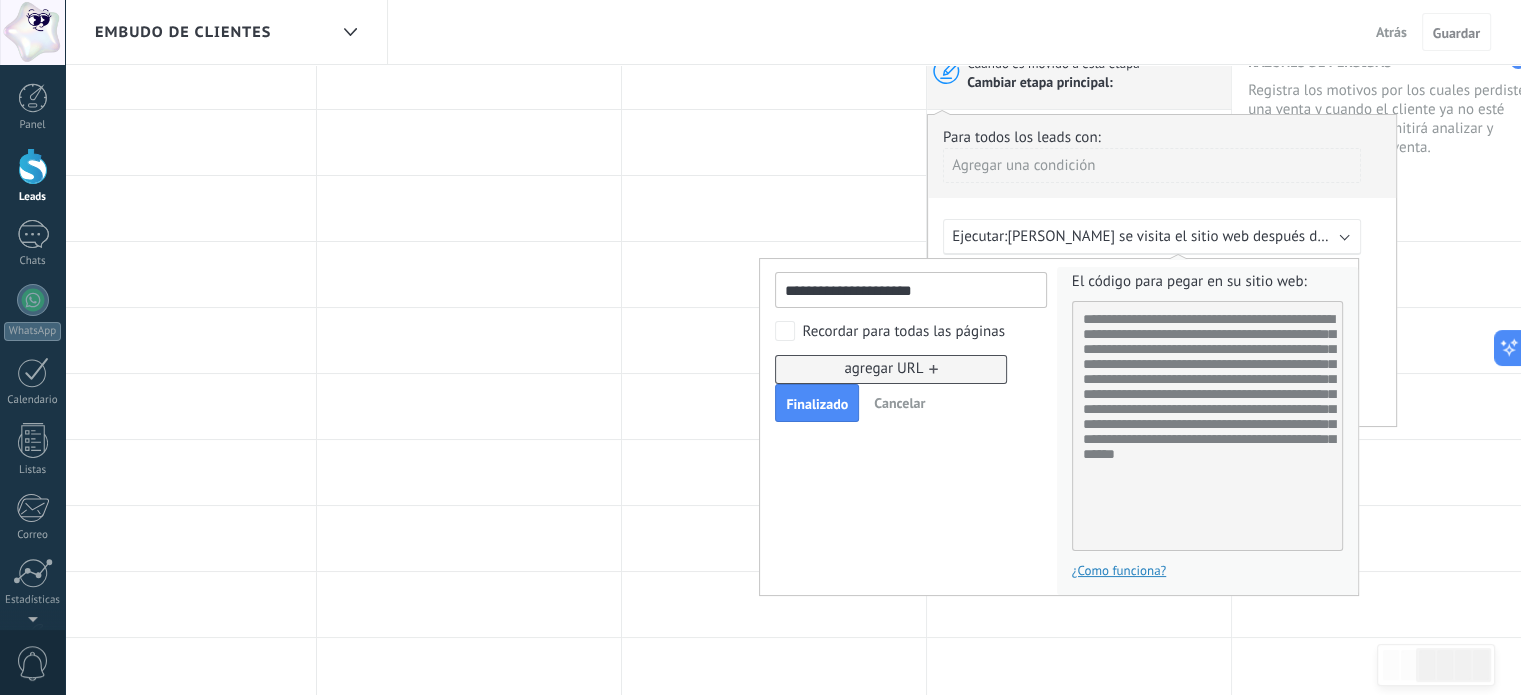 click on "+" at bounding box center (933, 369) 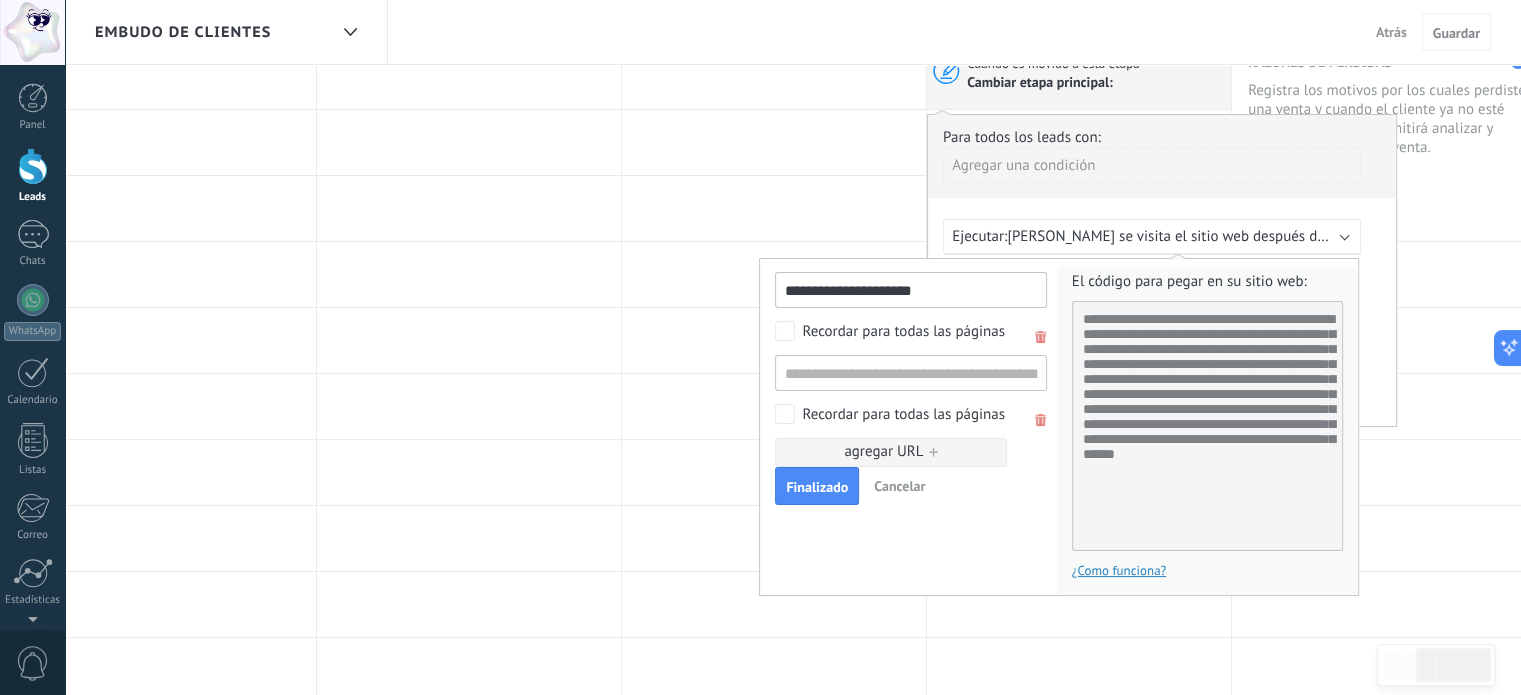 click at bounding box center [1041, 420] 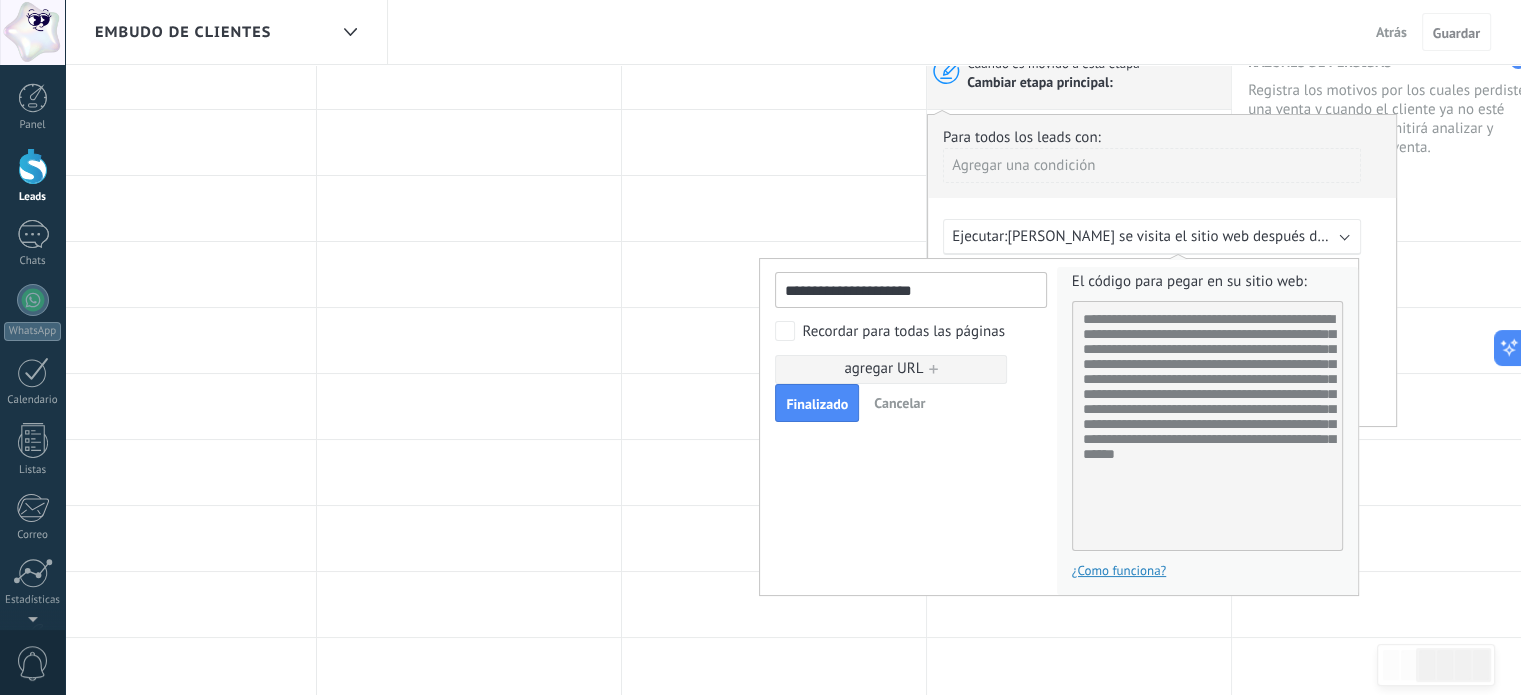 click on "Recordar para todas las páginas" at bounding box center (903, 332) 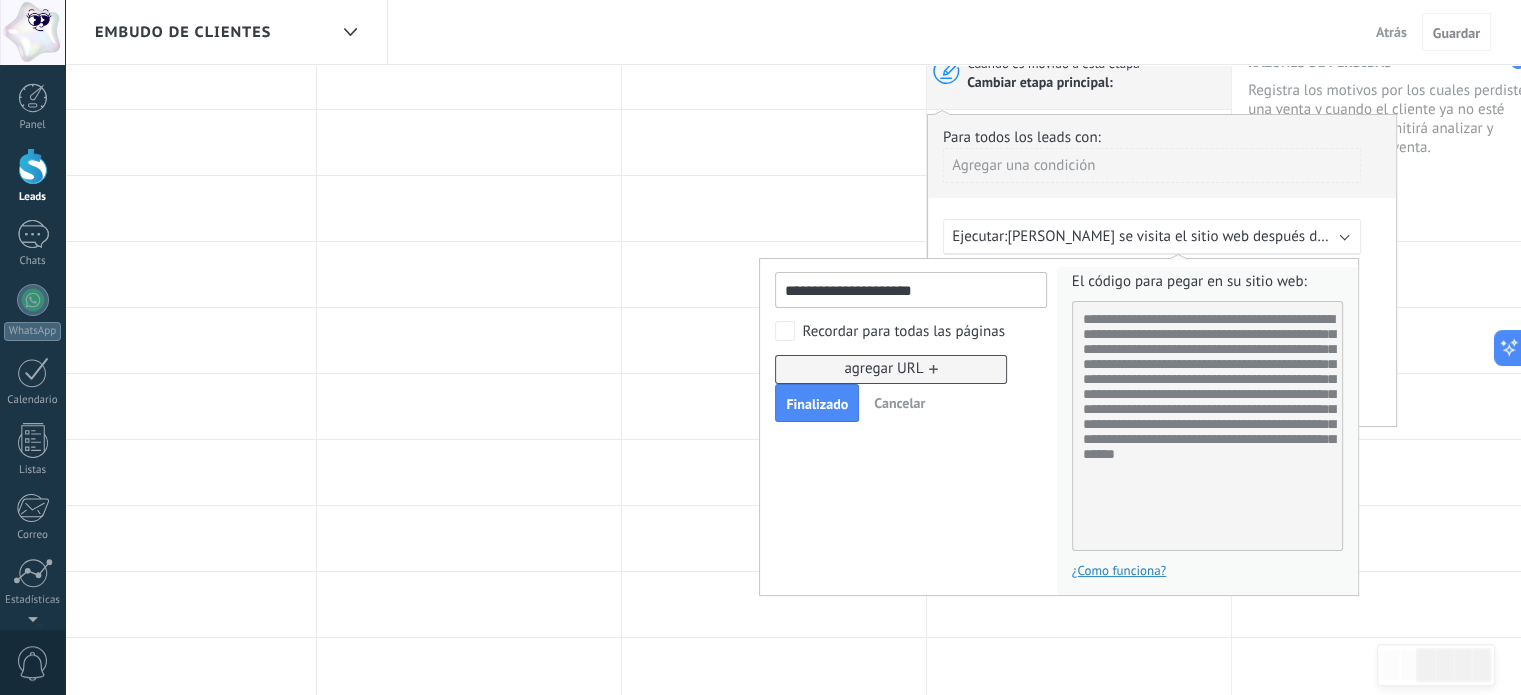 click on "agregar URL  +" at bounding box center (891, 369) 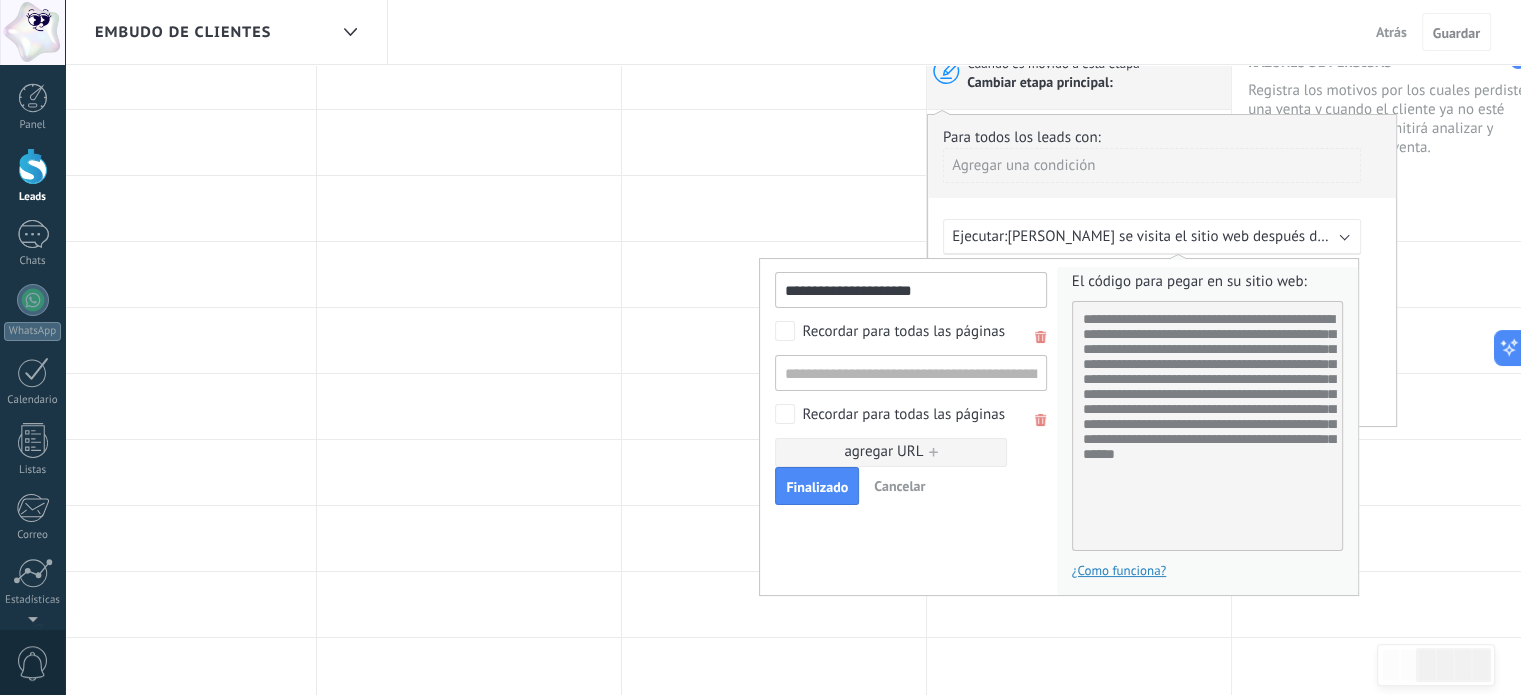 scroll, scrollTop: 0, scrollLeft: 0, axis: both 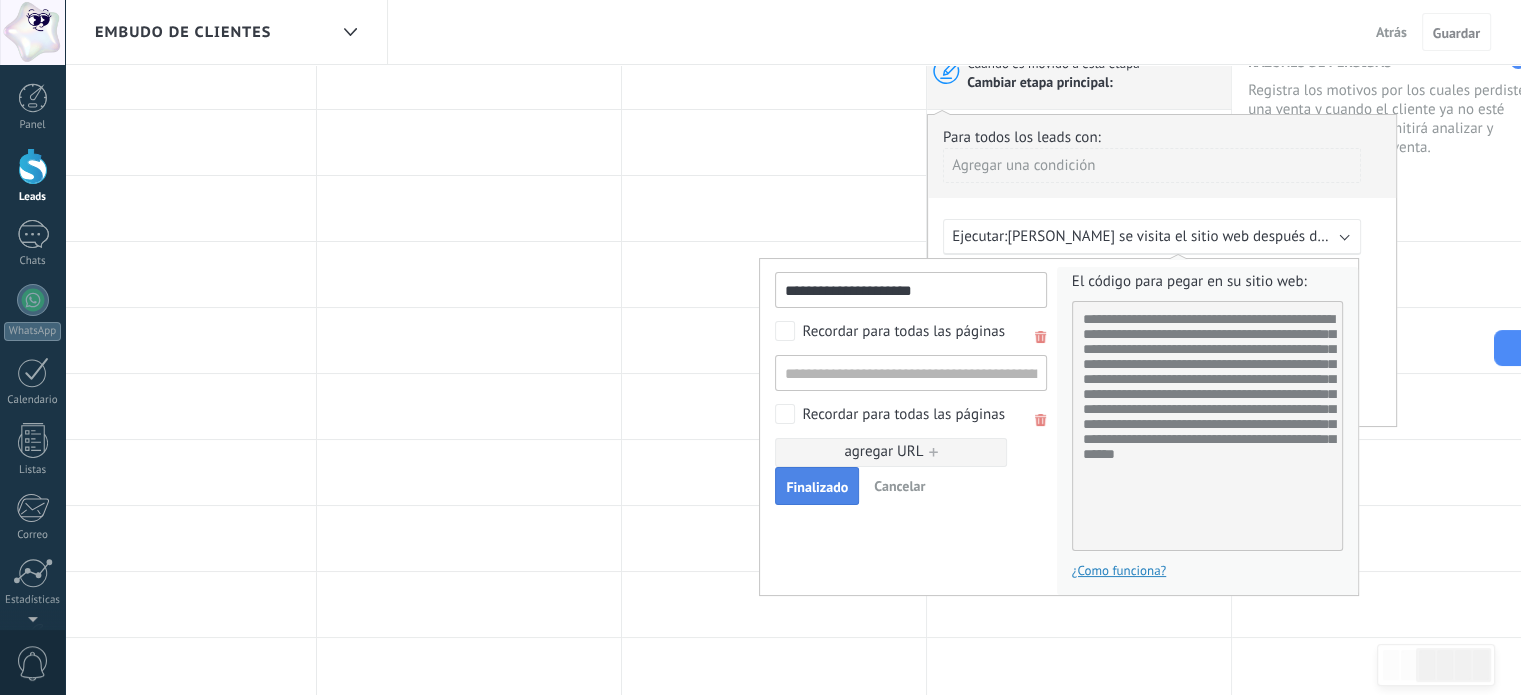 click on "Finalizado" at bounding box center (817, 487) 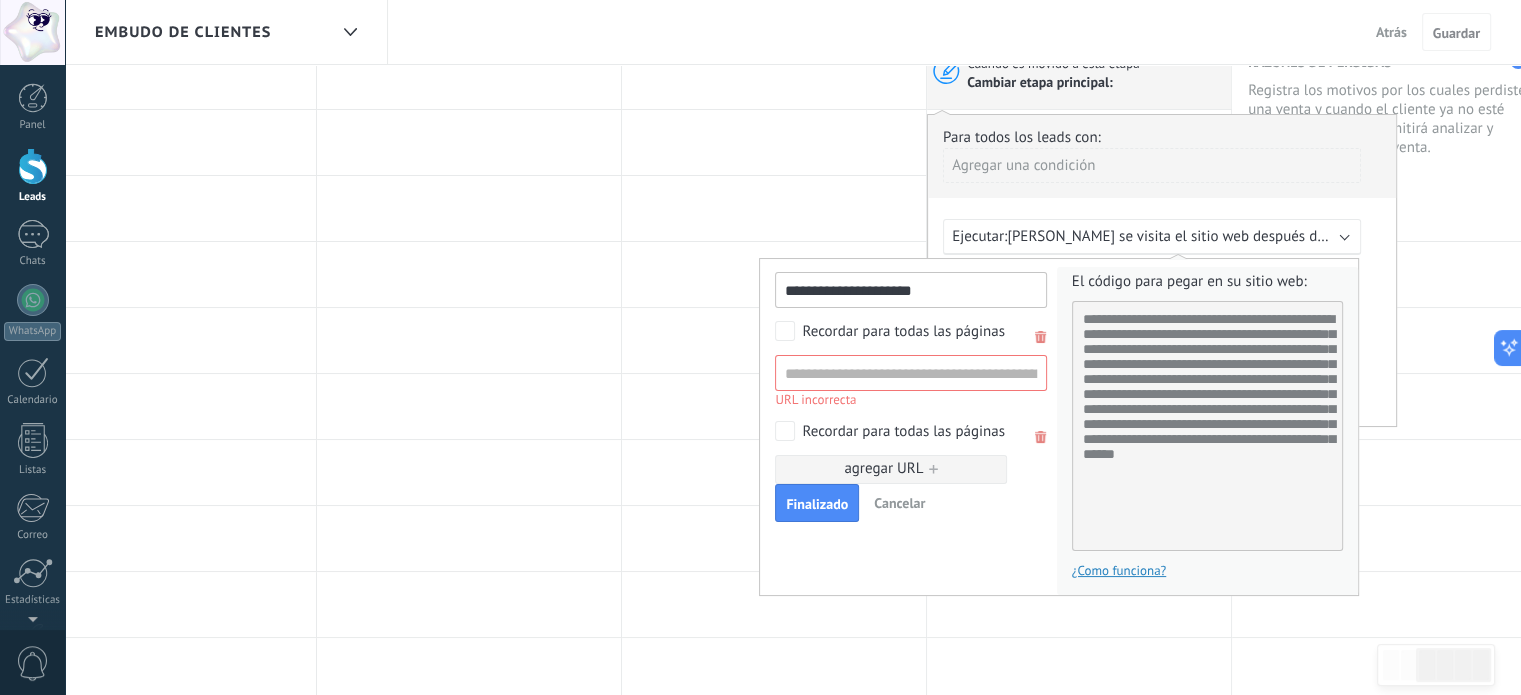 click at bounding box center (1041, 437) 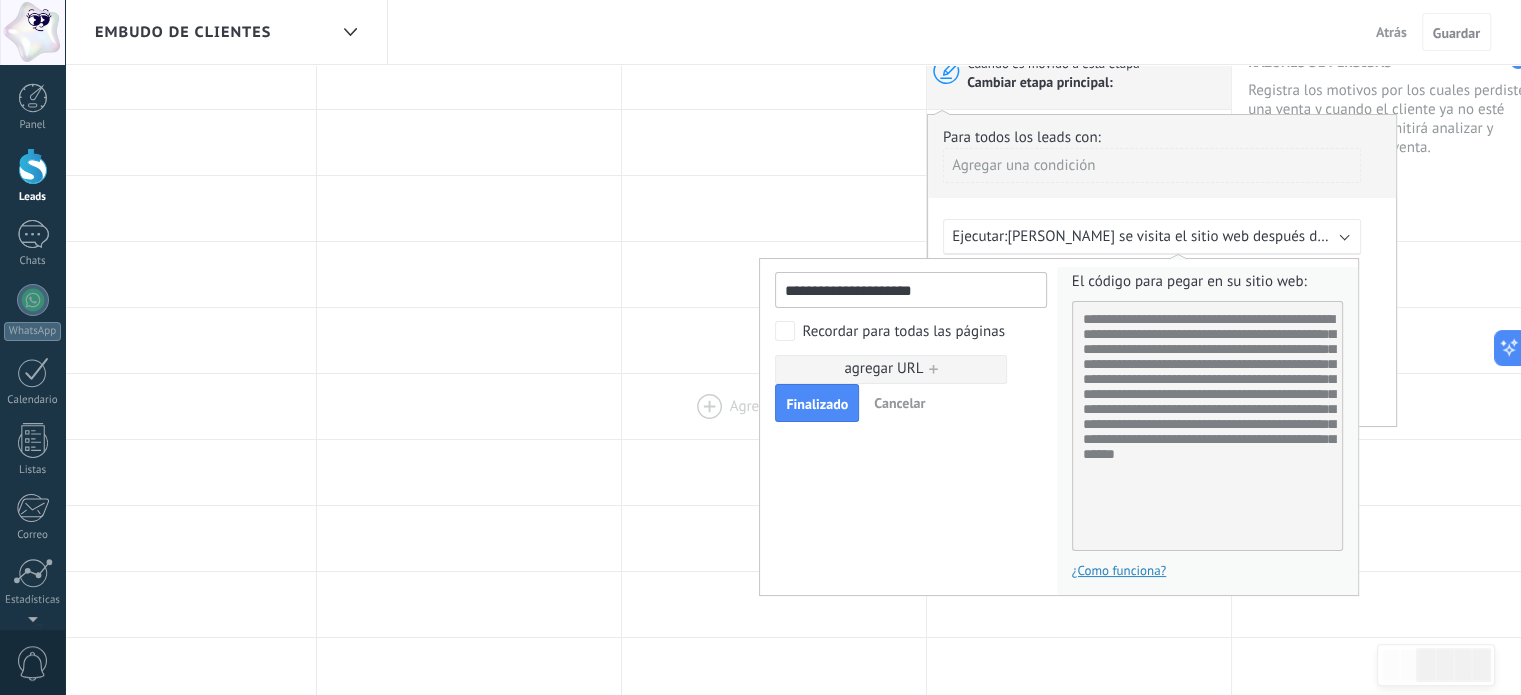 click on "Finalizado" at bounding box center (817, 404) 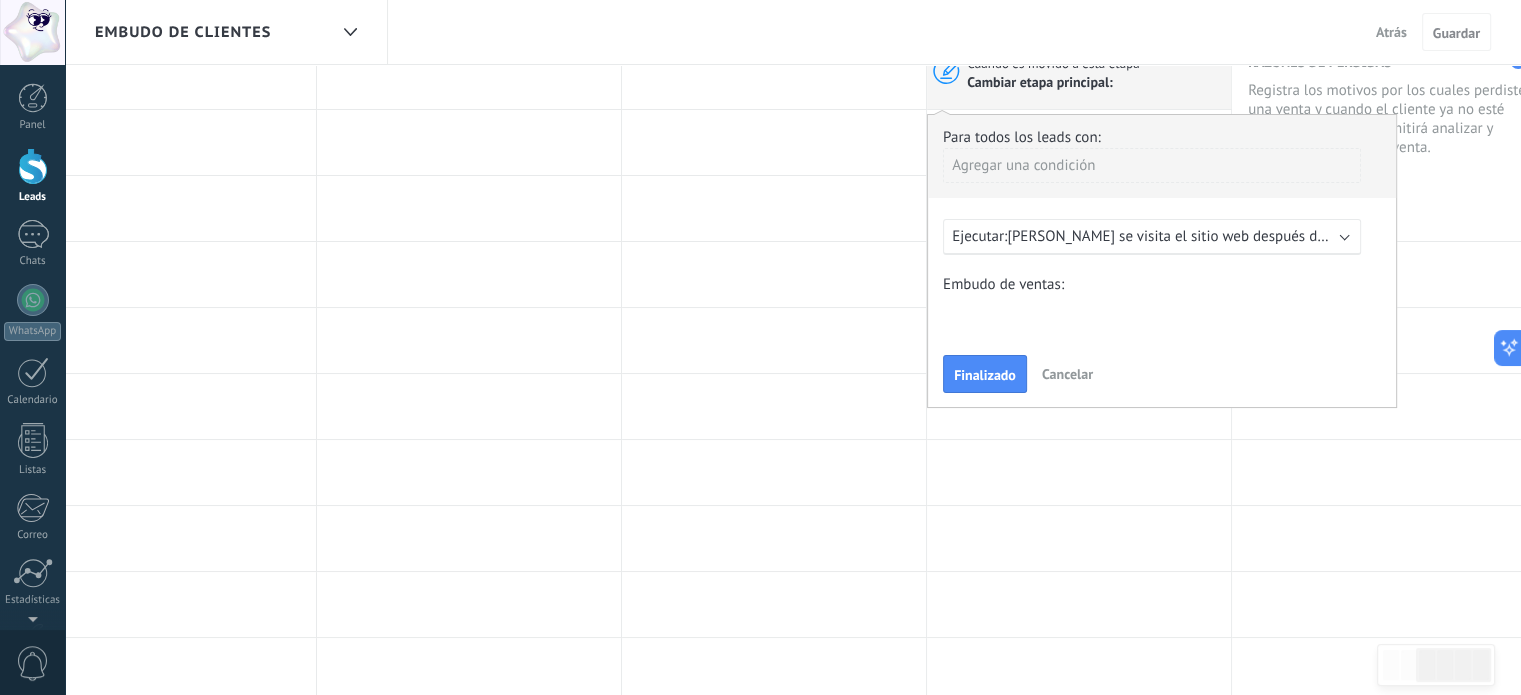 click on "[PERSON_NAME] se visita el sitio web después de 5 minutos" at bounding box center [1199, 236] 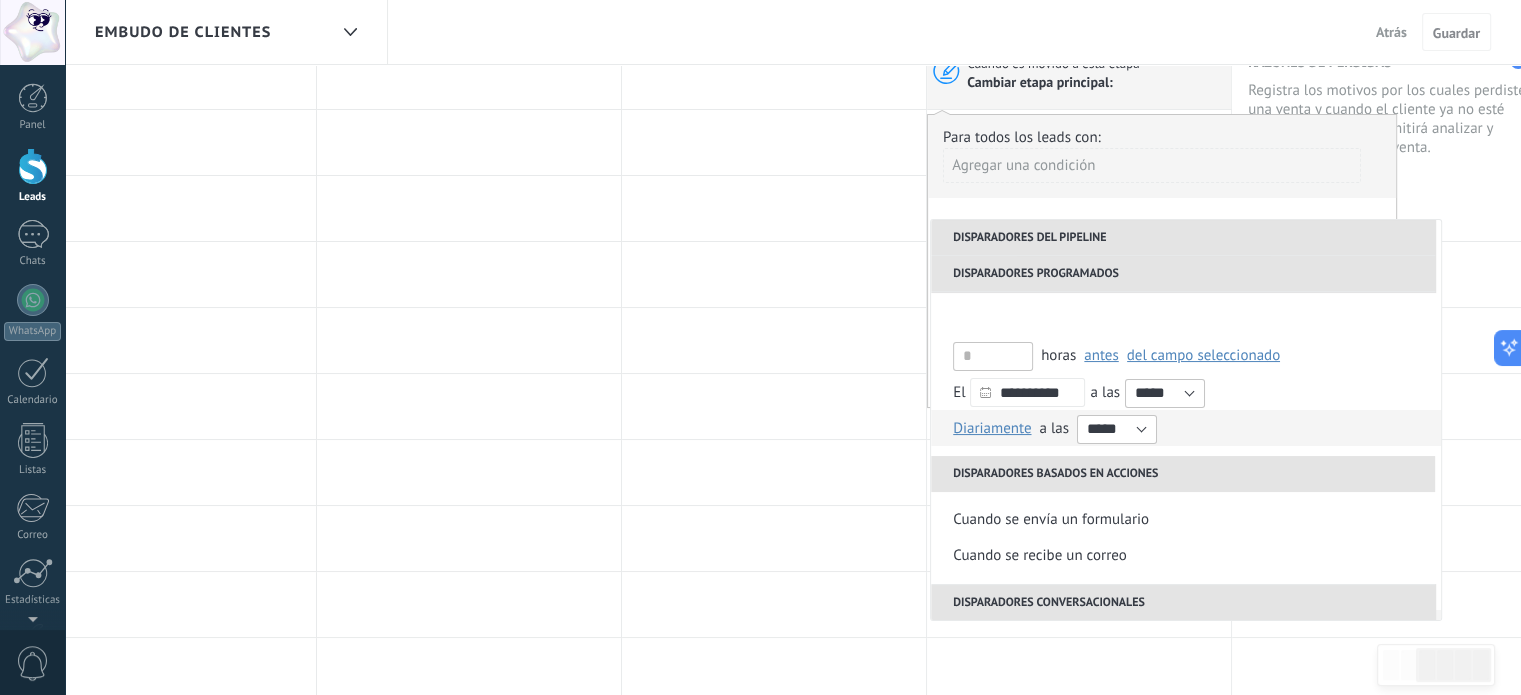 scroll, scrollTop: 328, scrollLeft: 0, axis: vertical 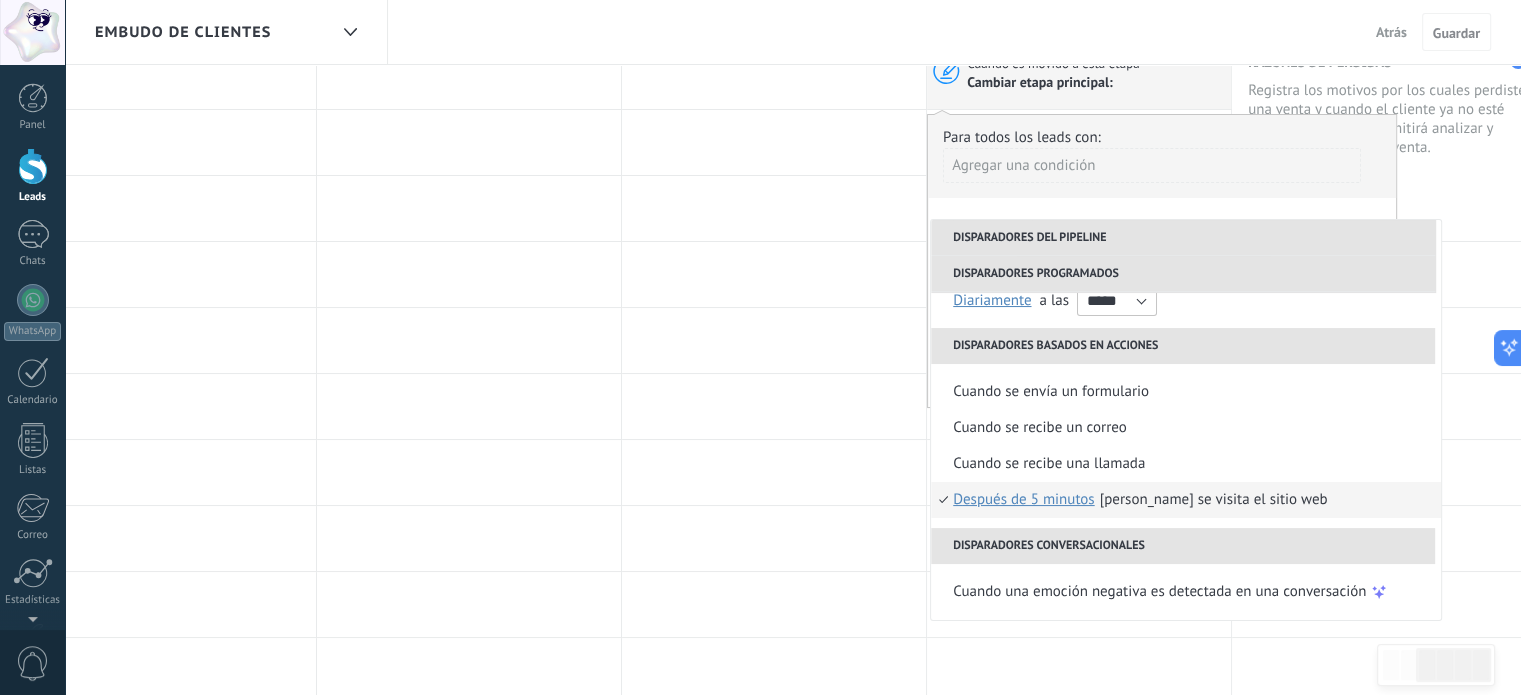 click on "[PERSON_NAME] se visita el sitio web" at bounding box center [1214, 500] 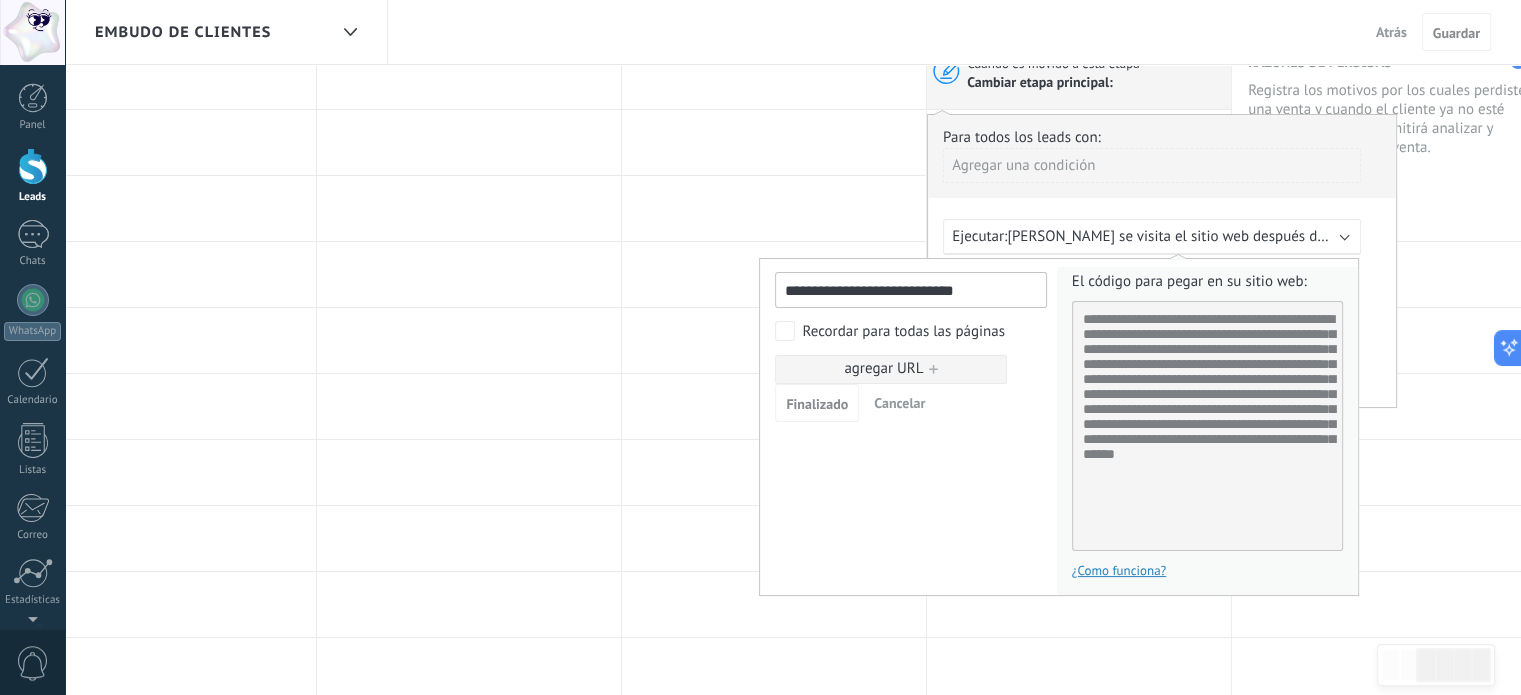 scroll, scrollTop: 28, scrollLeft: 0, axis: vertical 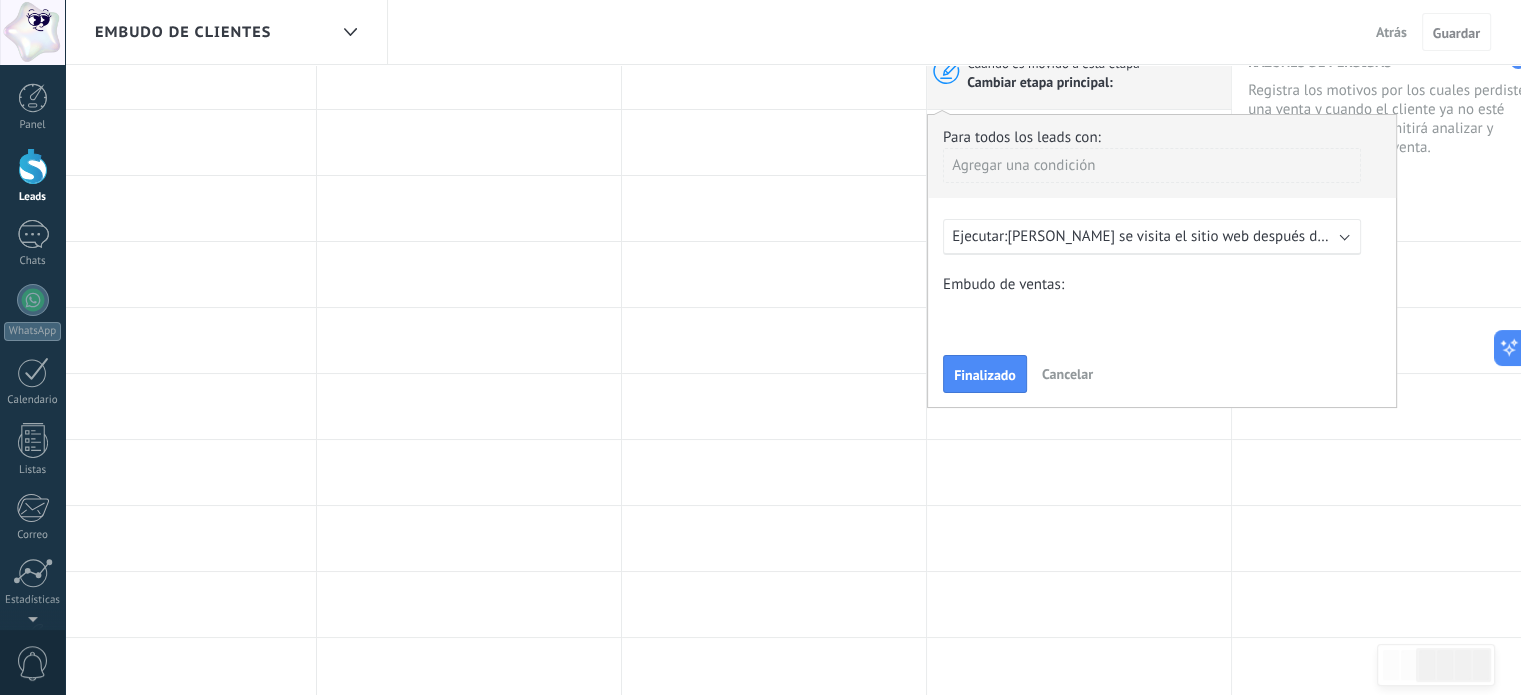 click on "[PERSON_NAME] se visita el sitio web después de 5 minutos" at bounding box center (1199, 236) 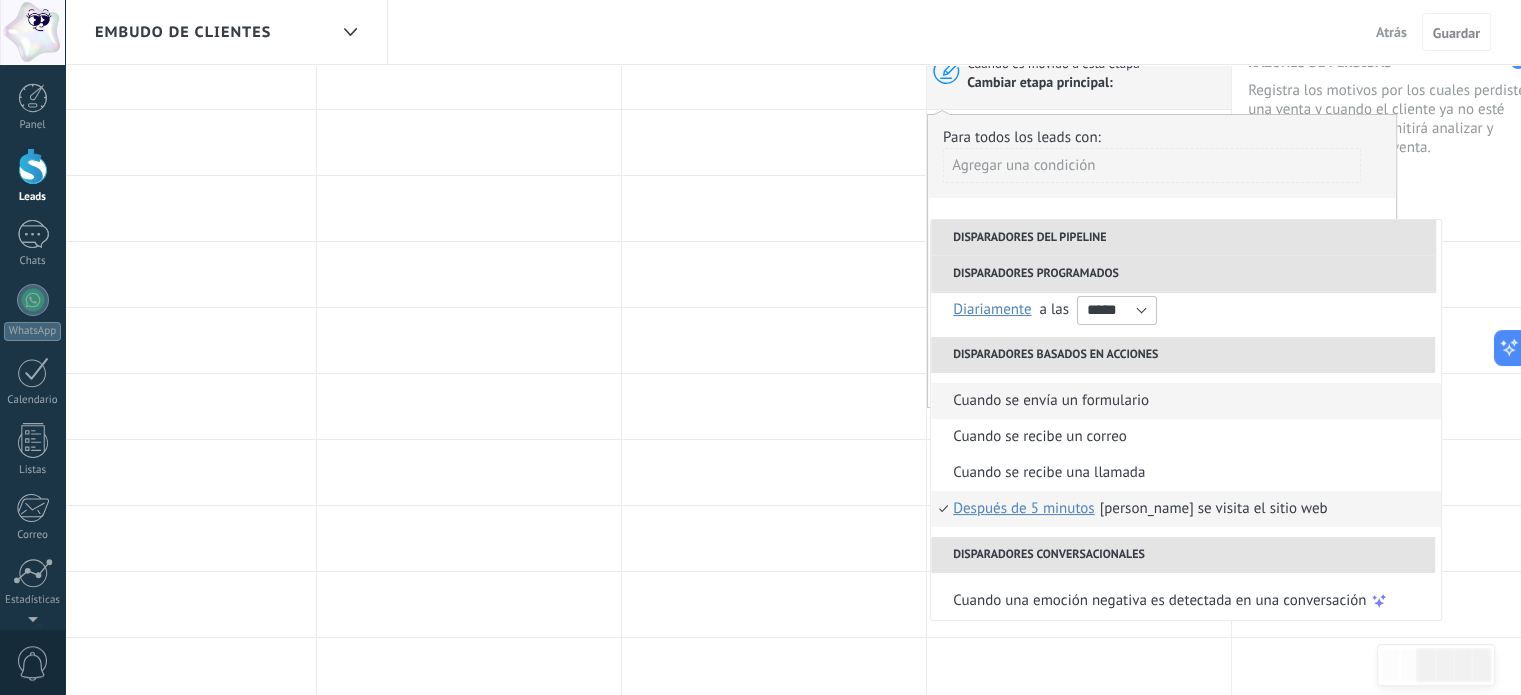 scroll, scrollTop: 328, scrollLeft: 0, axis: vertical 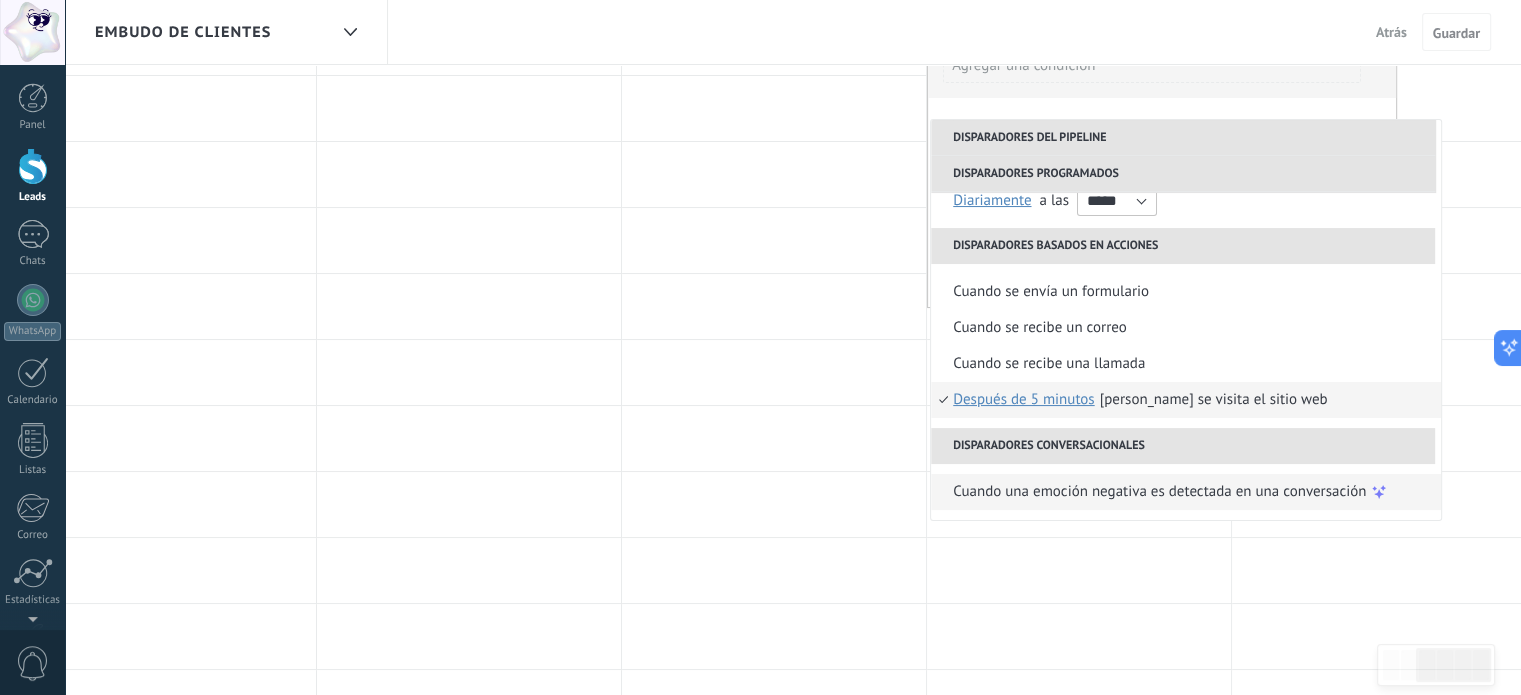 click on "Cuando una emoción negativa es detectada en una conversación" at bounding box center [1159, 492] 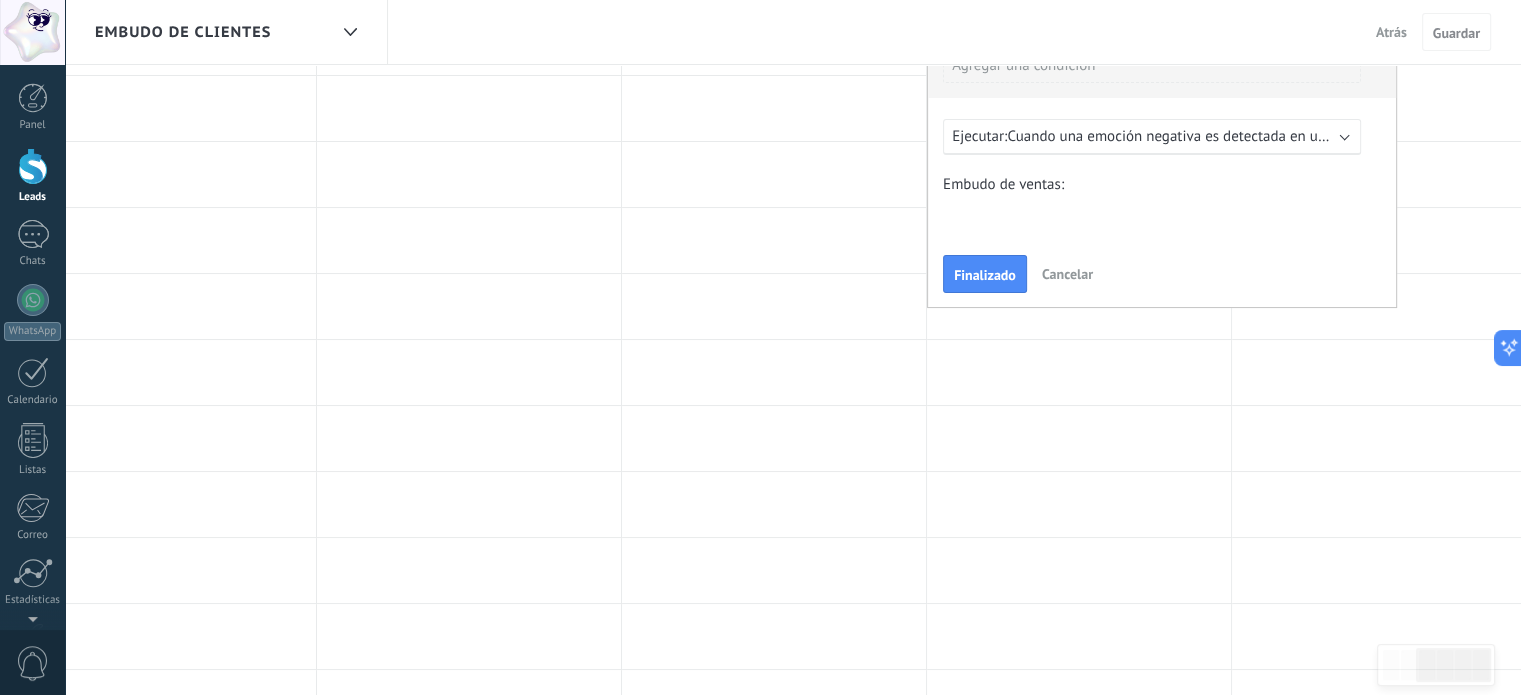 click on "Cuando una emoción negativa es detectada en una conversación" at bounding box center (1213, 136) 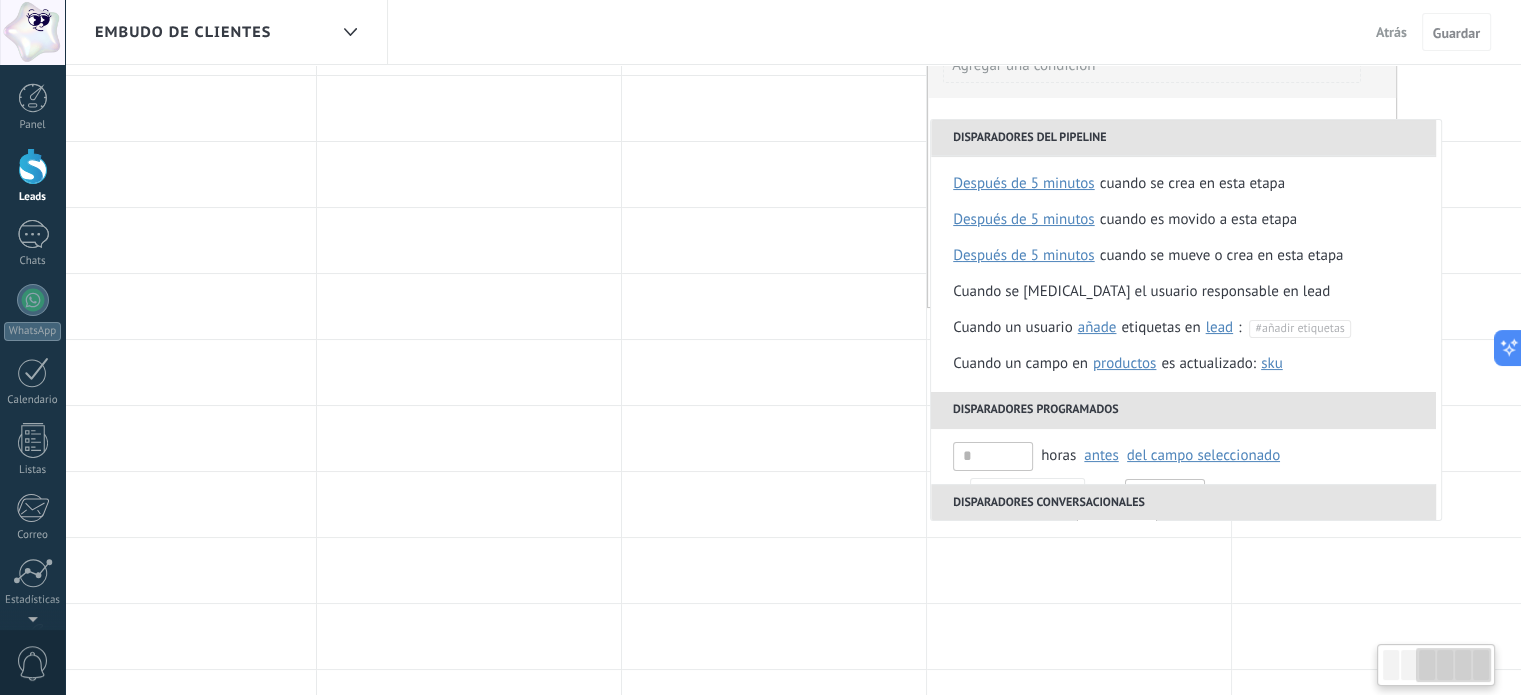 scroll, scrollTop: 328, scrollLeft: 0, axis: vertical 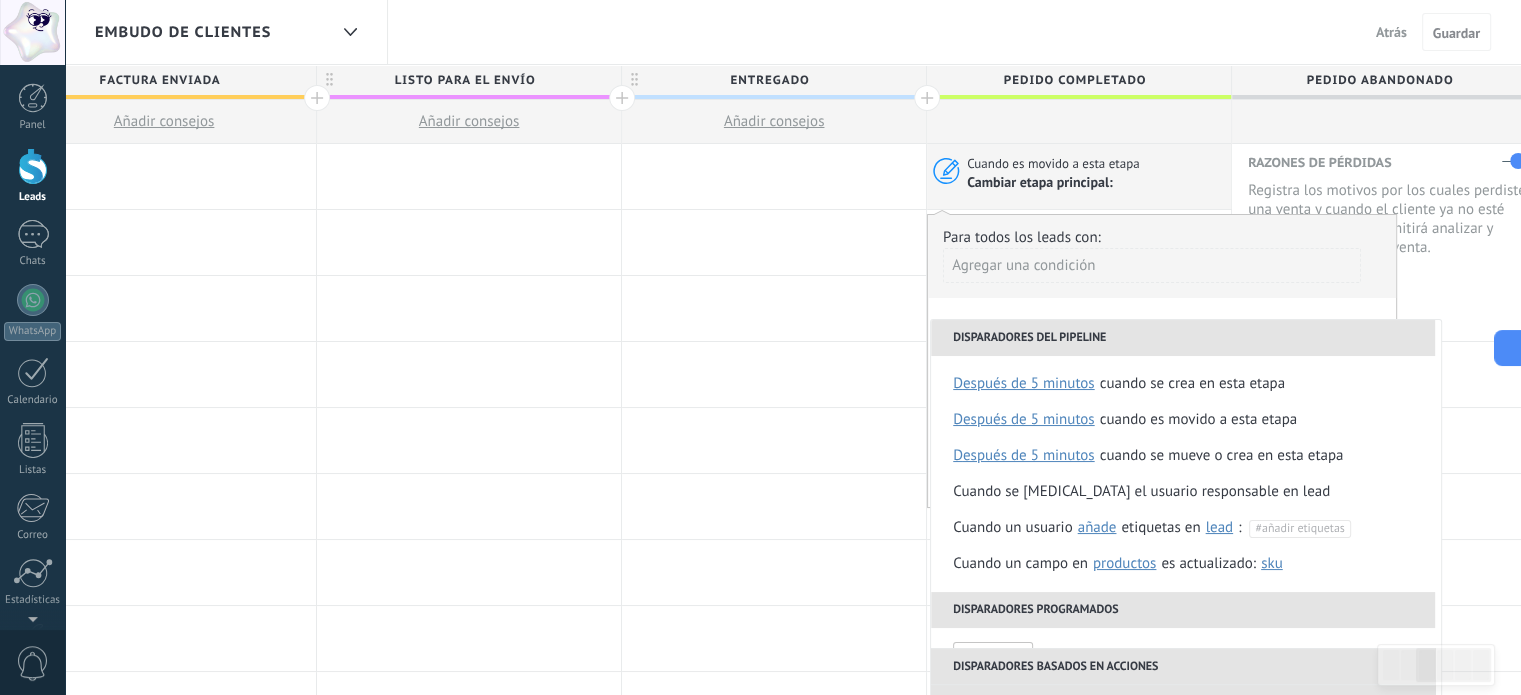 click on "Agregar una condición" at bounding box center (1152, 265) 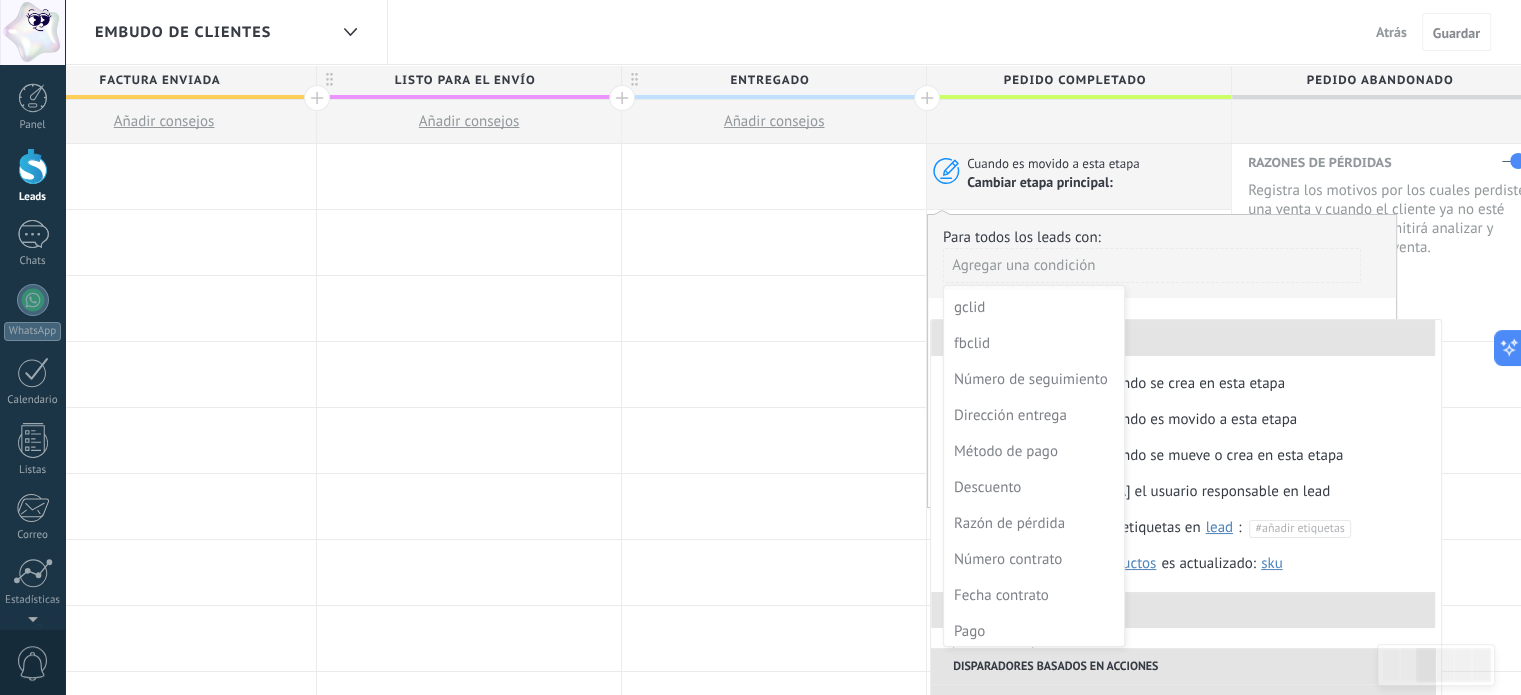 scroll, scrollTop: 504, scrollLeft: 0, axis: vertical 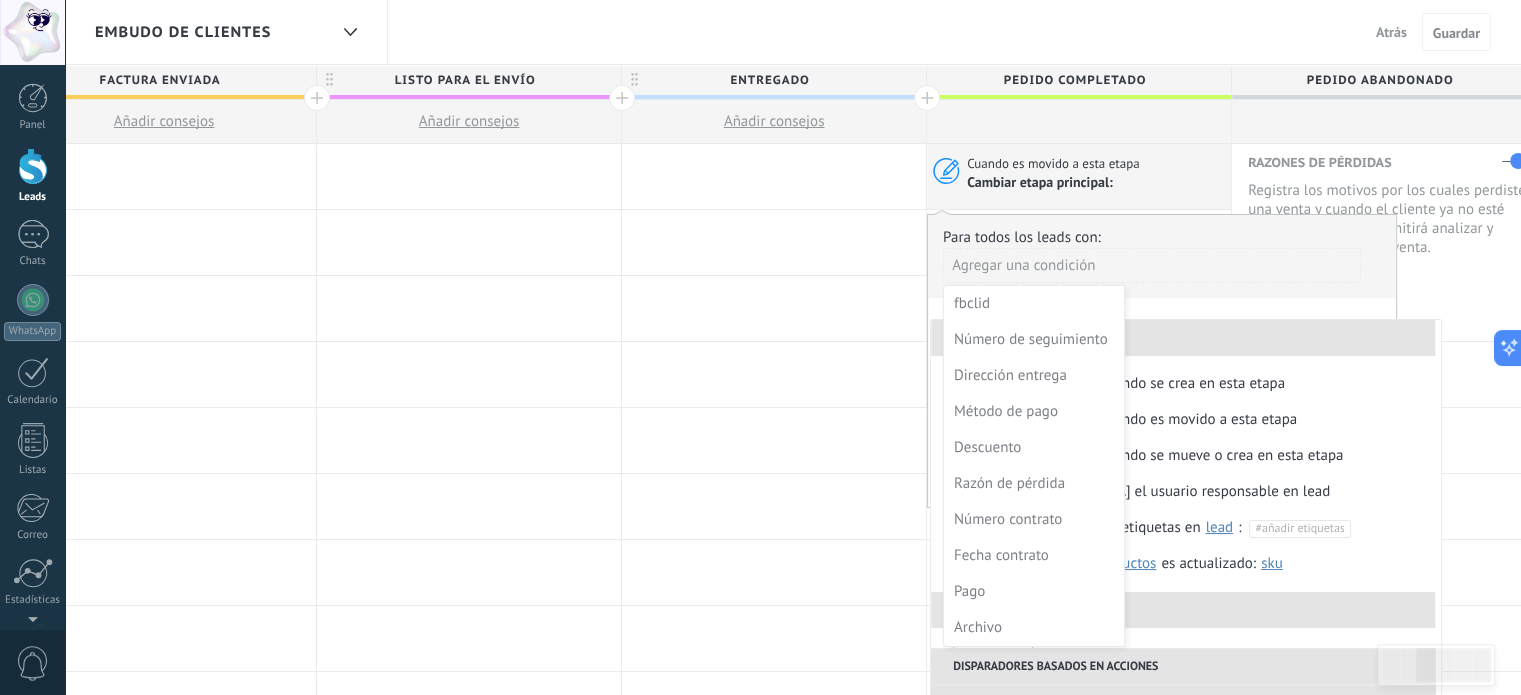 click at bounding box center [1162, 360] 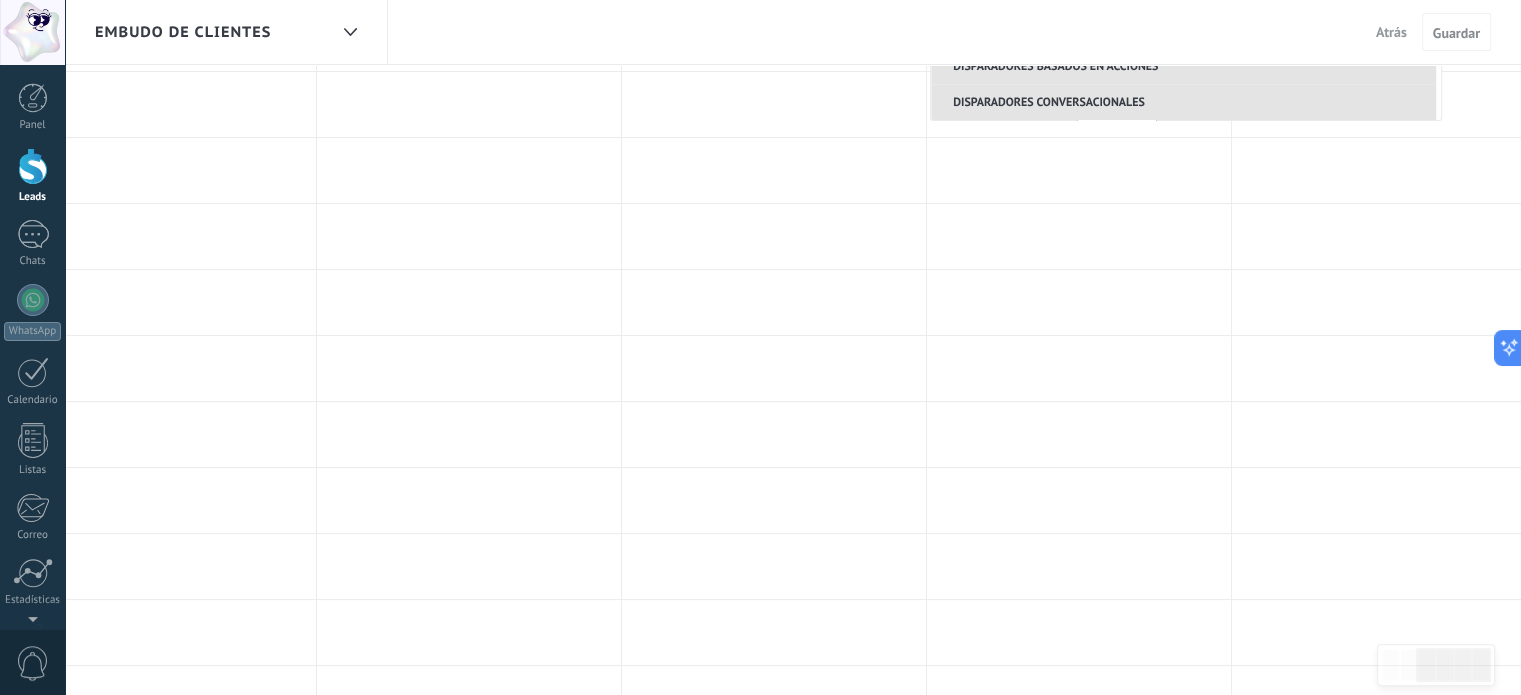 scroll, scrollTop: 0, scrollLeft: 0, axis: both 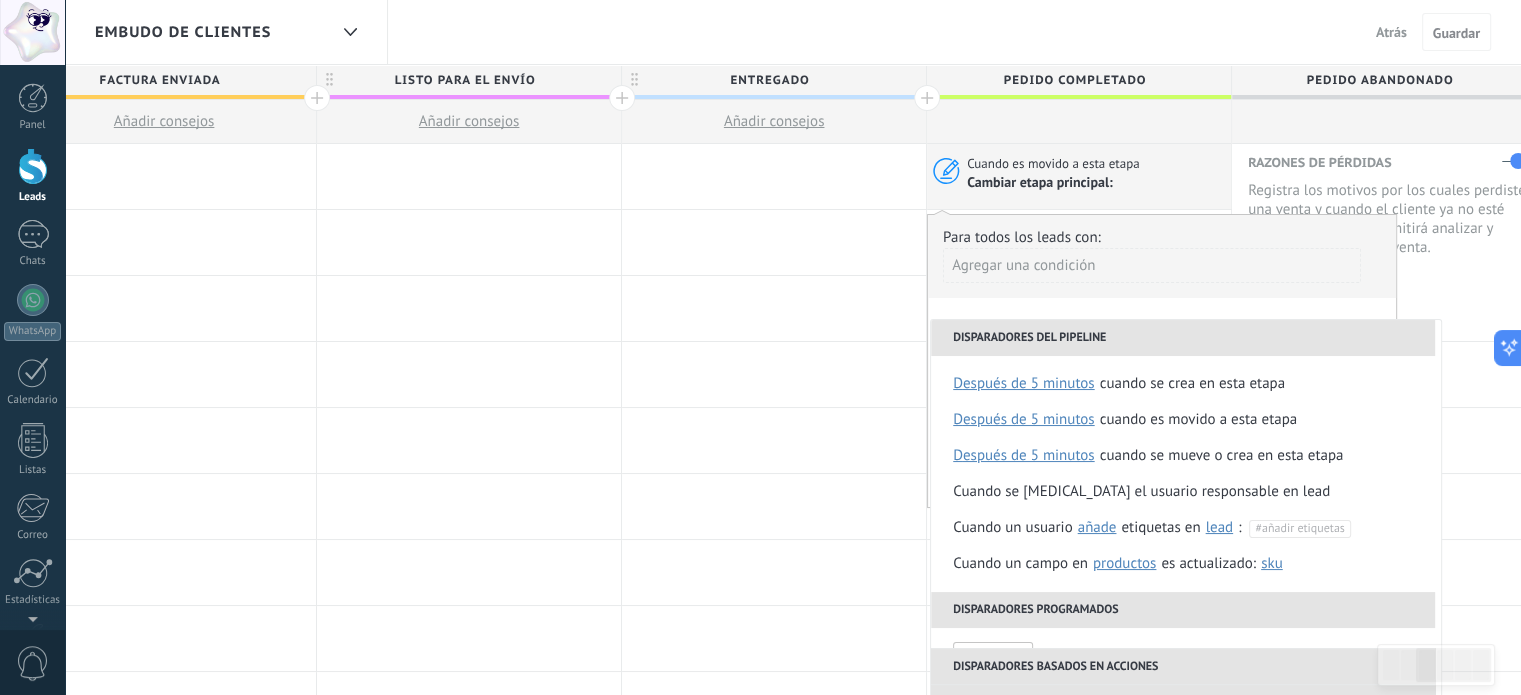click on "Cambiar etapa principal:" at bounding box center [1040, 182] 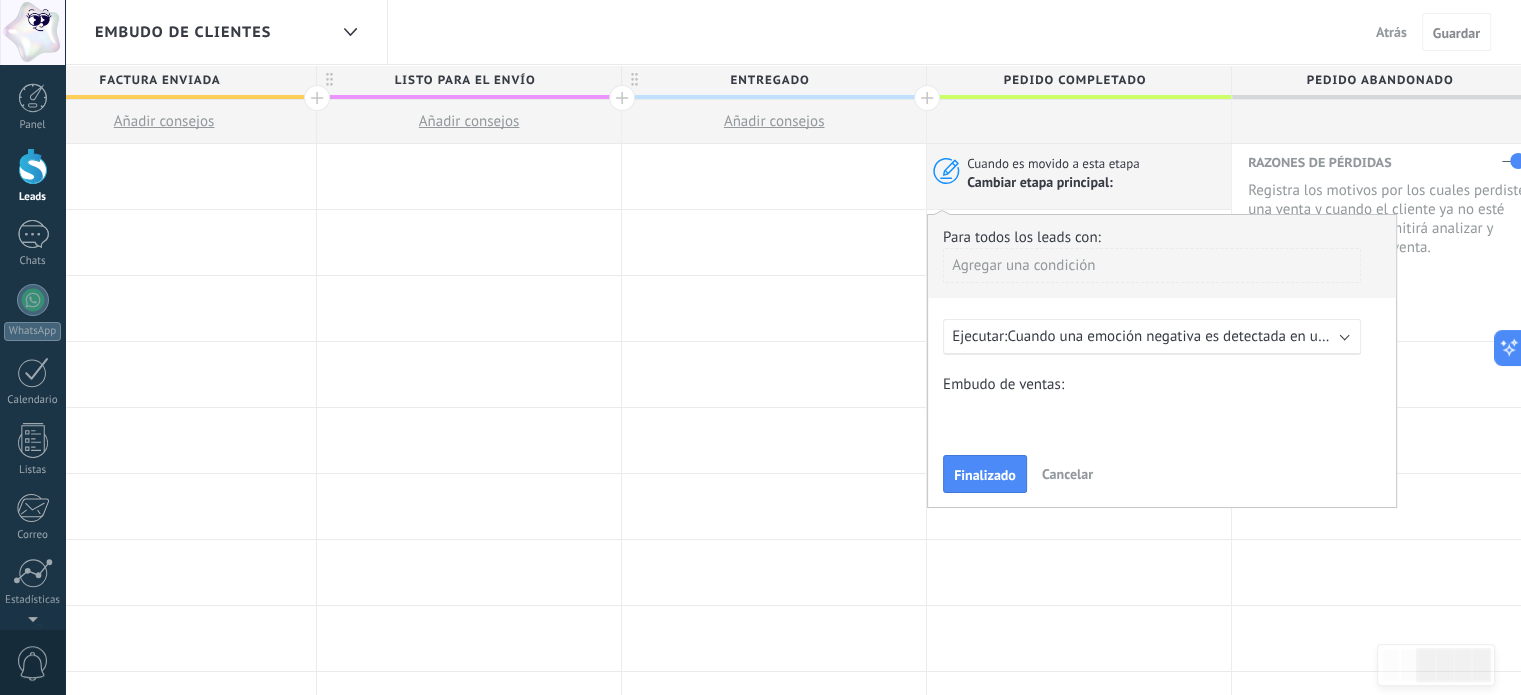 click on "Cancelar" at bounding box center [1067, 474] 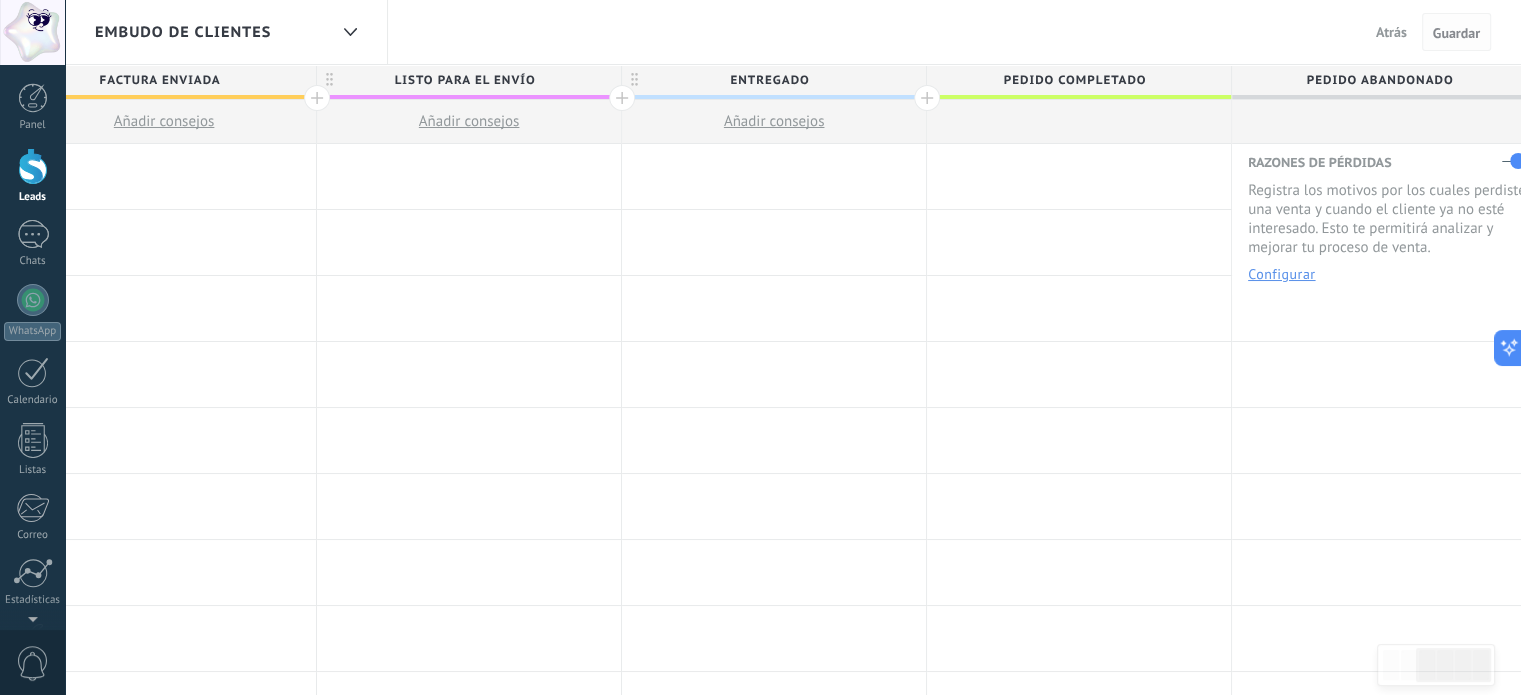 click on "Guardar" at bounding box center (1456, 33) 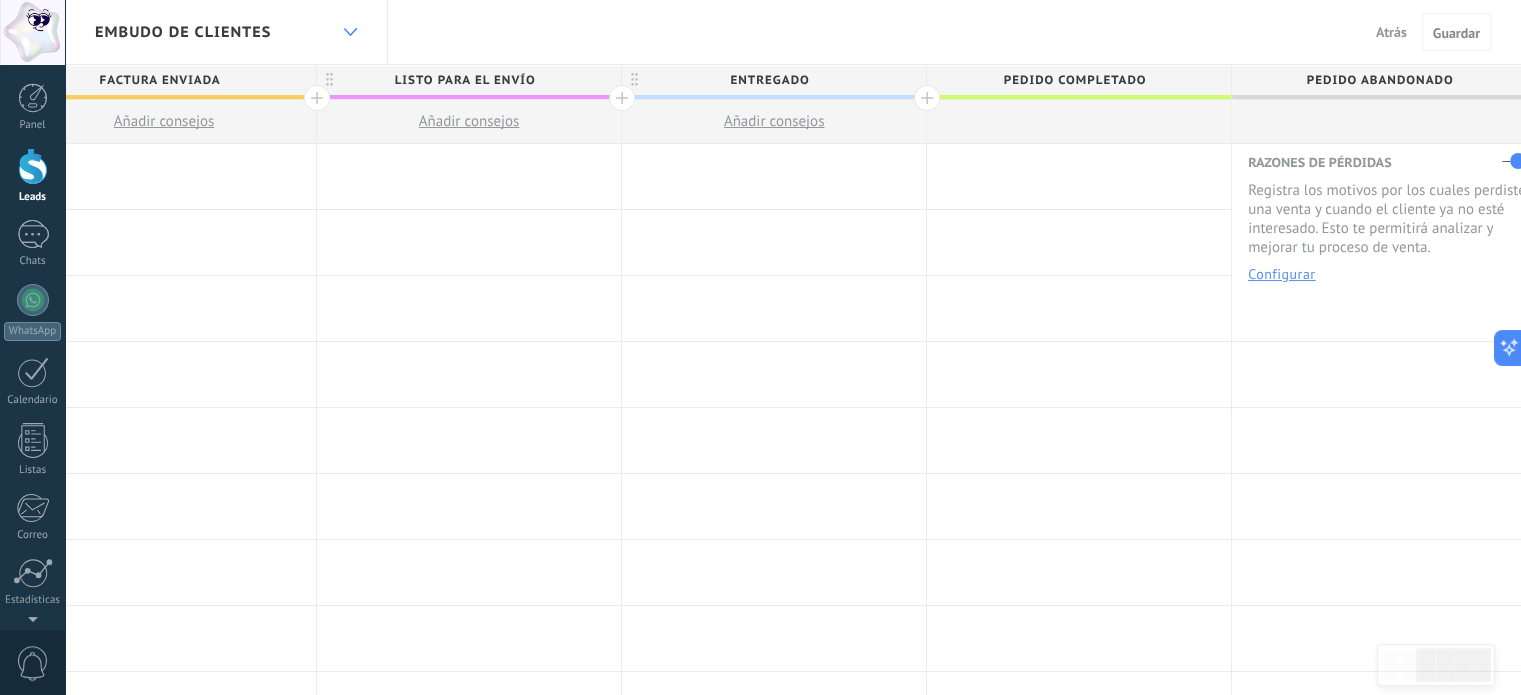 click 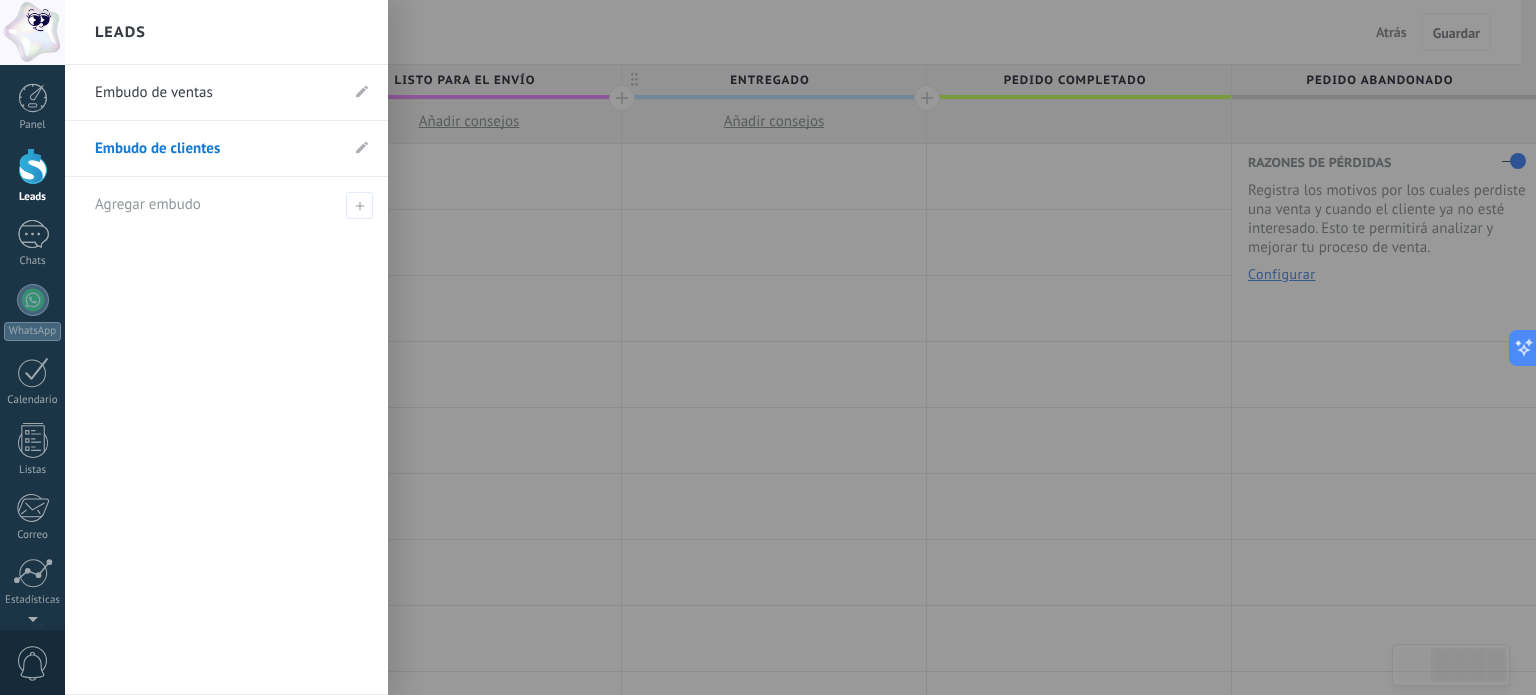 click on "Embudo de ventas" at bounding box center (216, 93) 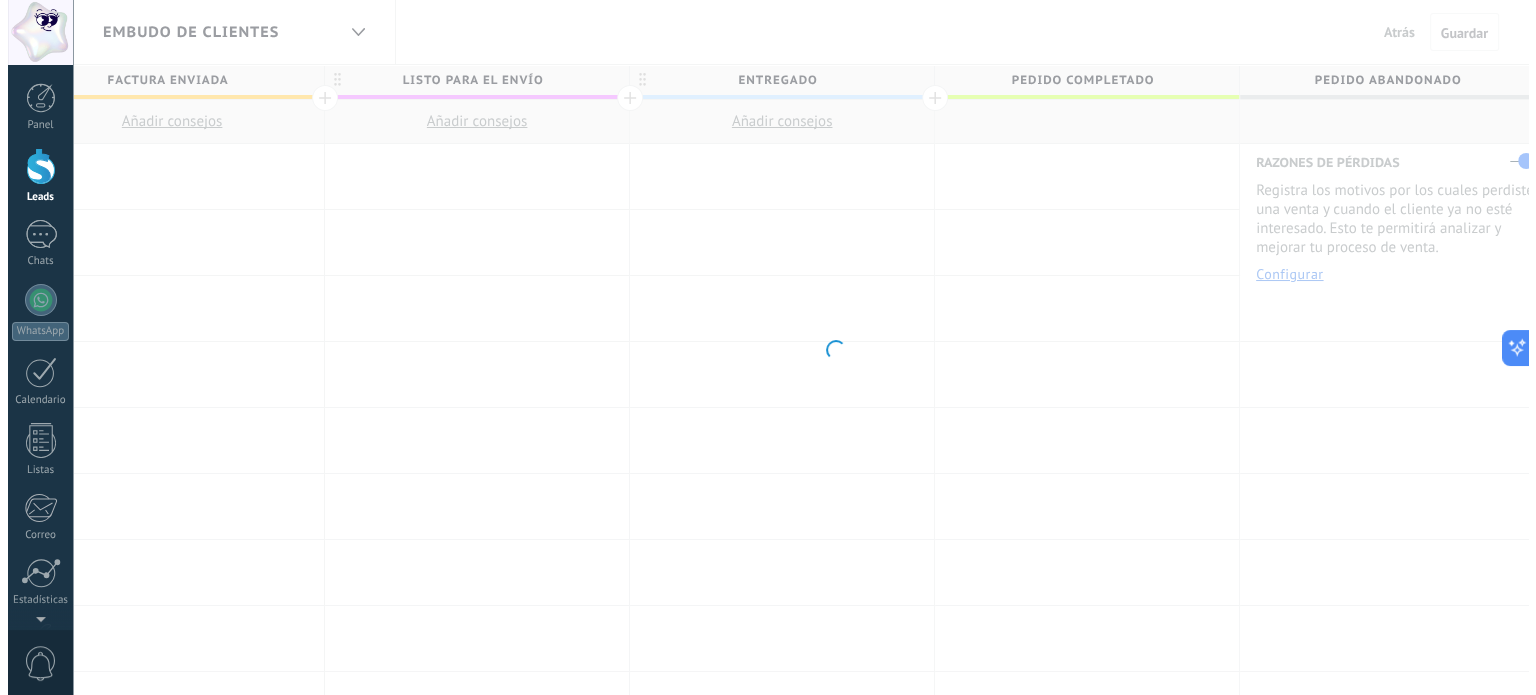 scroll, scrollTop: 0, scrollLeft: 680, axis: horizontal 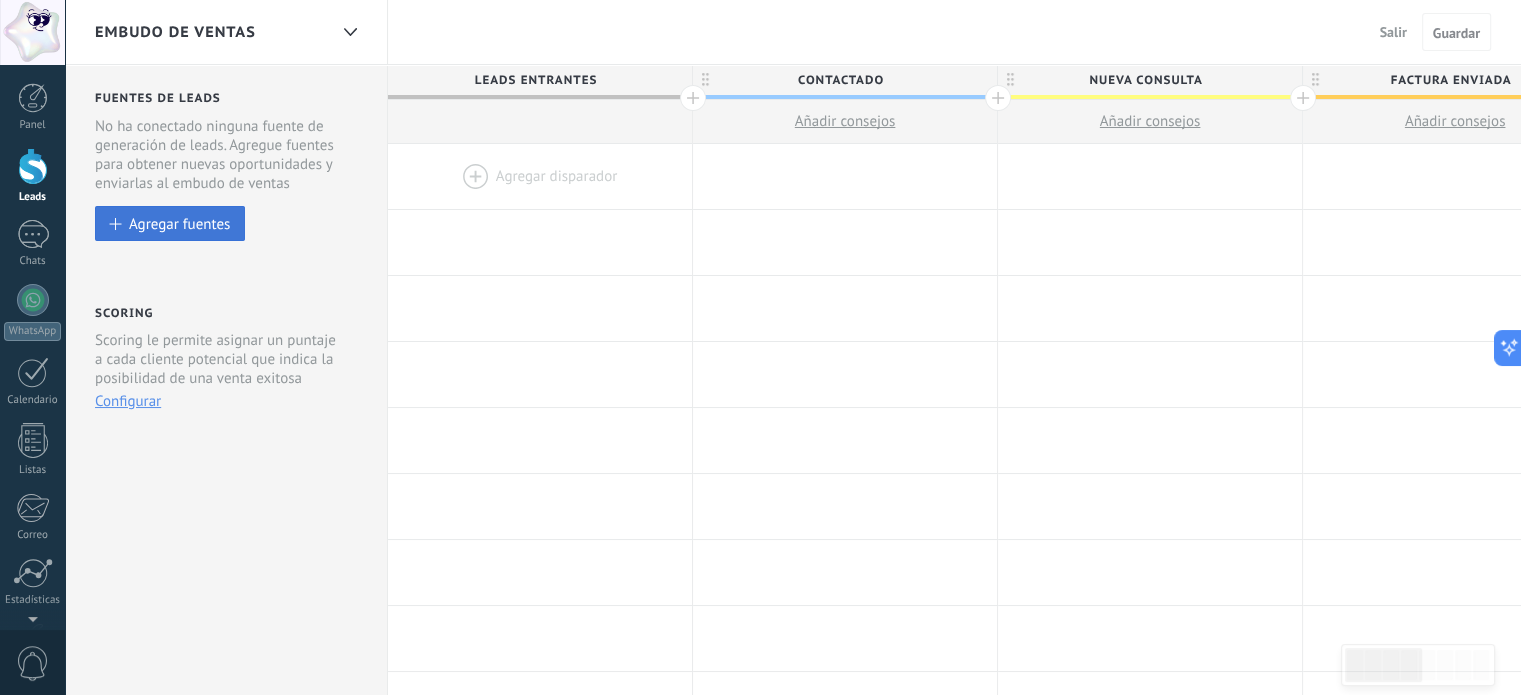 click on "Agregar fuentes" at bounding box center [179, 223] 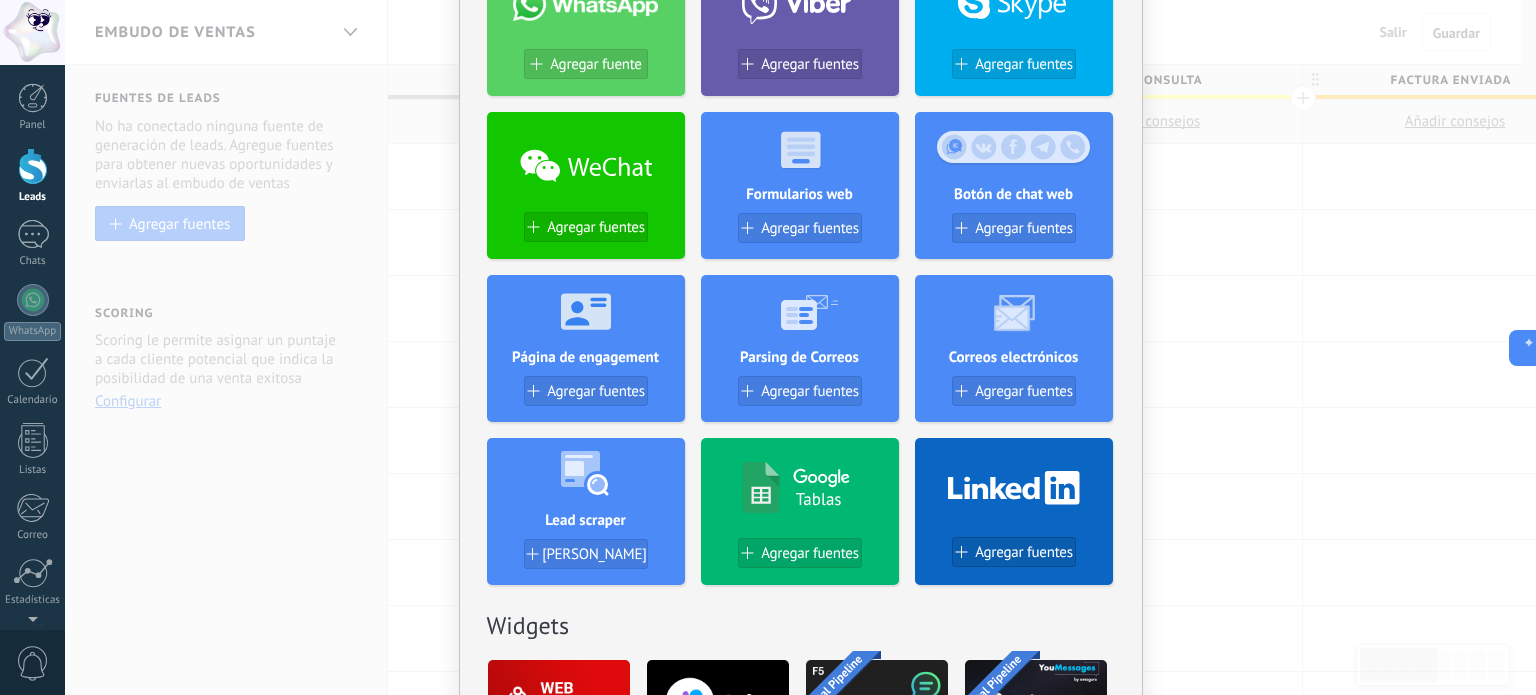 scroll, scrollTop: 400, scrollLeft: 0, axis: vertical 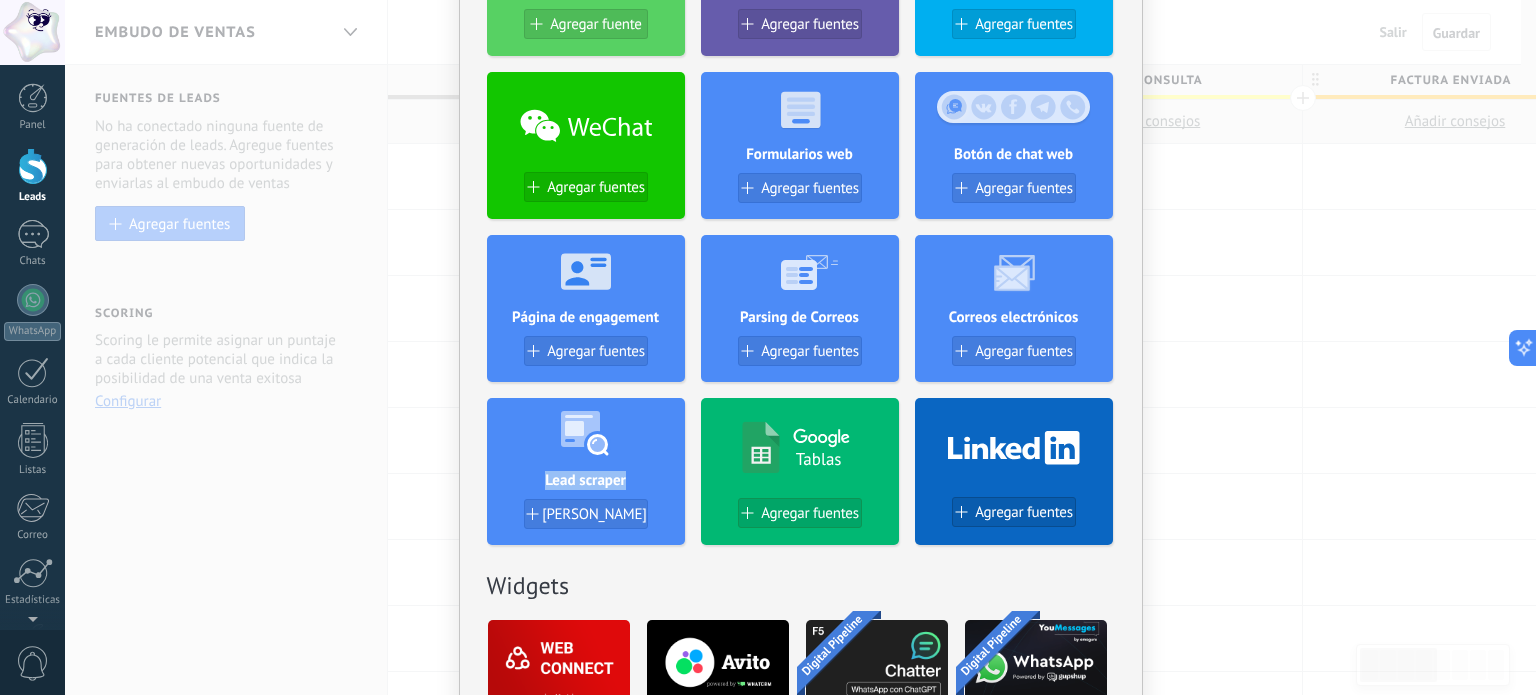 drag, startPoint x: 541, startPoint y: 481, endPoint x: 630, endPoint y: 481, distance: 89 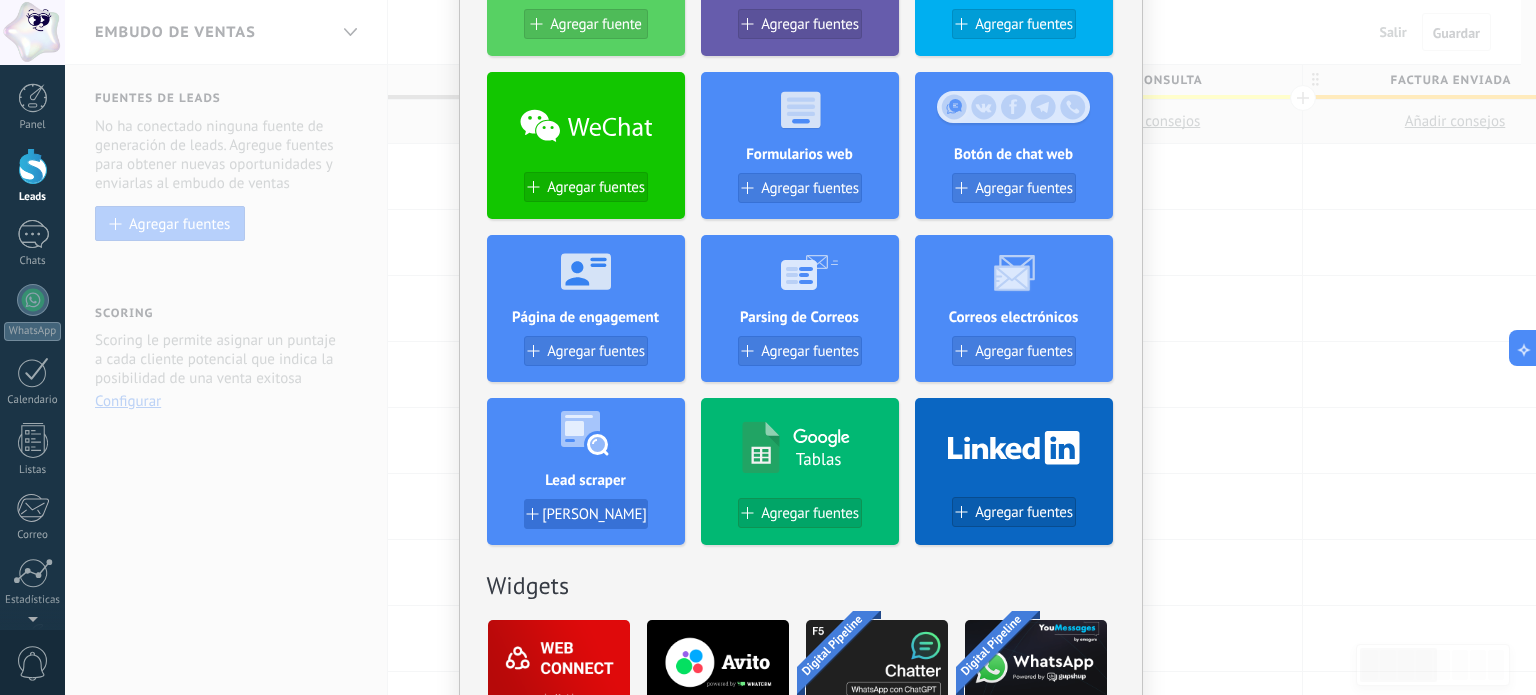 click on "[PERSON_NAME]" at bounding box center [594, 514] 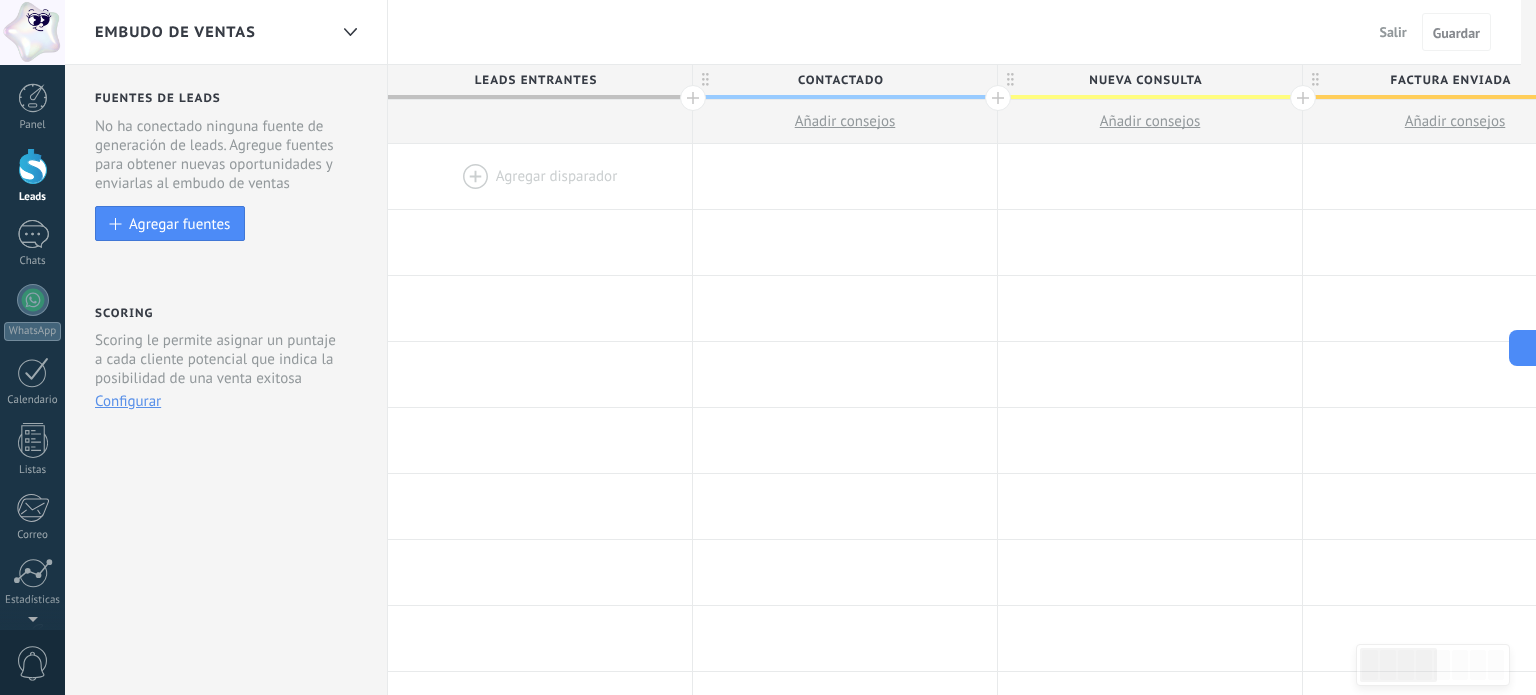 scroll, scrollTop: 0, scrollLeft: 0, axis: both 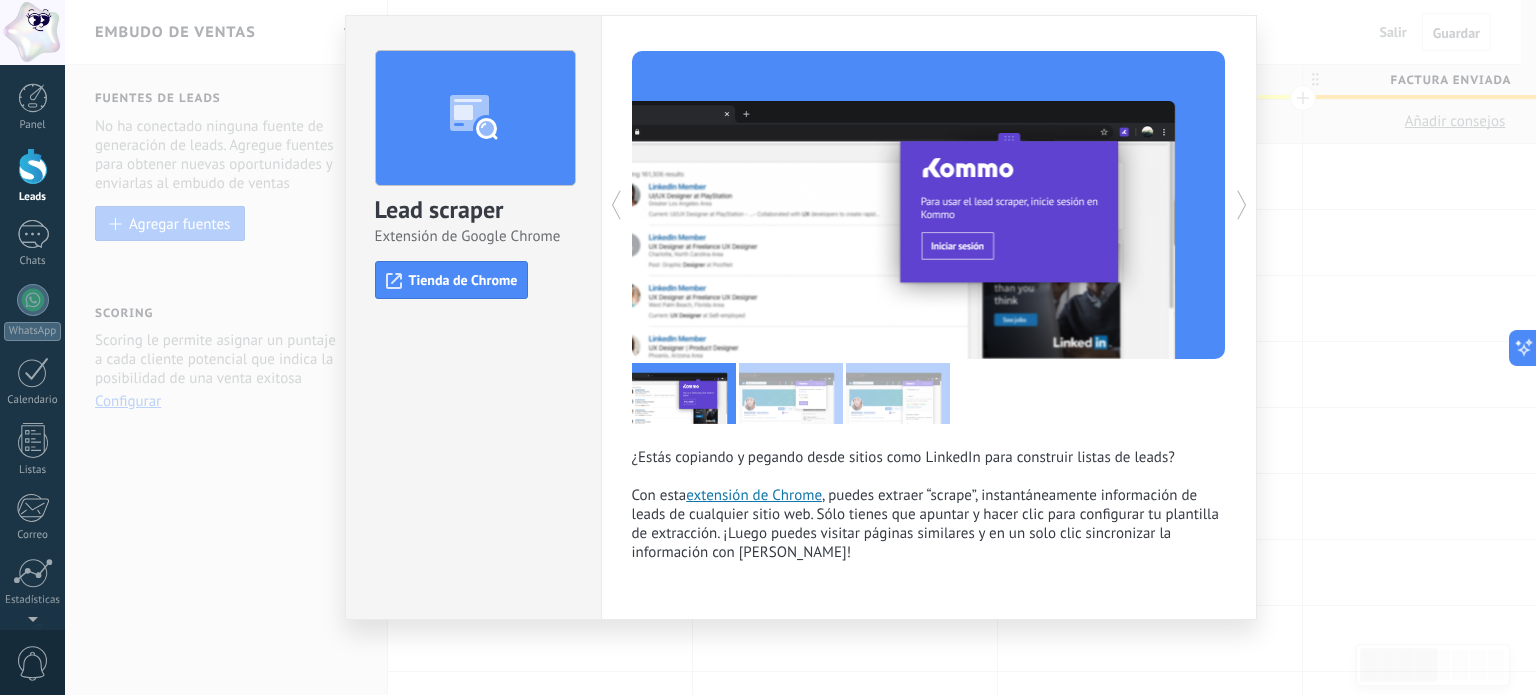 click on "Lead scraper Extensión de Google Chrome install Tienda de Chrome ¿Estás copiando y pegando desde sitios como LinkedIn para construir listas de leads? Con esta  extensión de Chrome , puedes extraer “scrape”, instantáneamente información de  leads de cualquier sitio web. Sólo tienes que apuntar y hacer clic para configurar tu plantilla de extracción. ¡Luego puedes visitar páginas similares y en un solo clic sincronizar la información con [PERSON_NAME]! más" at bounding box center (800, 347) 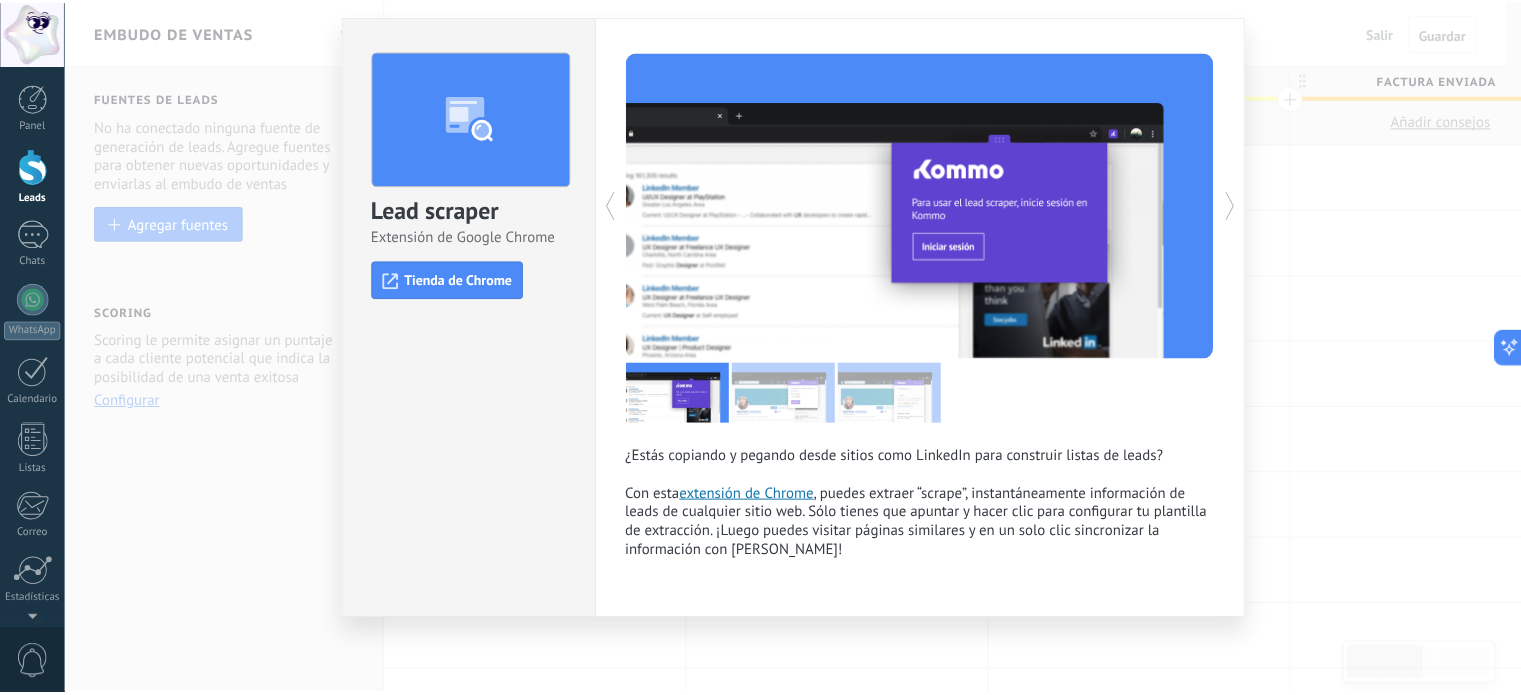 scroll, scrollTop: 0, scrollLeft: 0, axis: both 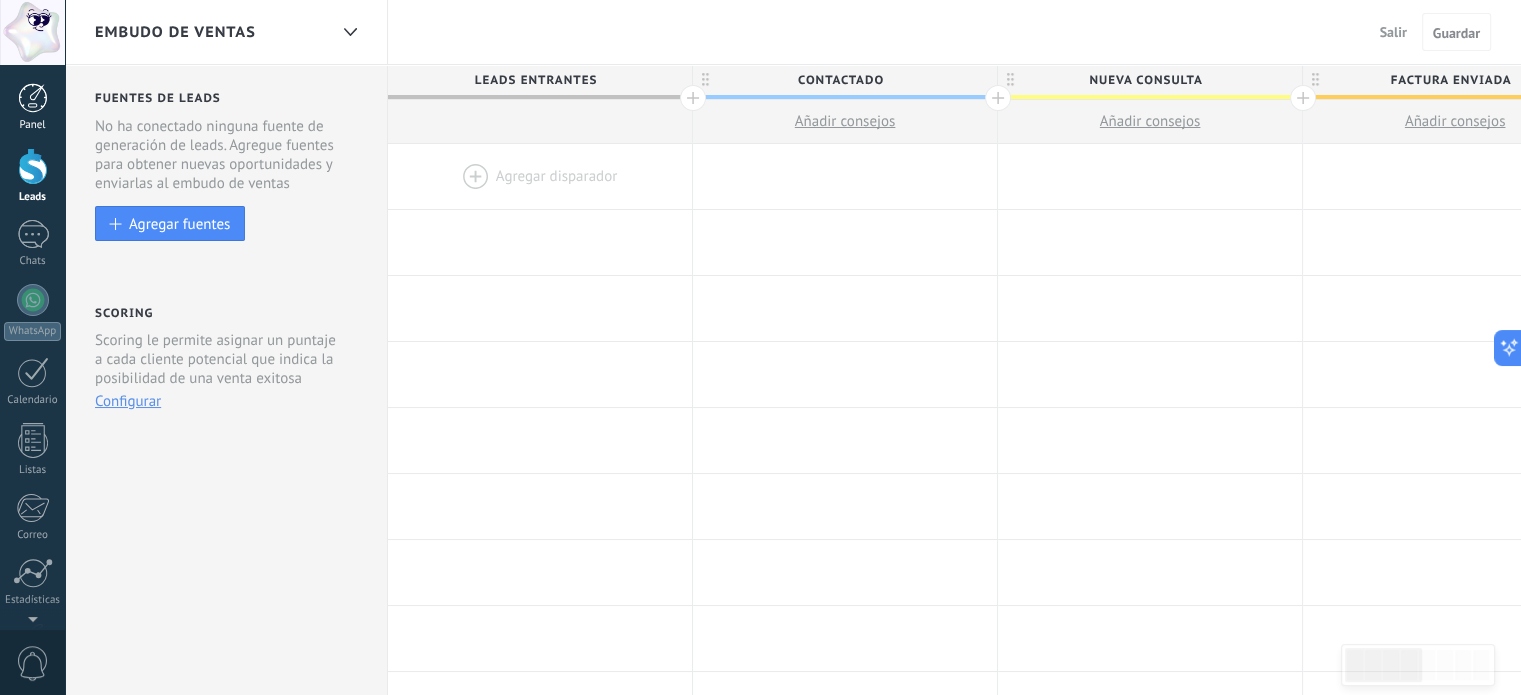 click on "Panel" at bounding box center [32, 107] 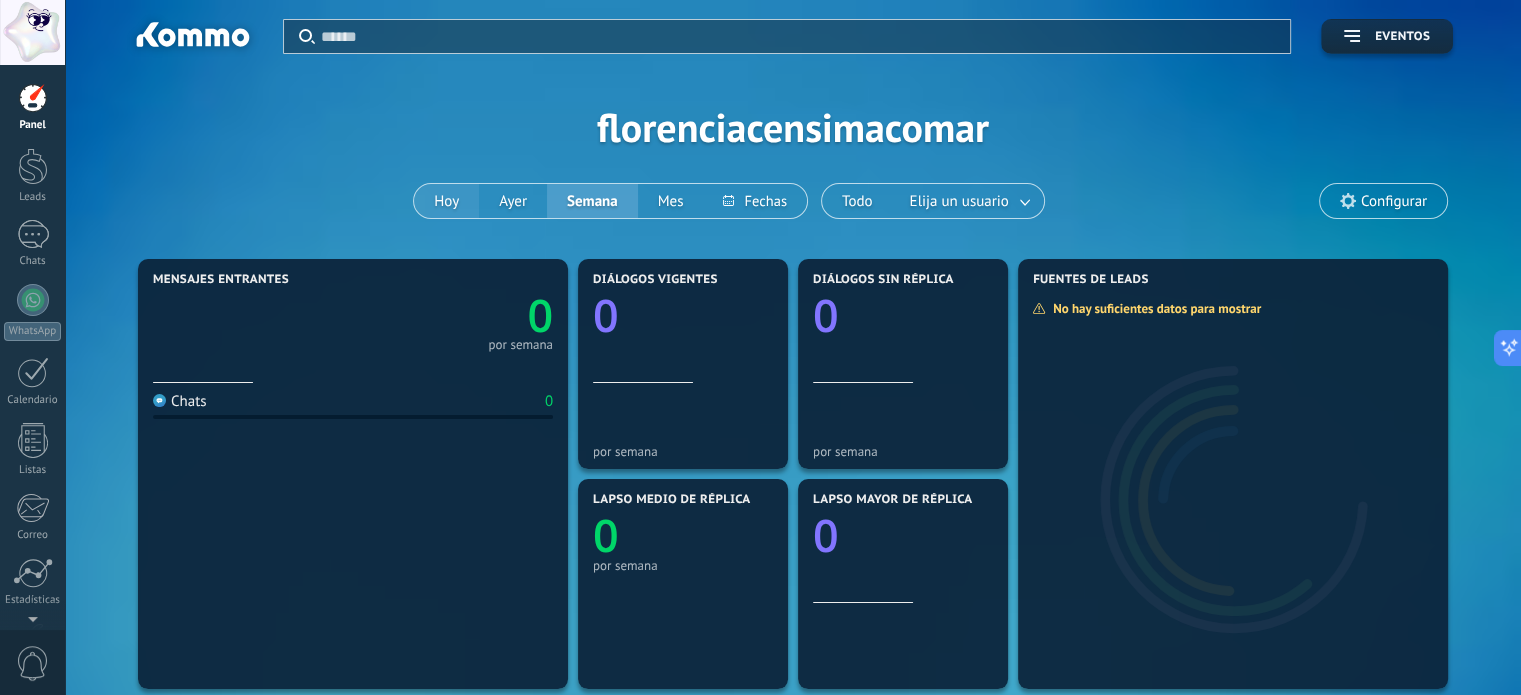 click on "Hoy" at bounding box center (446, 201) 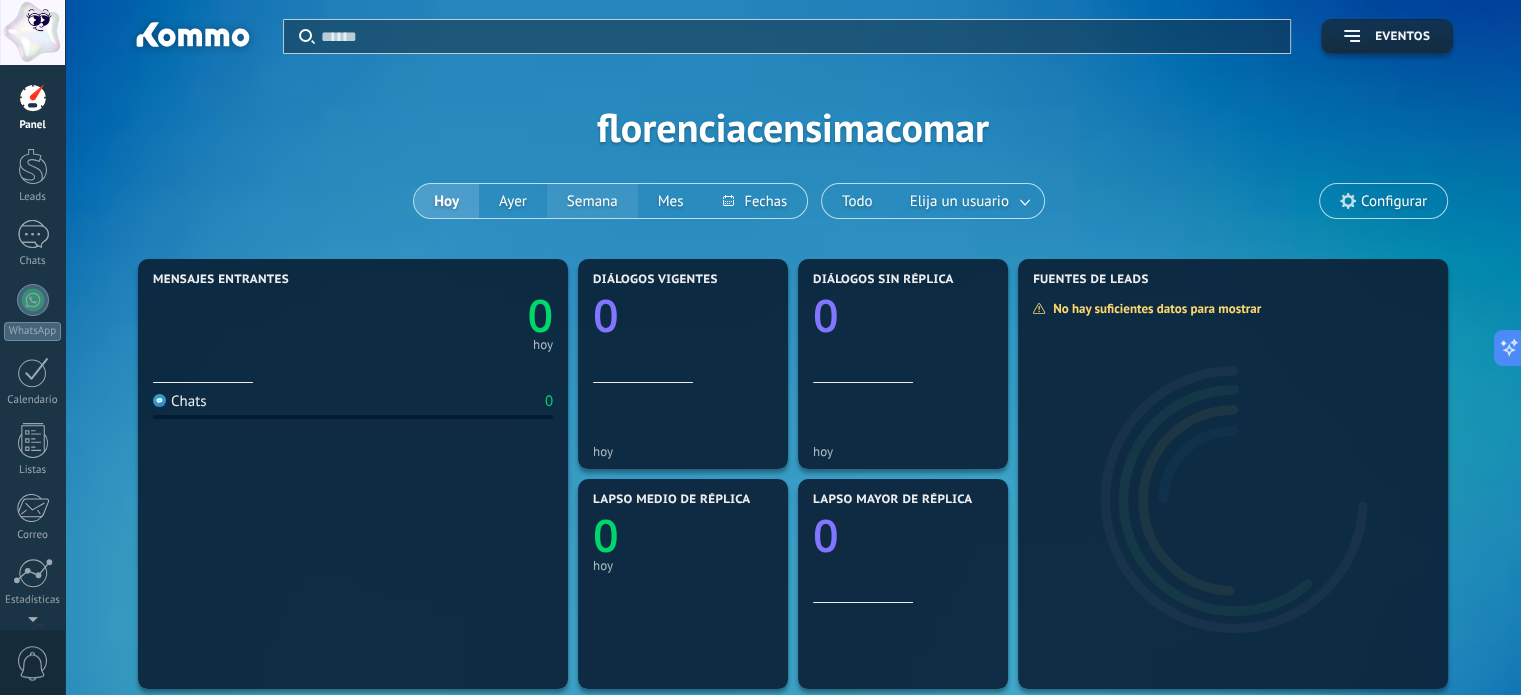 click on "Semana" at bounding box center (592, 201) 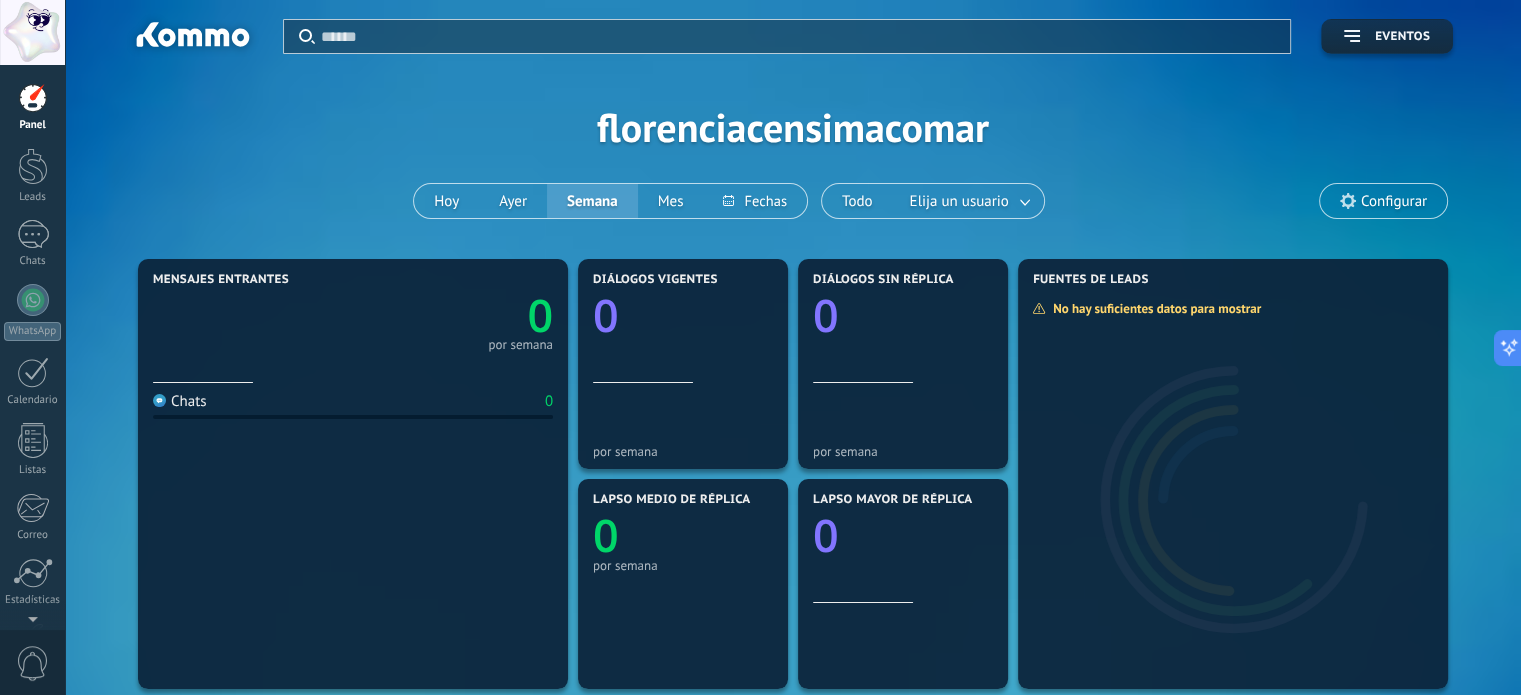 click at bounding box center (32, 32) 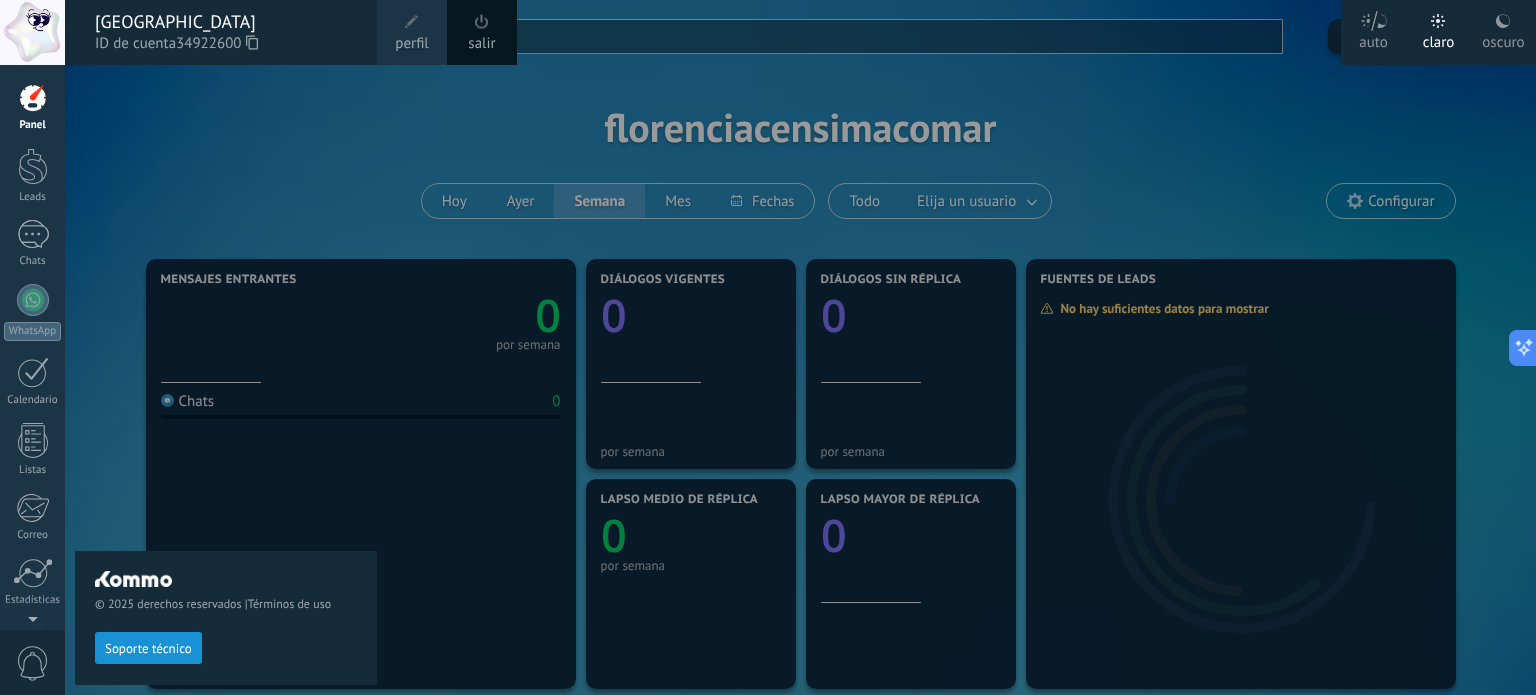 click on "salir" at bounding box center (481, 44) 